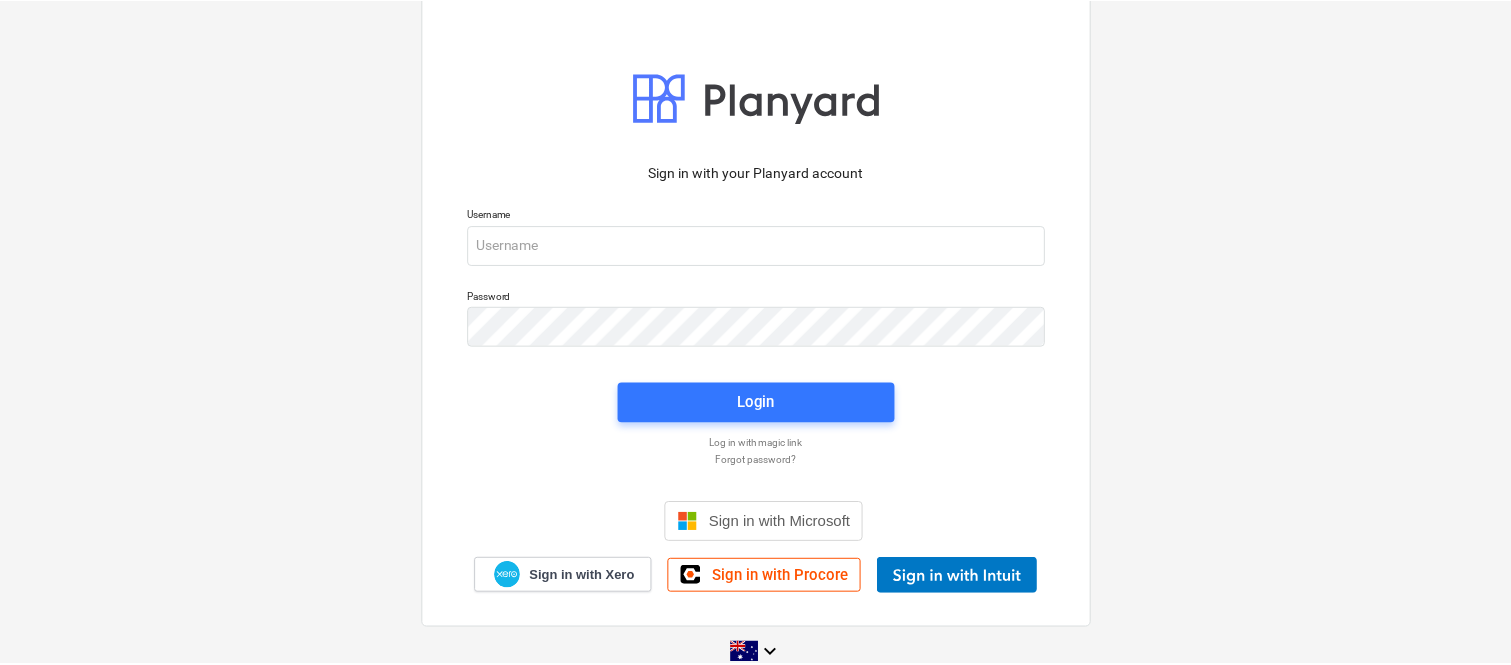 scroll, scrollTop: 0, scrollLeft: 0, axis: both 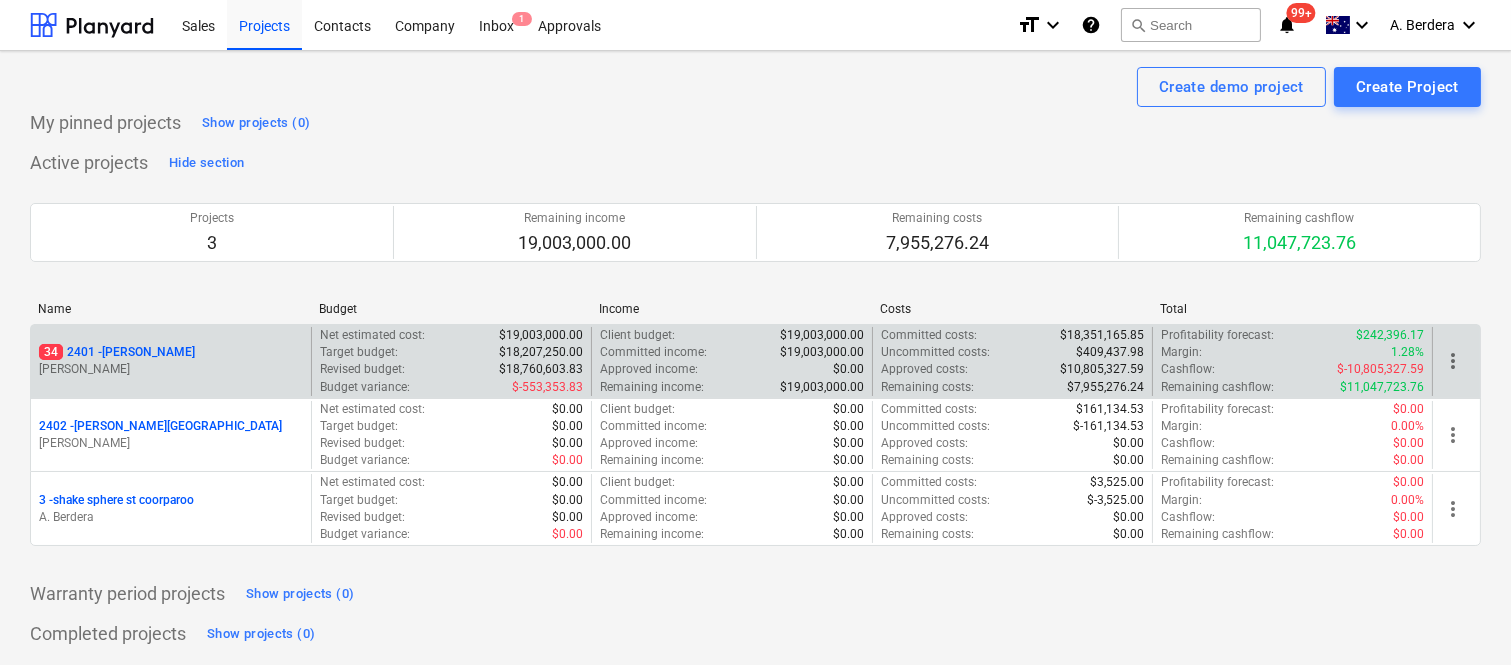 click on "34  2401 -  Della Rosa" at bounding box center (171, 352) 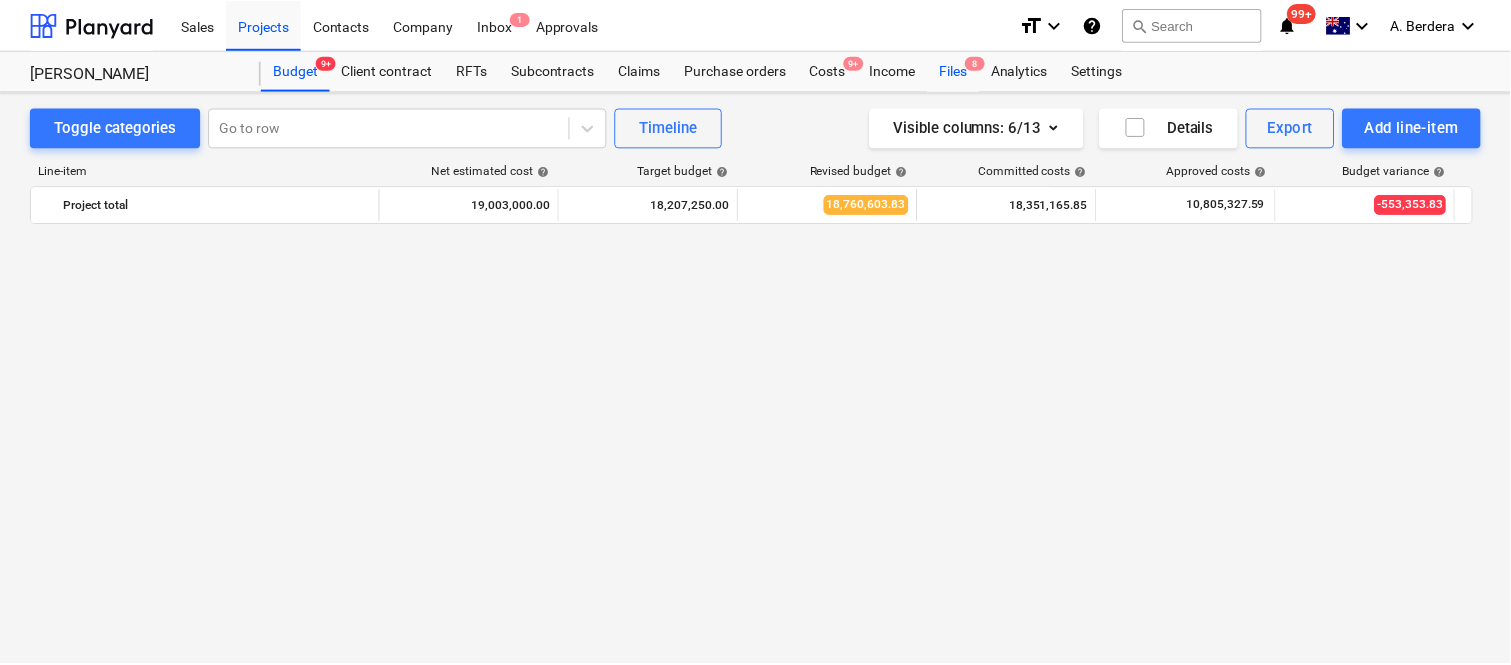 scroll, scrollTop: 2756, scrollLeft: 0, axis: vertical 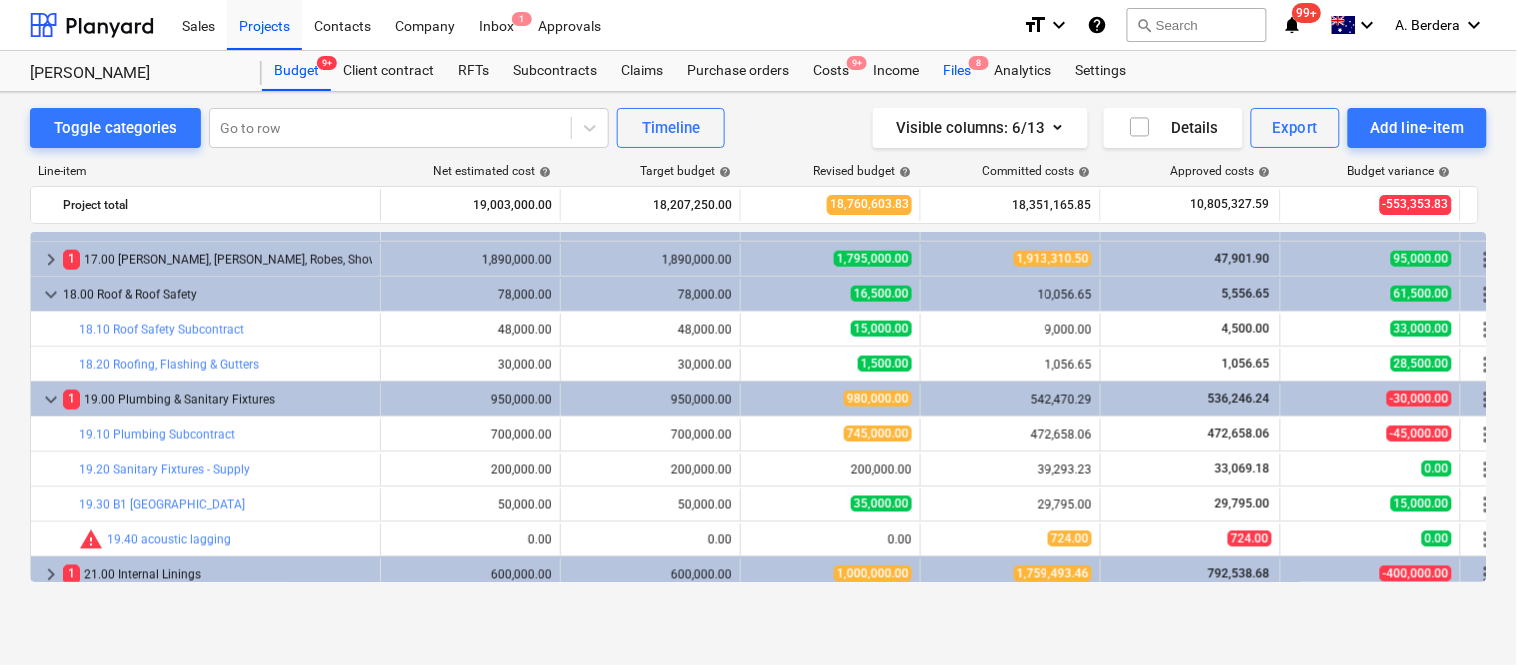 click on "Files 8" at bounding box center (957, 71) 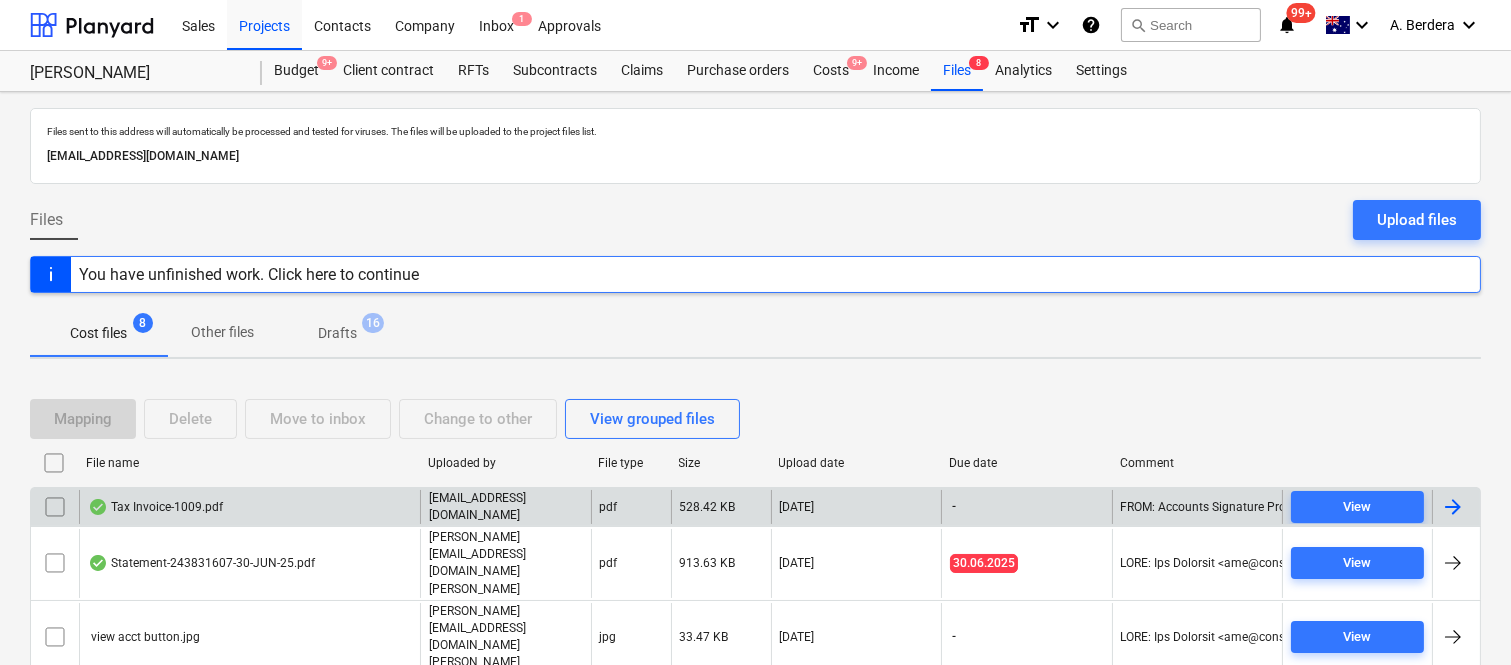 click on "Tax Invoice-1009.pdf" at bounding box center [249, 507] 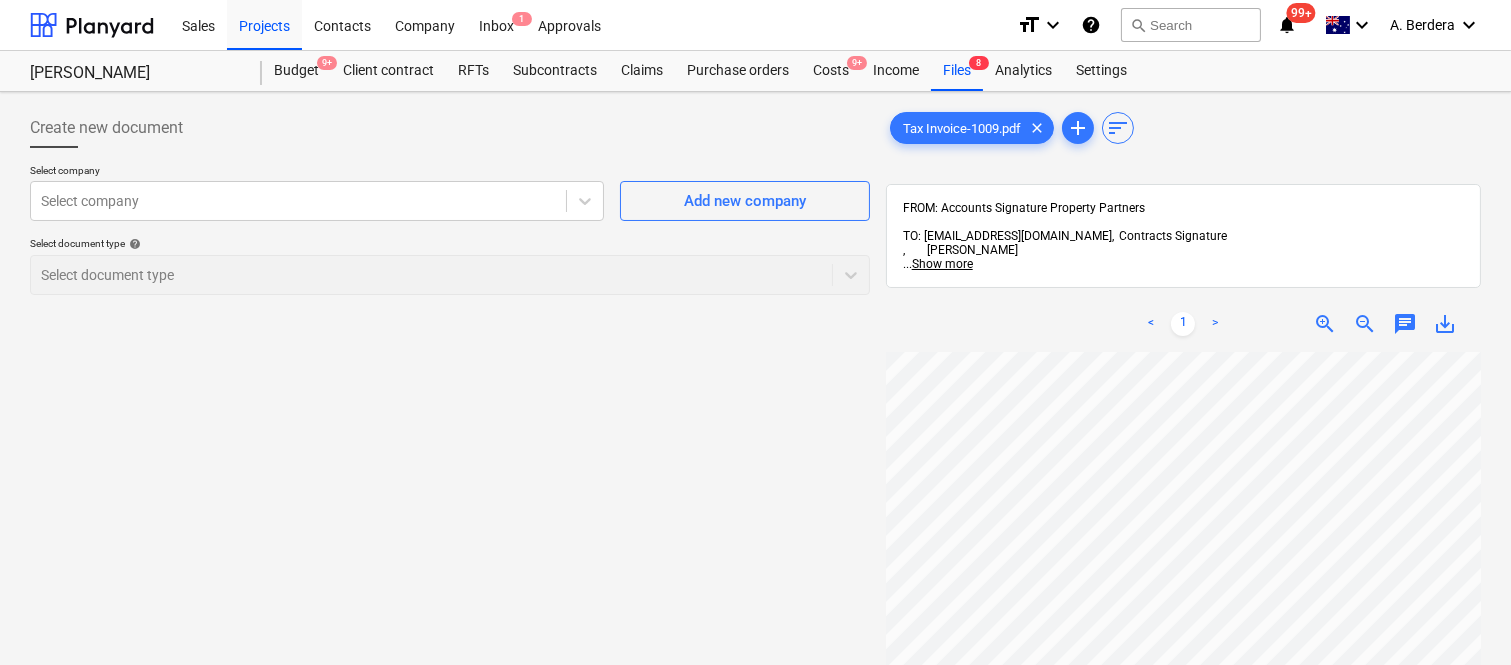 scroll, scrollTop: 0, scrollLeft: 130, axis: horizontal 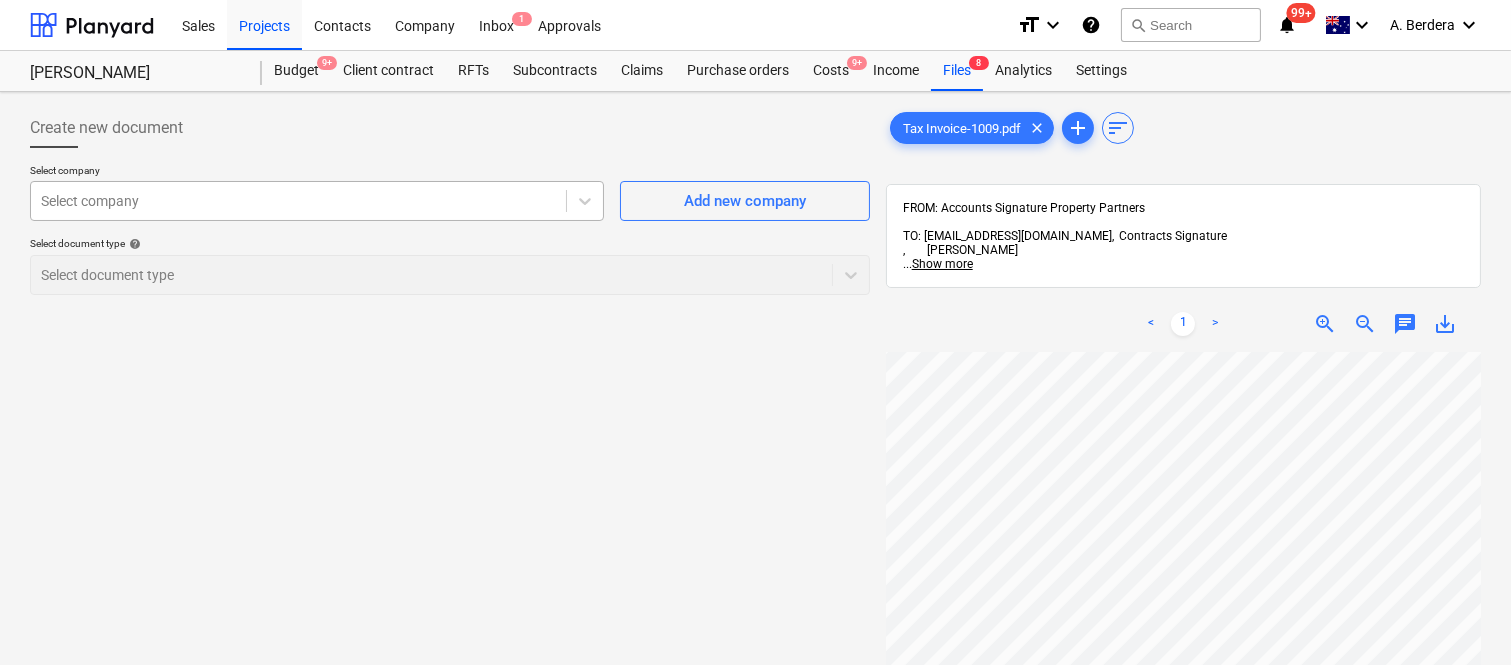 click at bounding box center [298, 201] 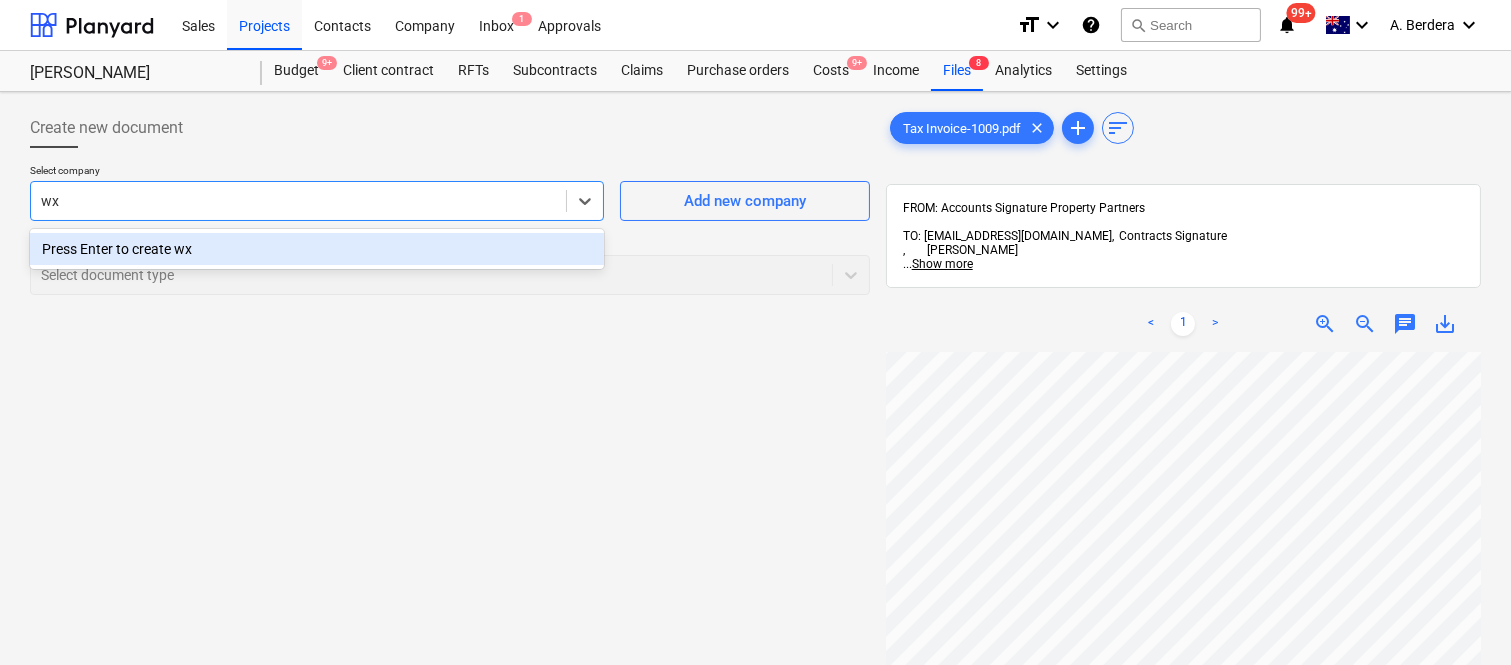 type on "w" 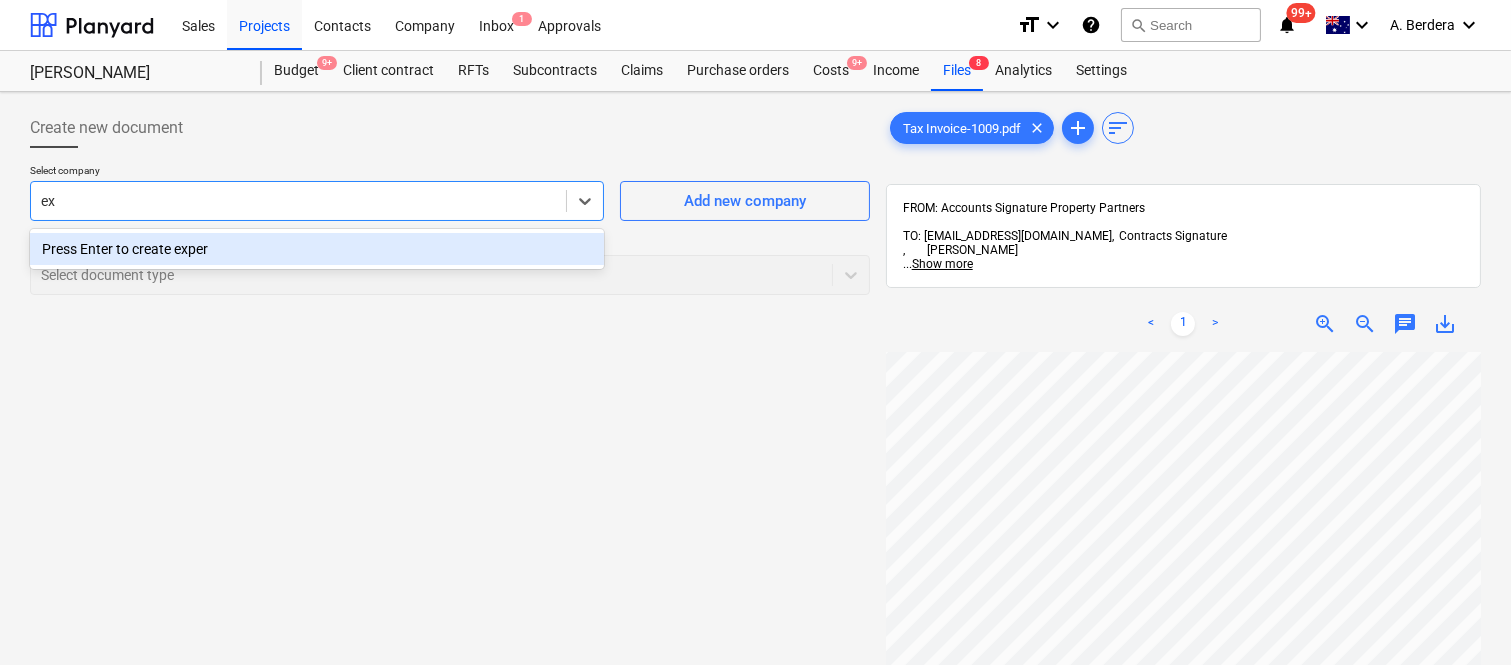type on "e" 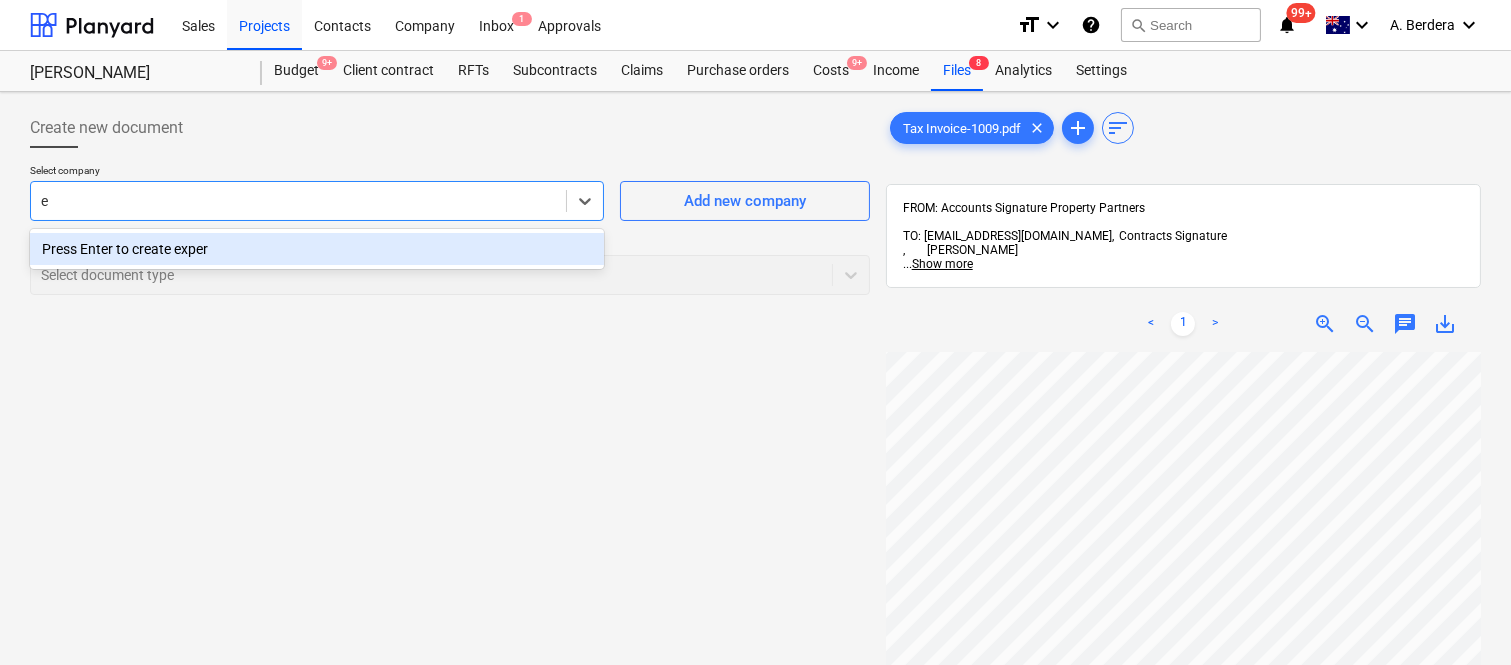 type 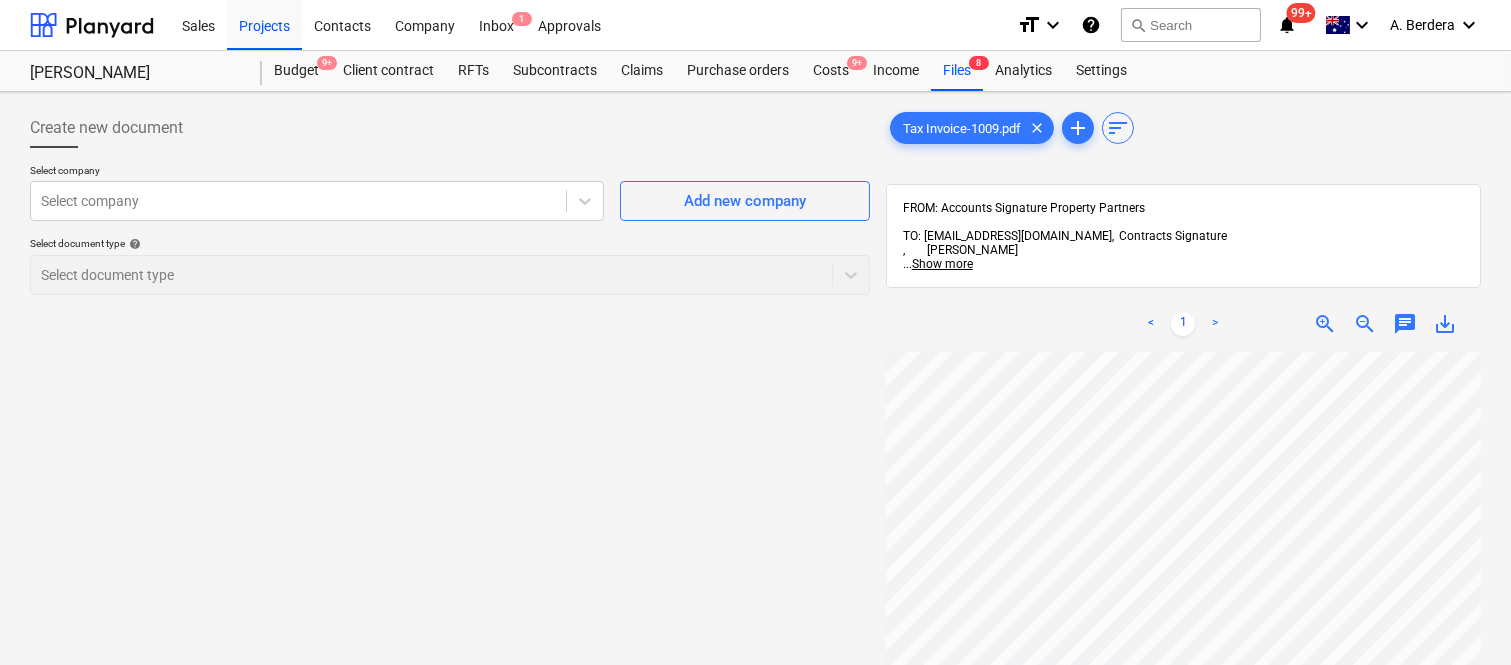 scroll, scrollTop: 0, scrollLeft: 52, axis: horizontal 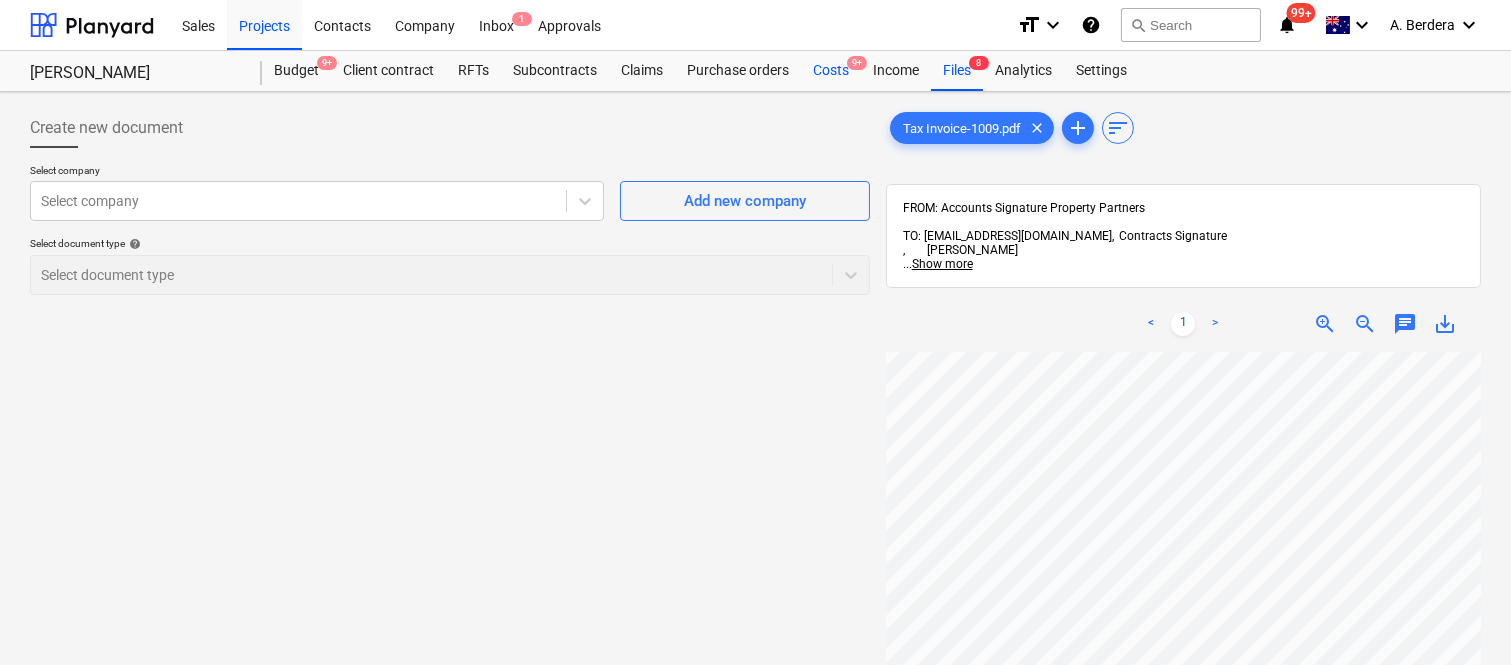 click on "Costs 9+" at bounding box center (831, 71) 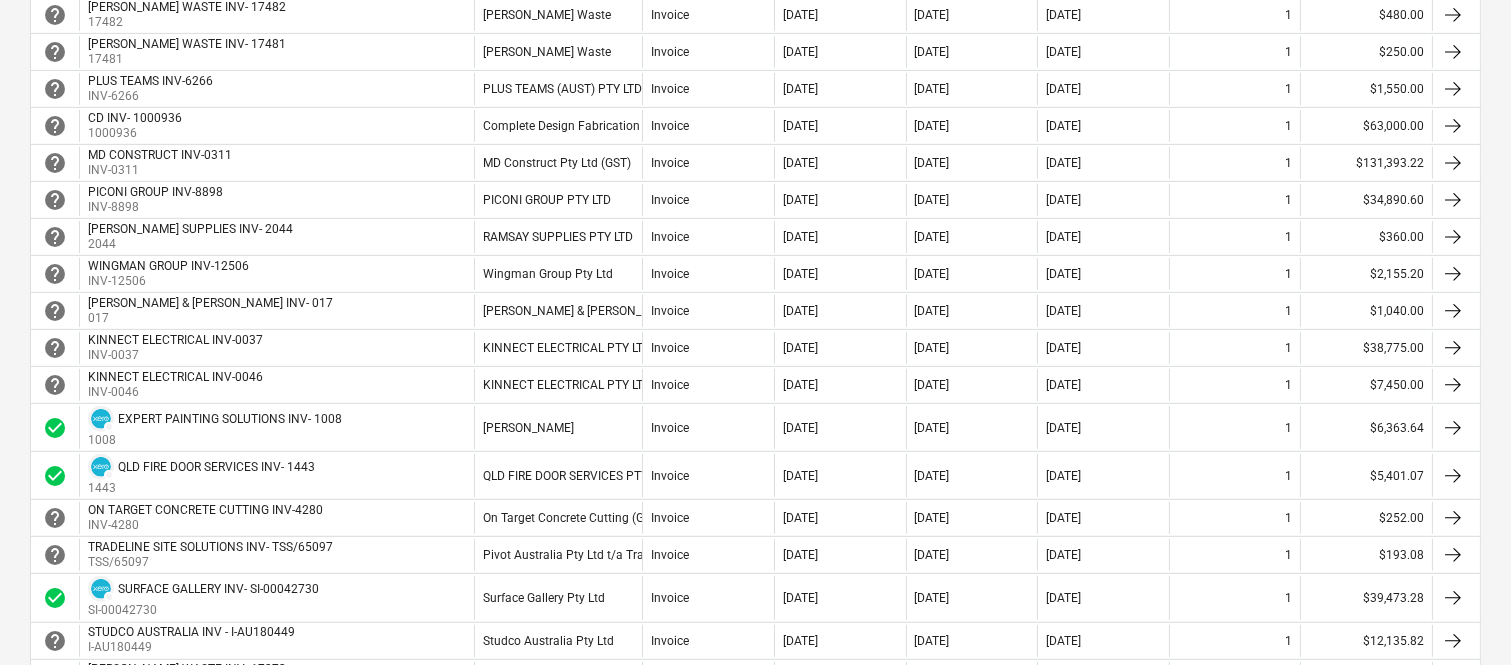 scroll, scrollTop: 1466, scrollLeft: 0, axis: vertical 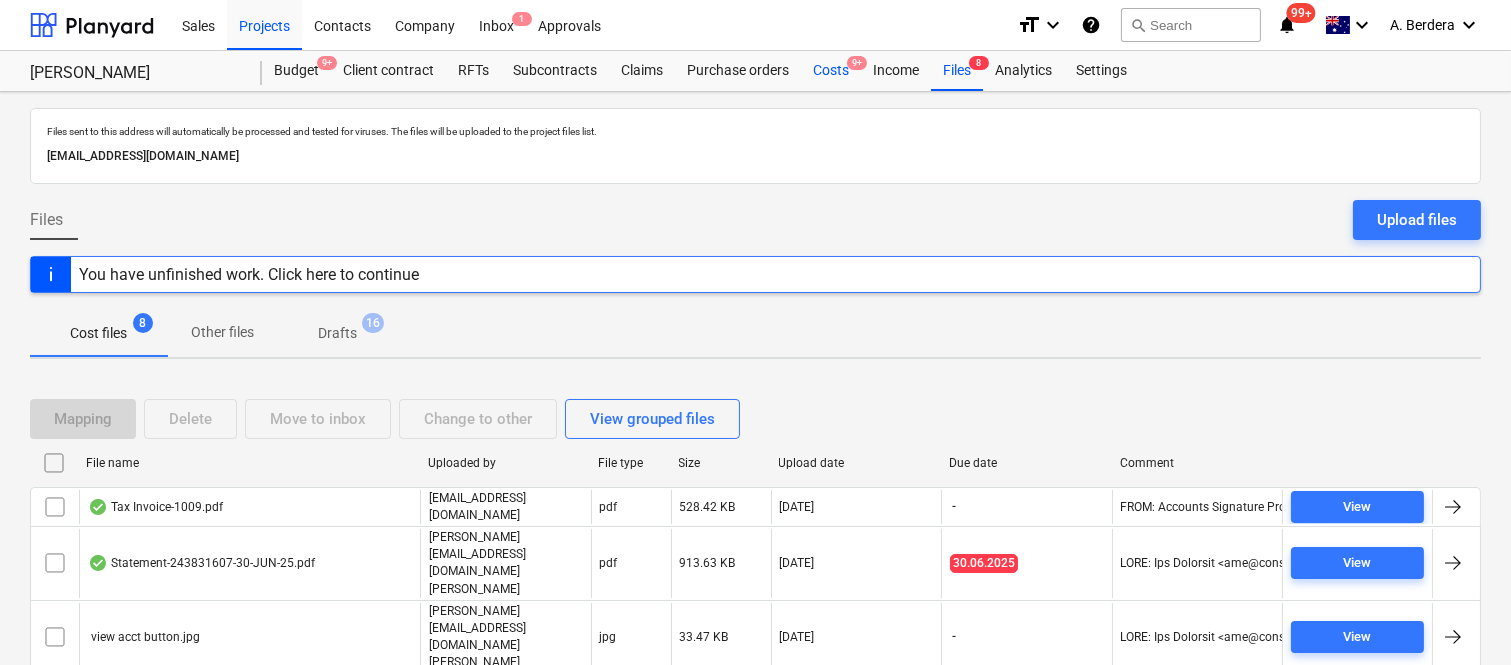 click on "Costs 9+" at bounding box center [831, 71] 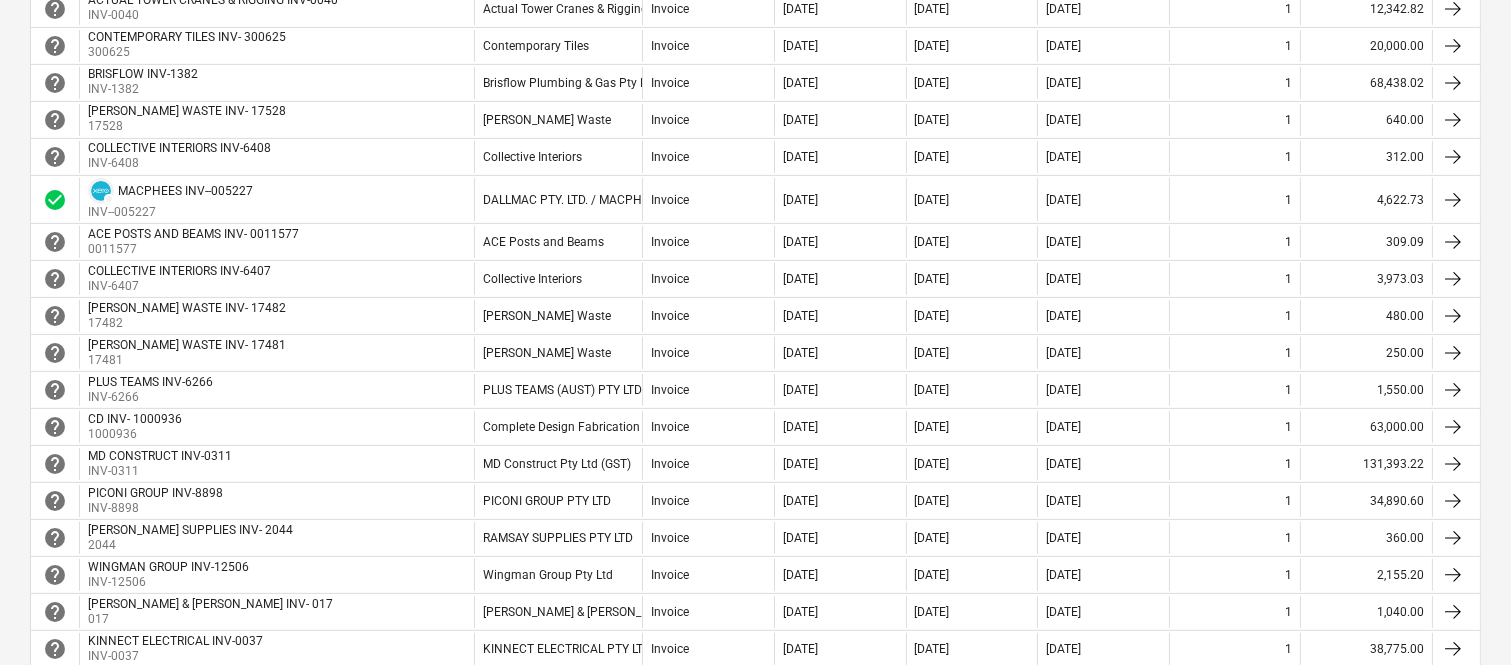 scroll, scrollTop: 1735, scrollLeft: 0, axis: vertical 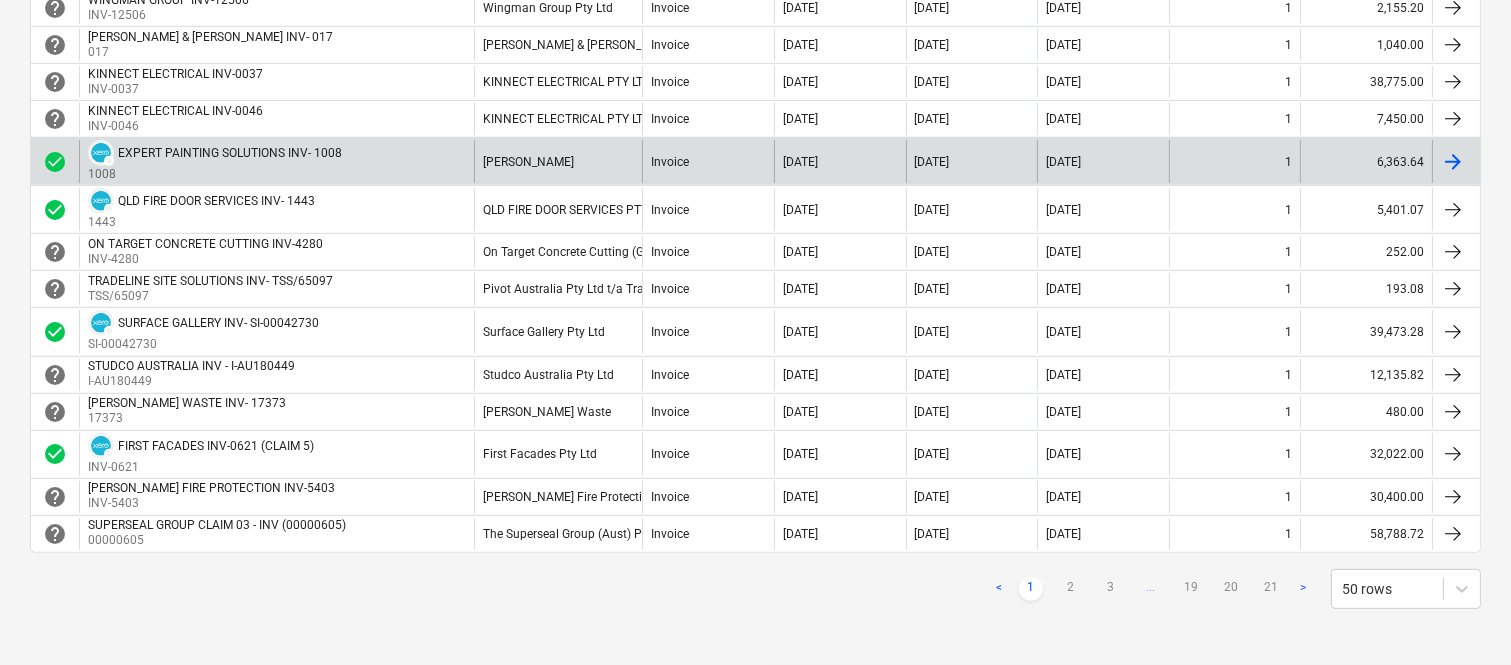 click on "DRAFT EXPERT PAINTING SOLUTIONS INV- 1008 1008" at bounding box center (276, 161) 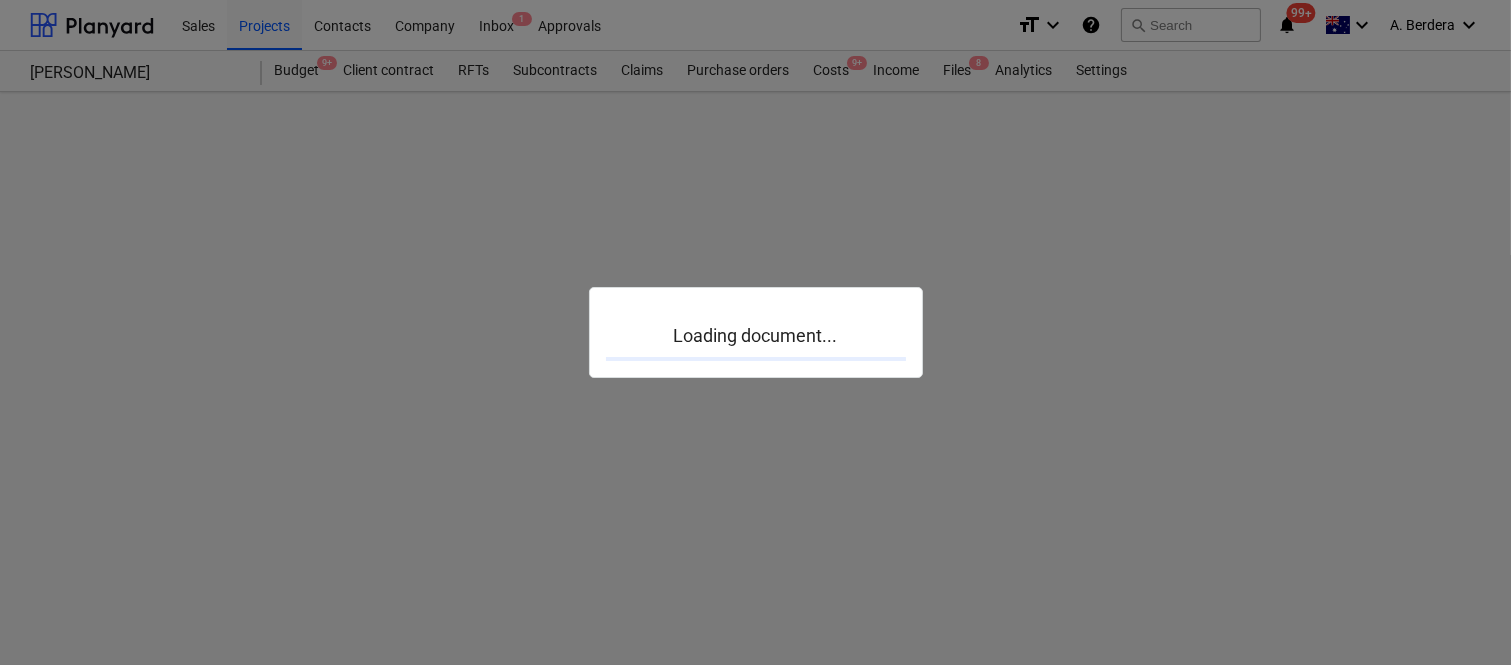 scroll, scrollTop: 0, scrollLeft: 0, axis: both 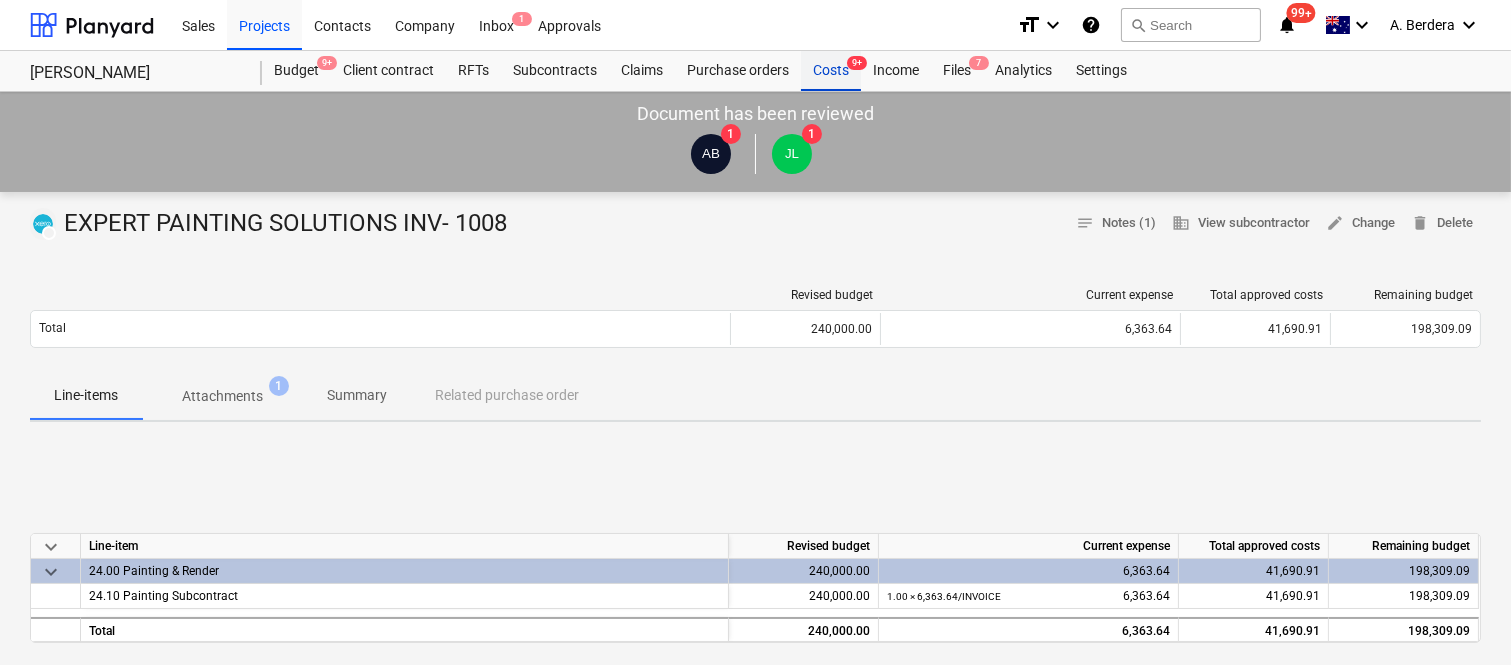 click on "Costs 9+" at bounding box center [831, 71] 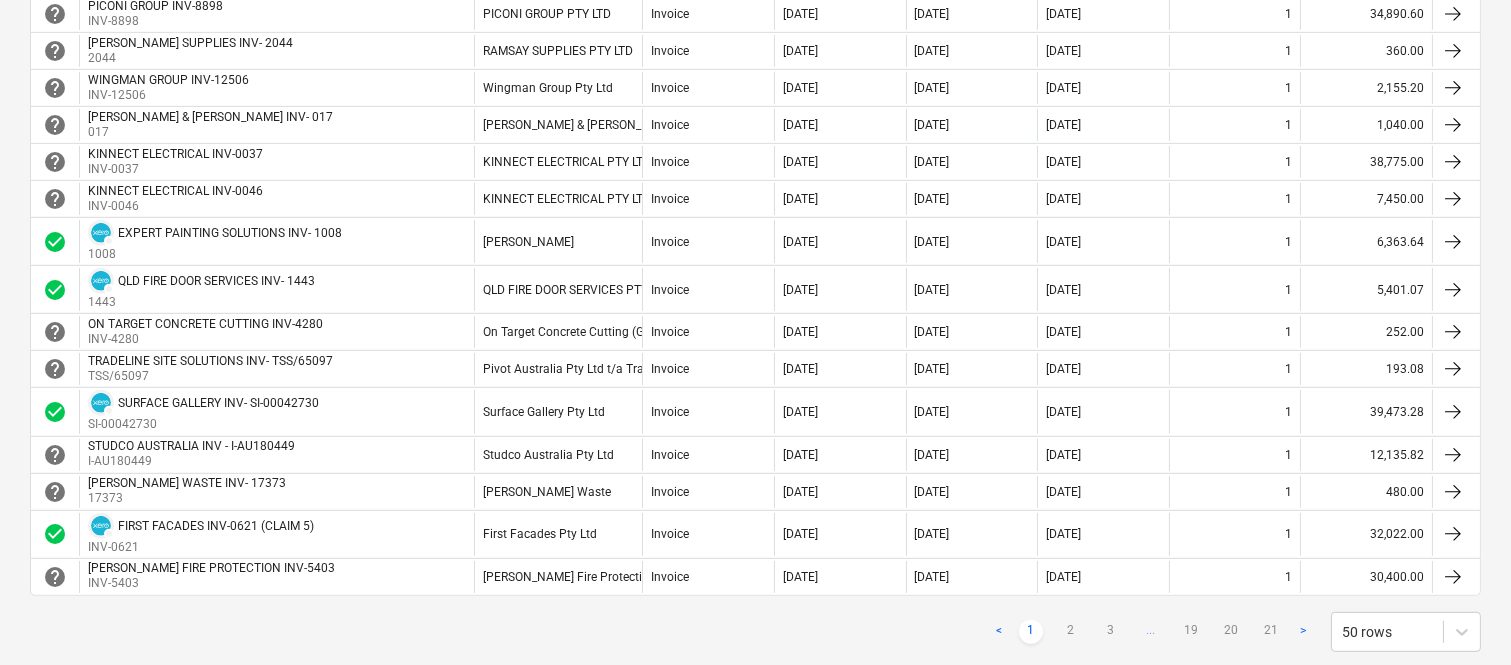 scroll, scrollTop: 1733, scrollLeft: 0, axis: vertical 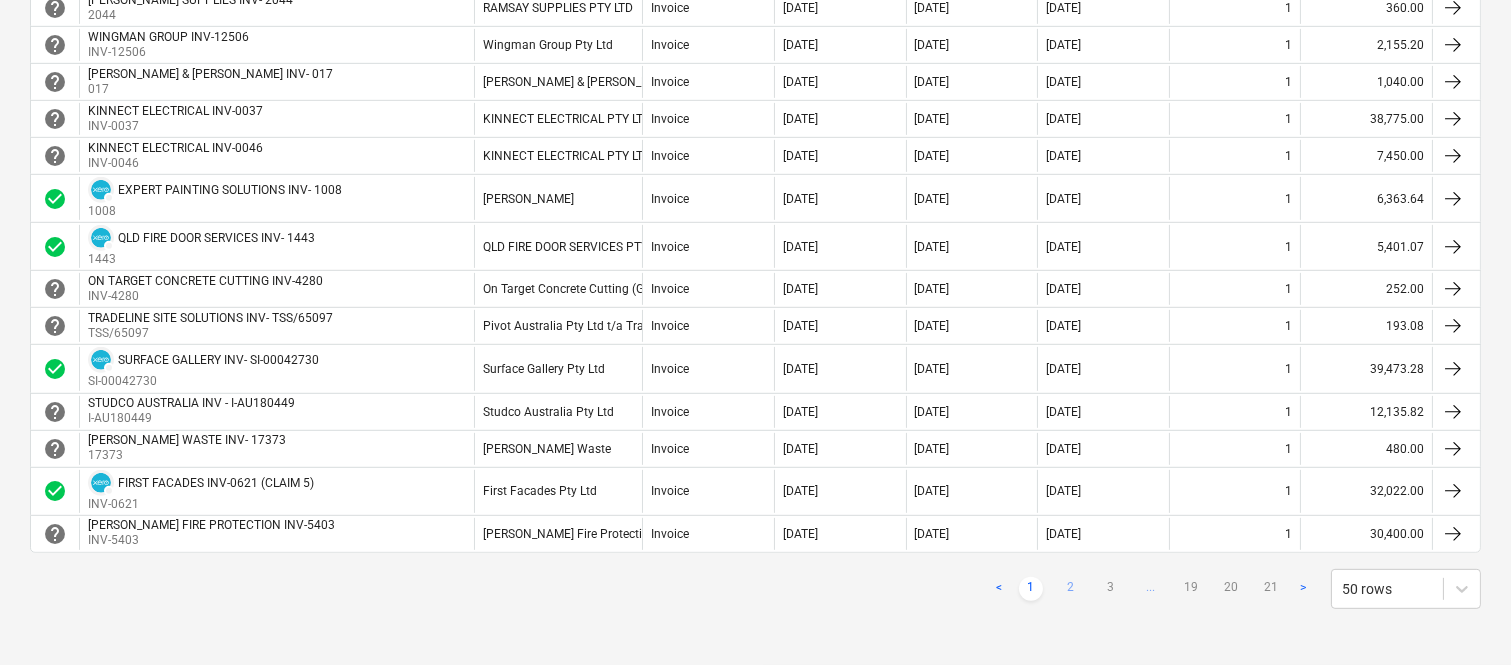 click on "2" at bounding box center (1071, 589) 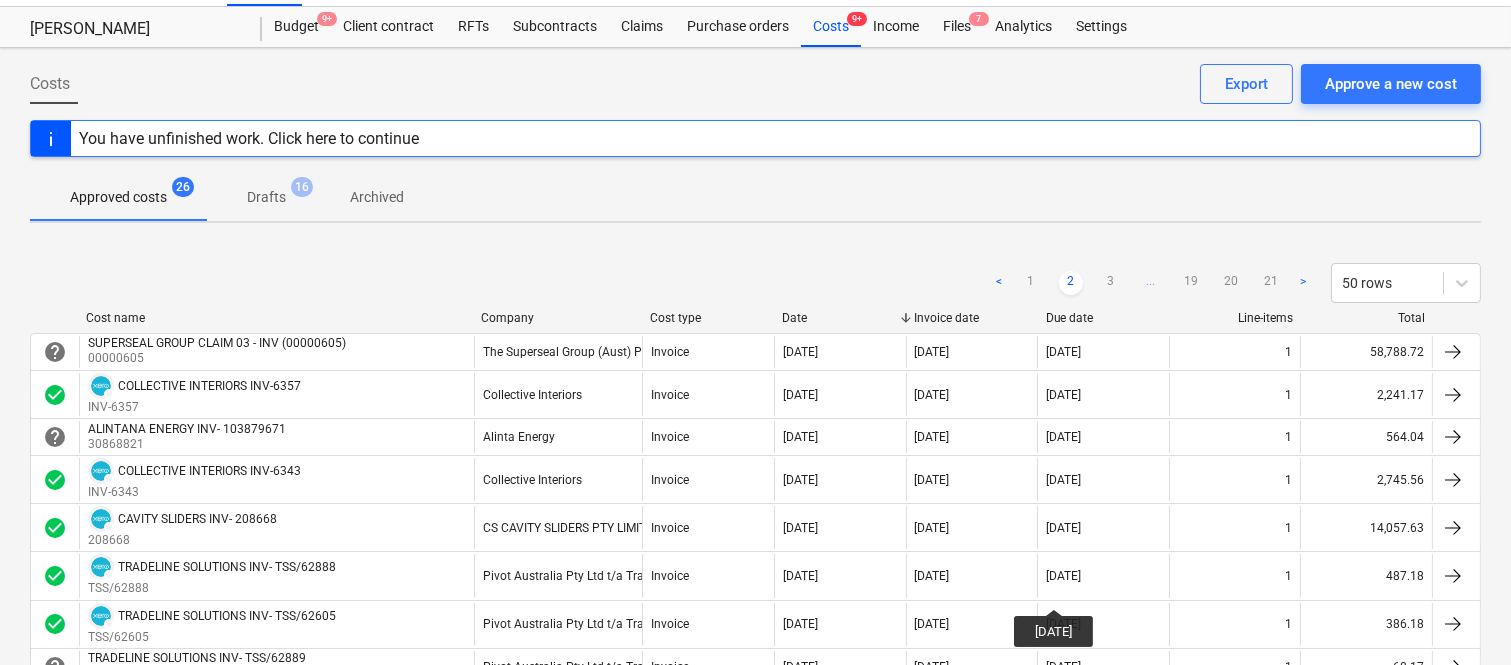 scroll, scrollTop: 0, scrollLeft: 0, axis: both 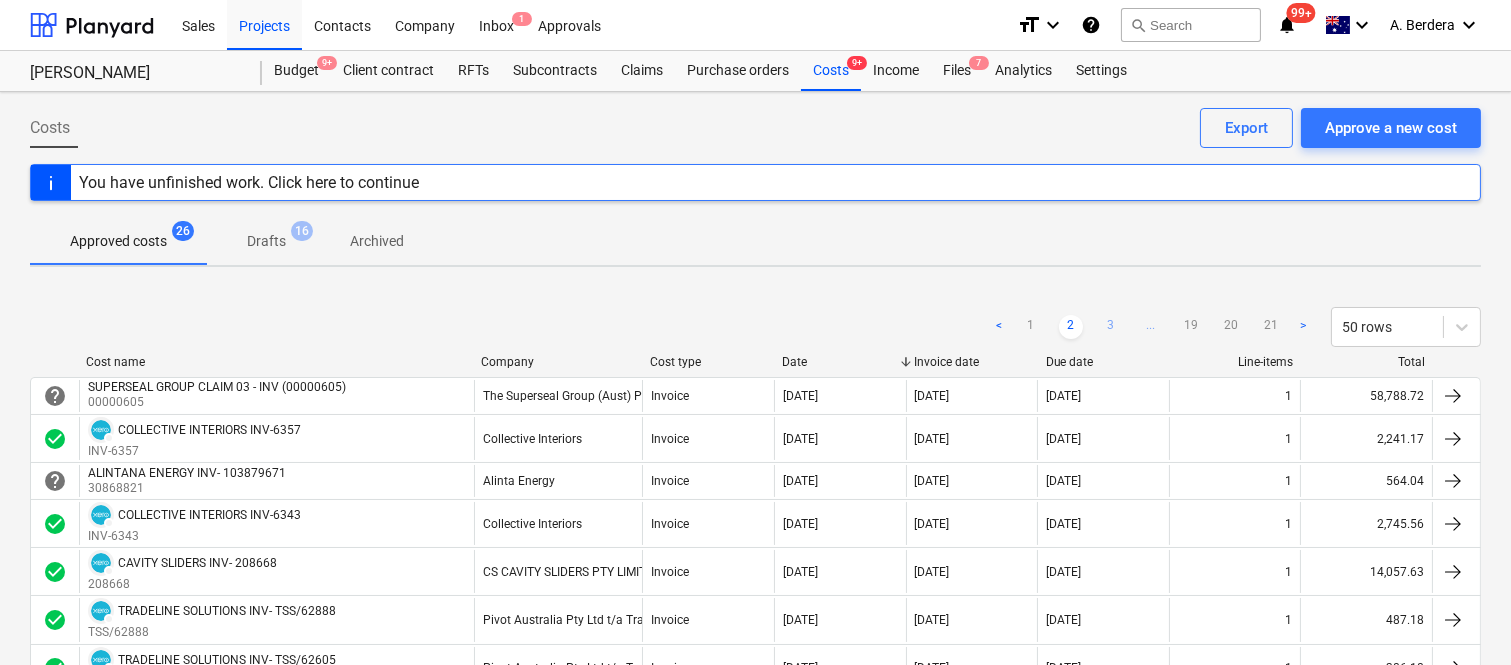 click on "3" at bounding box center [1111, 327] 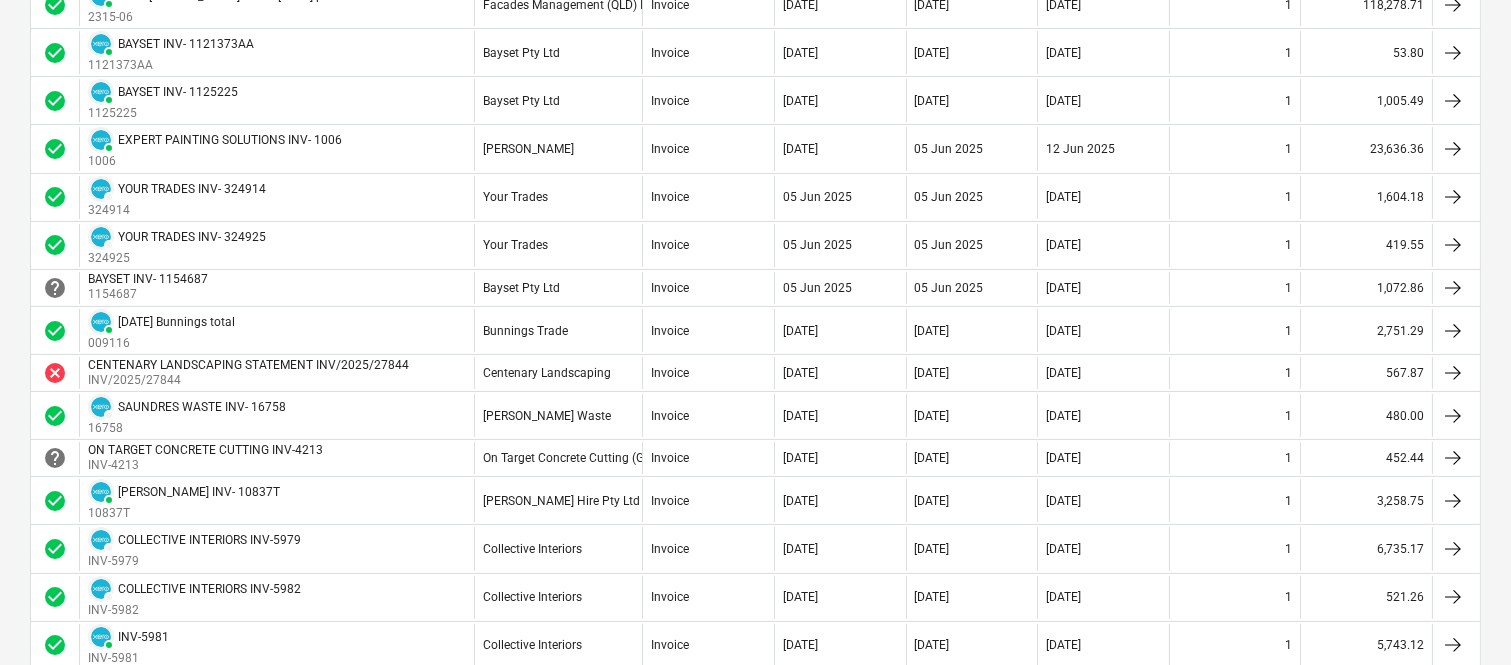 scroll, scrollTop: 488, scrollLeft: 0, axis: vertical 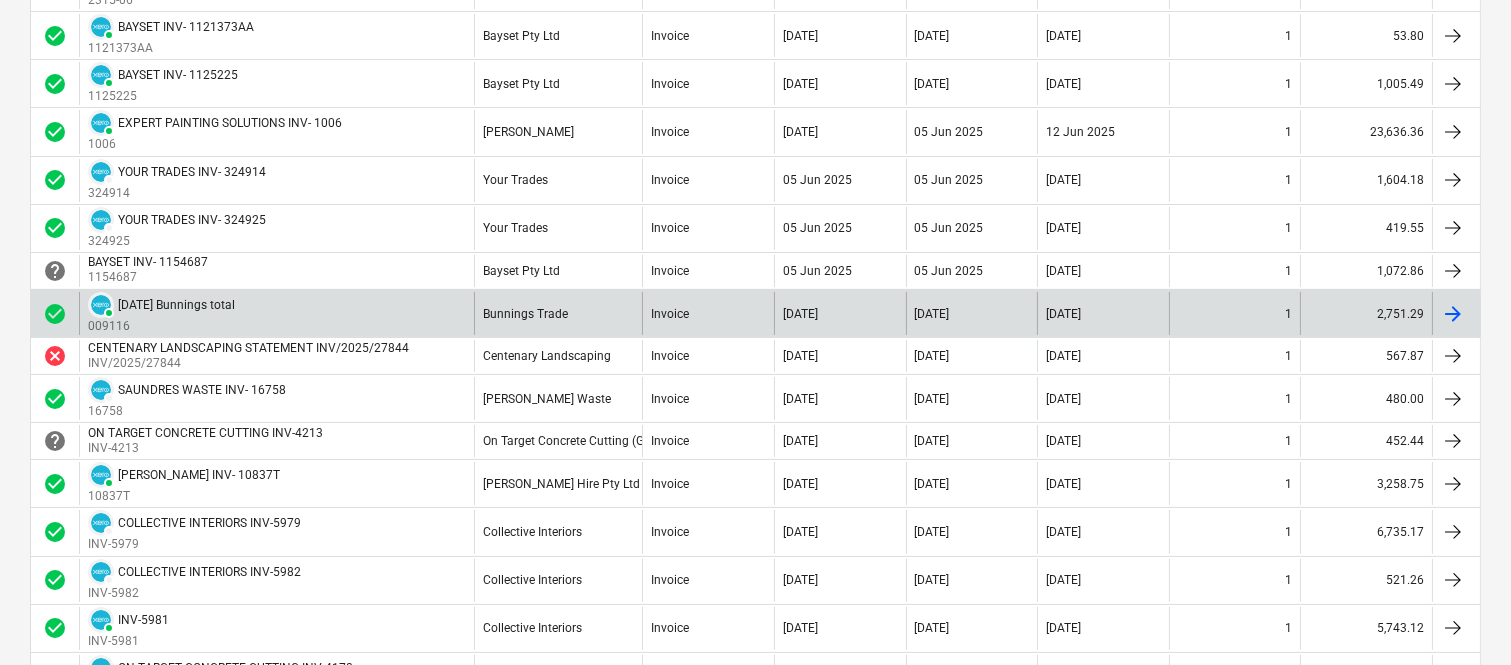 click on "Bunnings Trade" at bounding box center [558, 313] 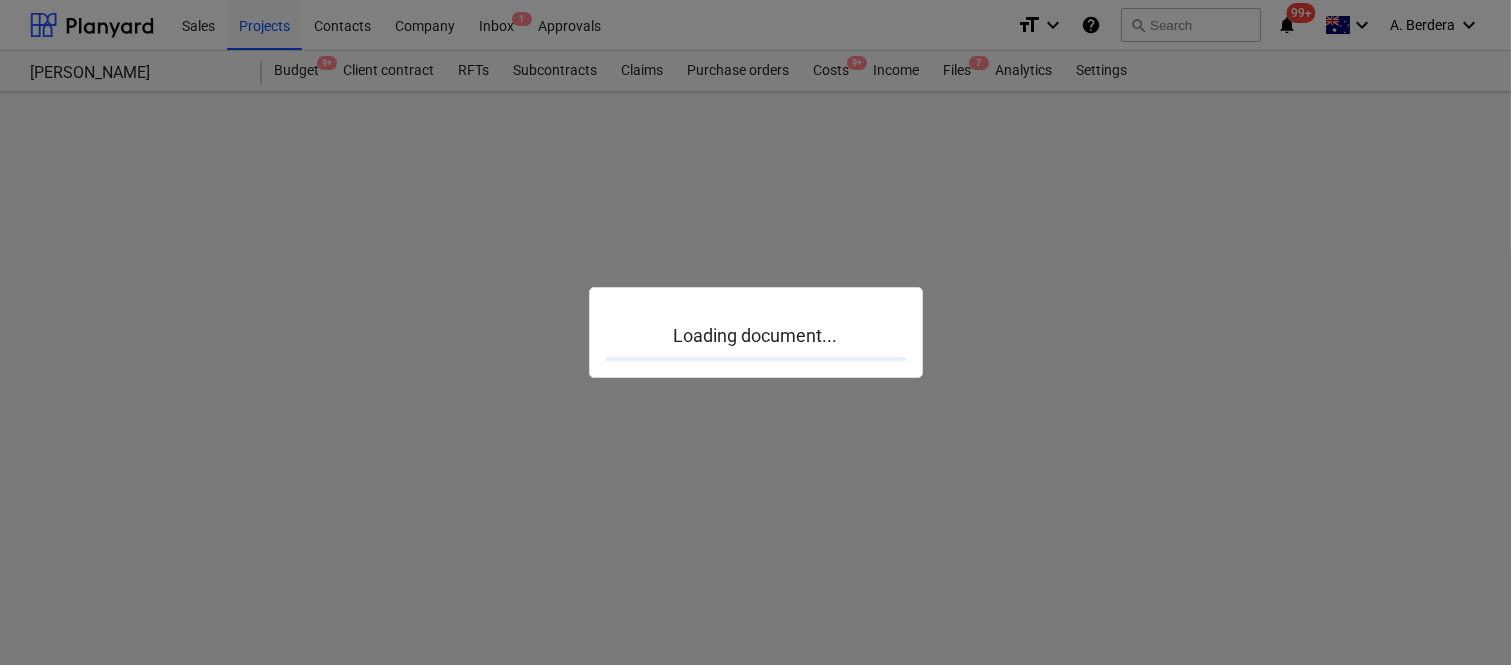 scroll, scrollTop: 0, scrollLeft: 0, axis: both 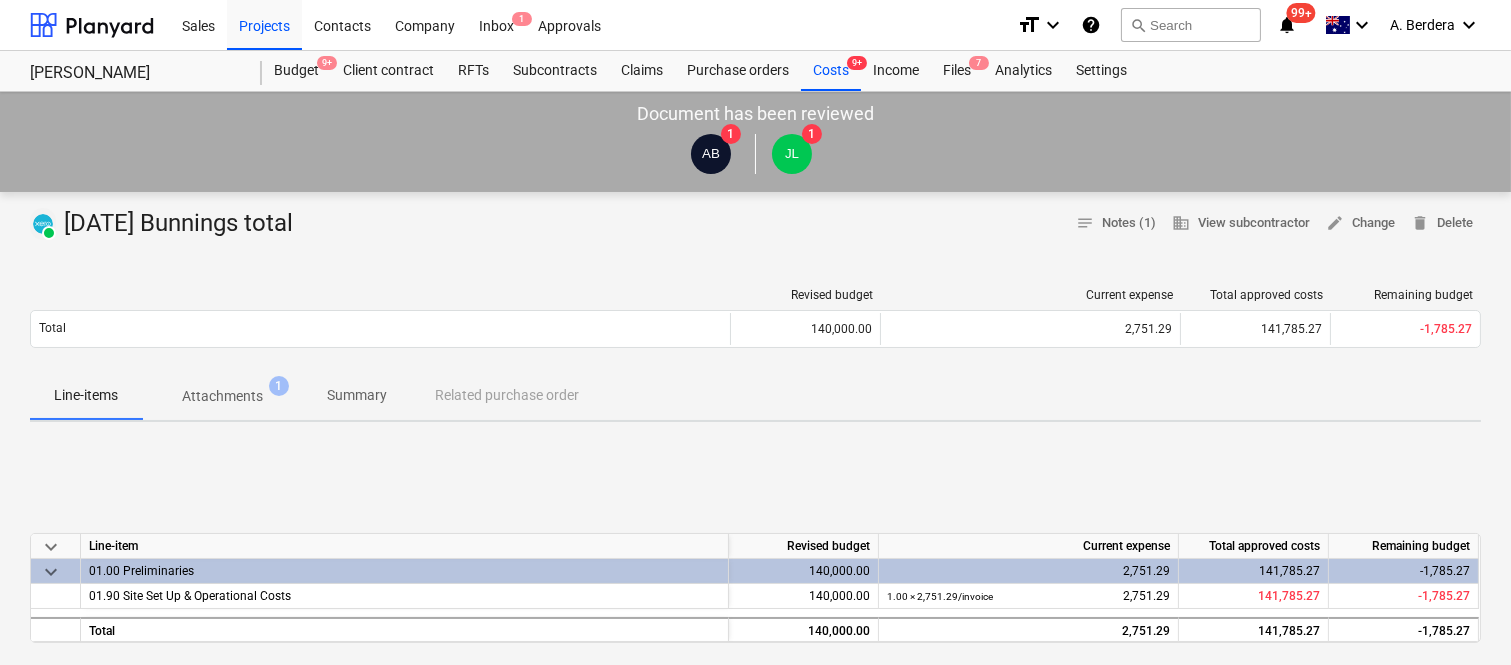 click on "Summary" at bounding box center (357, 395) 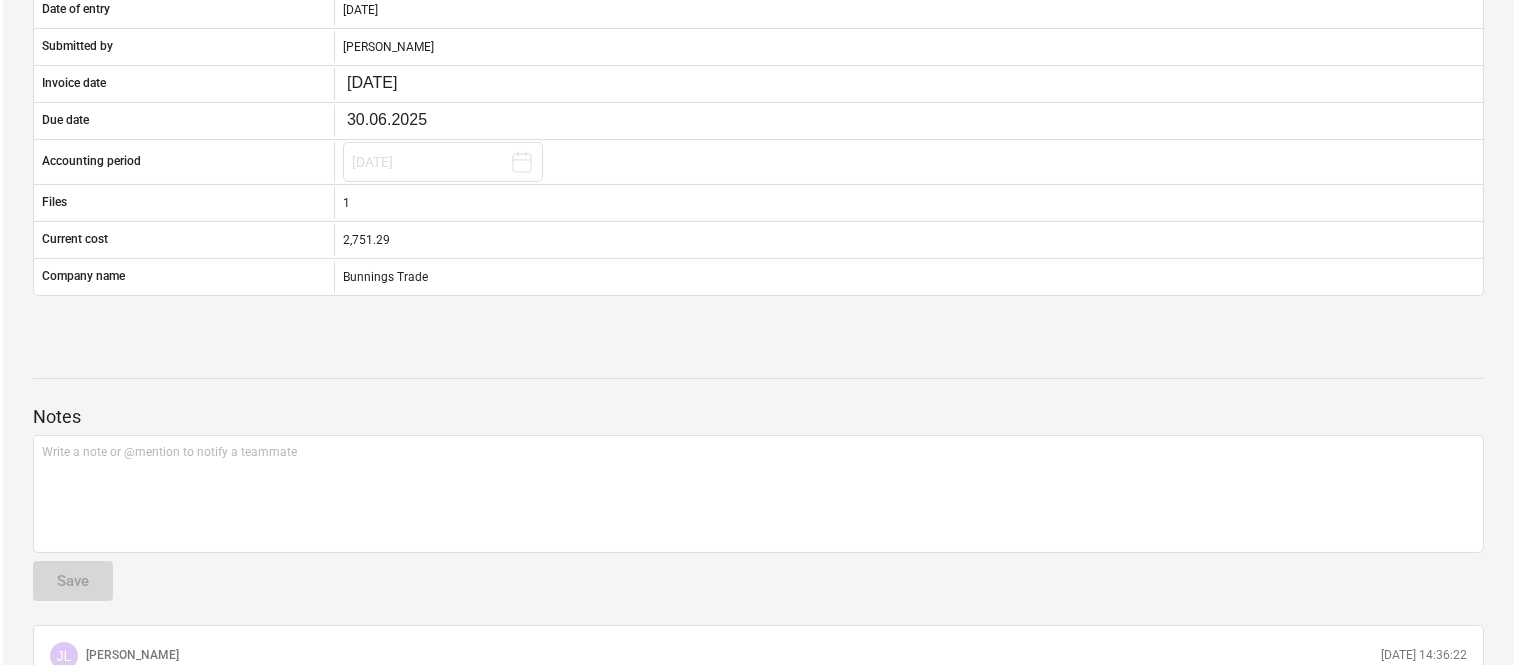scroll, scrollTop: 0, scrollLeft: 0, axis: both 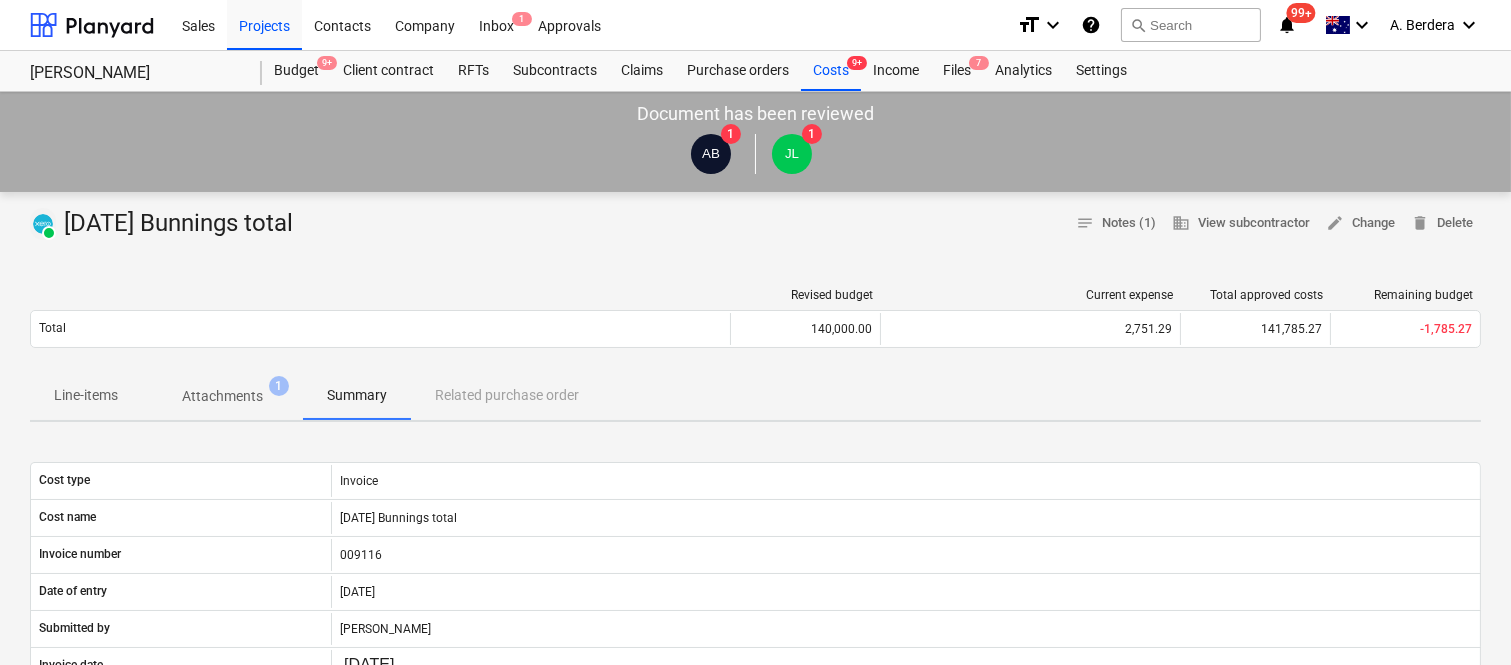 click on "Attachments 1" at bounding box center [222, 396] 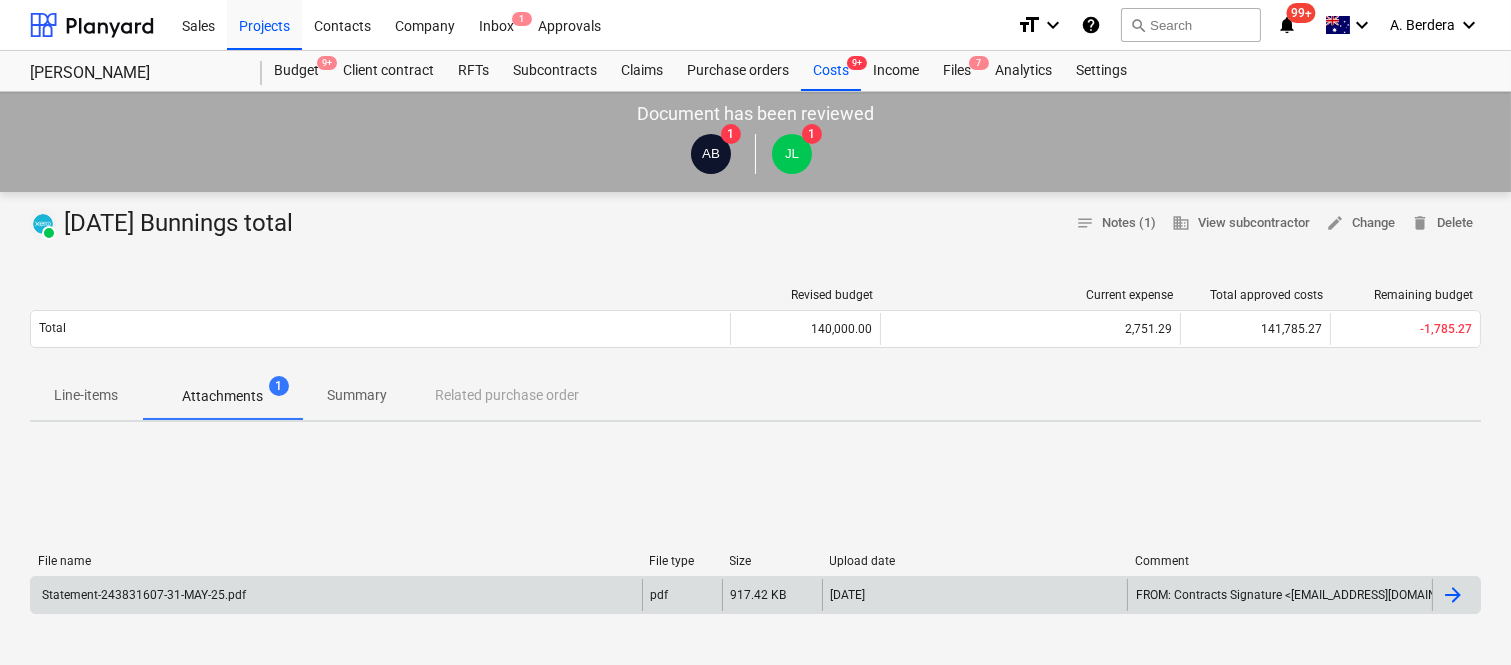 click on "Statement-243831607-31-MAY-25.pdf" at bounding box center [336, 595] 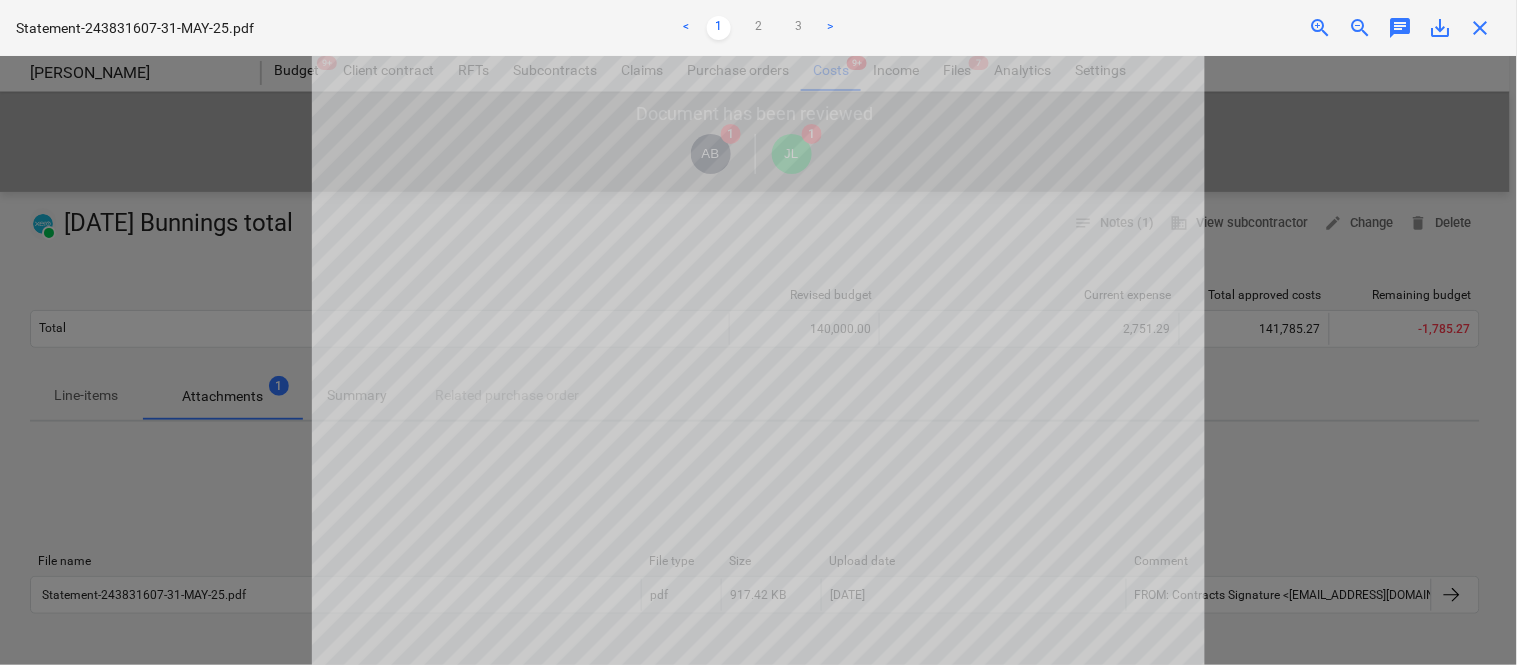 scroll, scrollTop: 0, scrollLeft: 0, axis: both 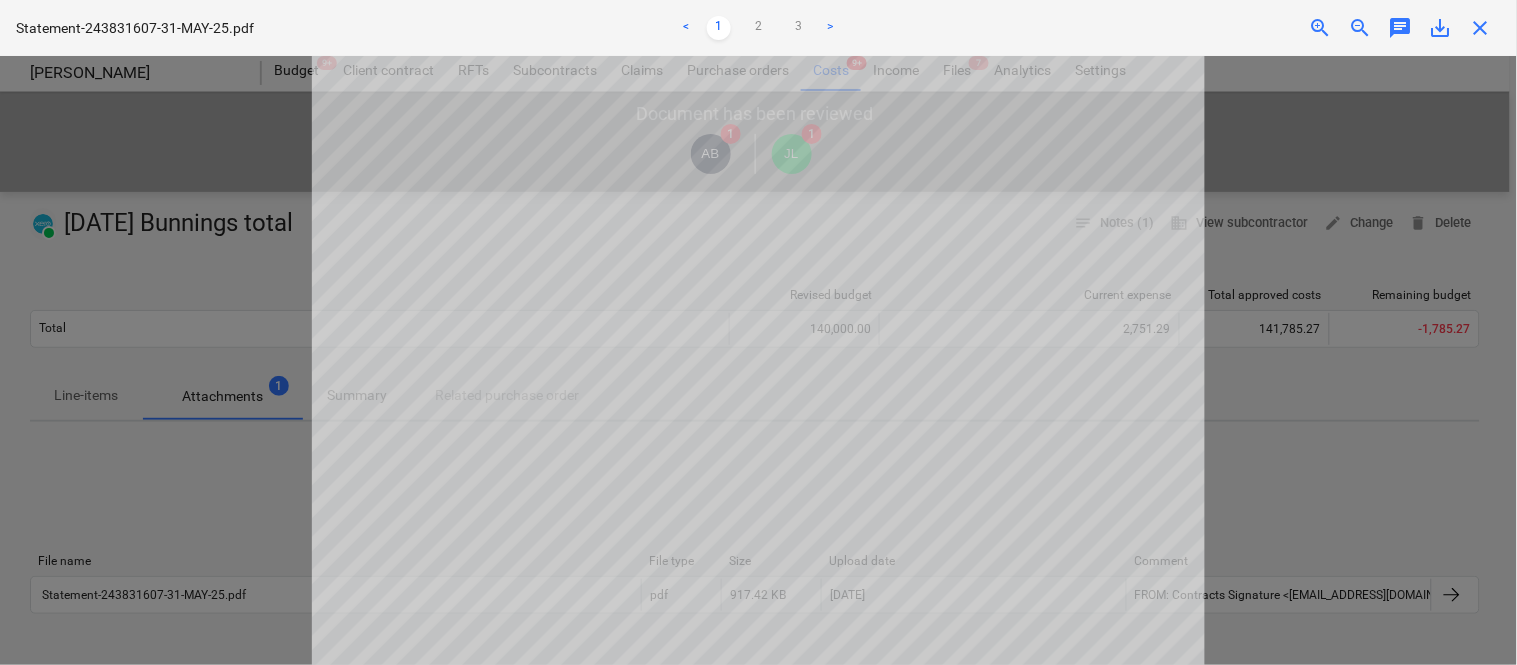 click on "close" at bounding box center (1481, 28) 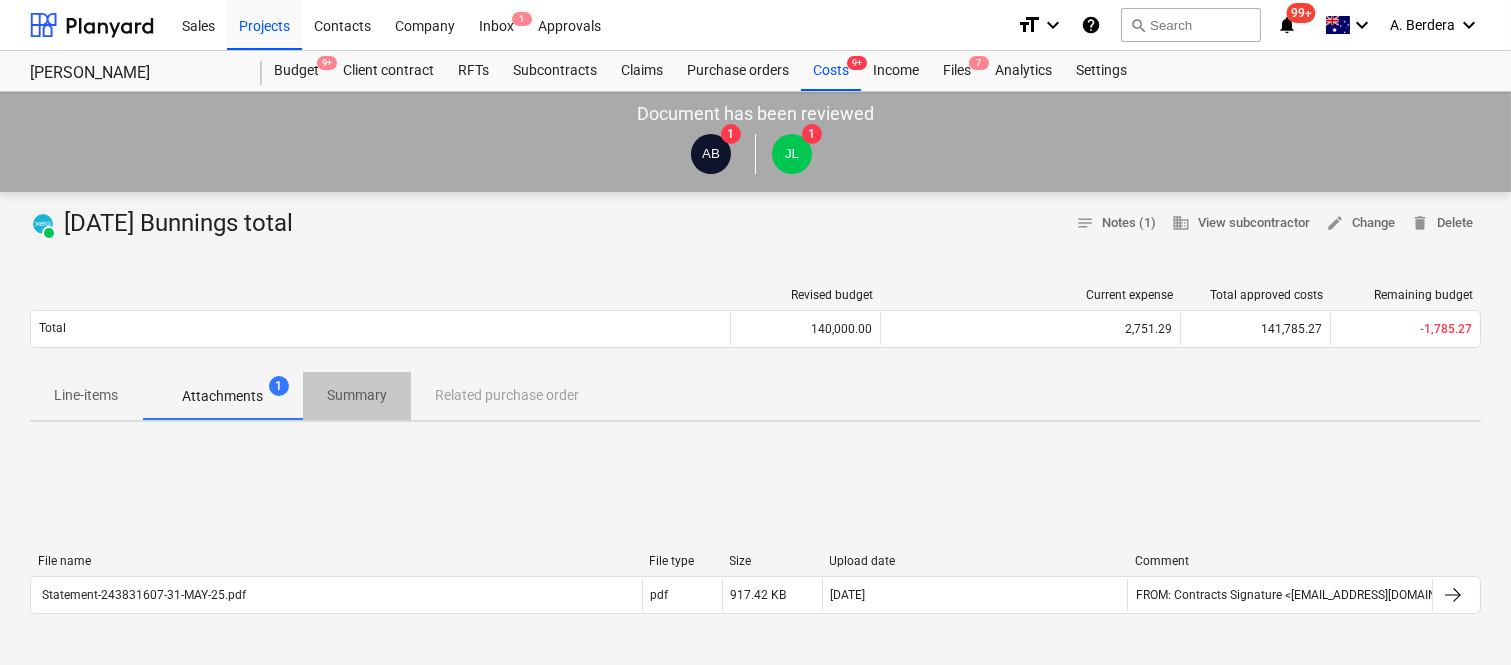 click on "Summary" at bounding box center [357, 395] 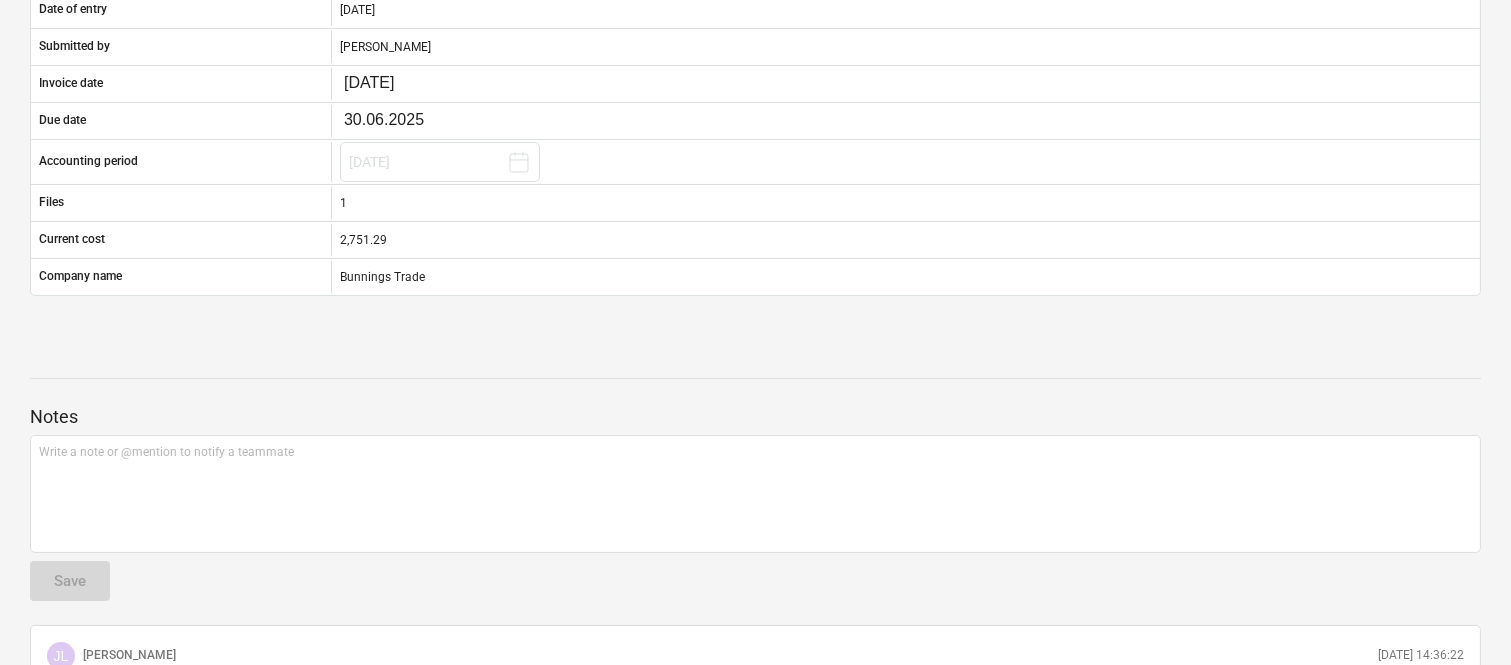 scroll, scrollTop: 0, scrollLeft: 0, axis: both 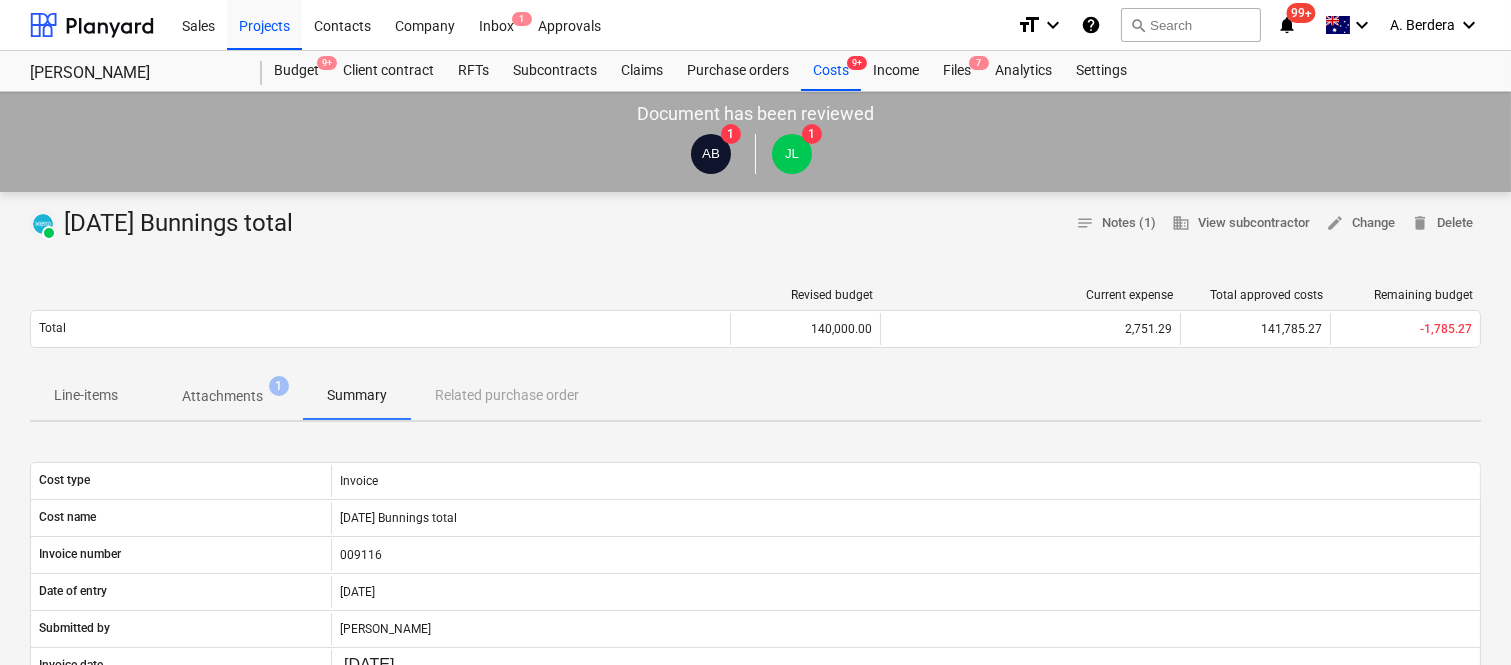 click on "Attachments" at bounding box center [222, 396] 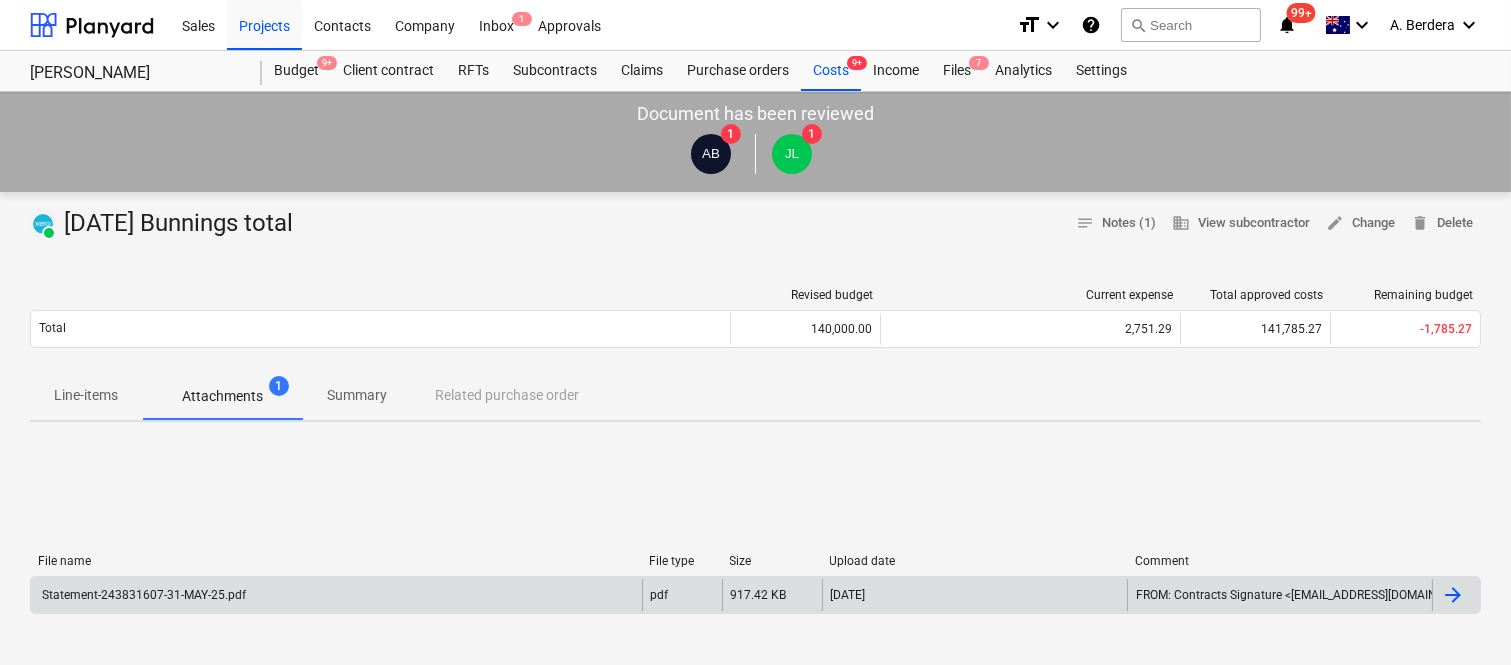 click on "Statement-243831607-31-MAY-25.pdf" at bounding box center [336, 595] 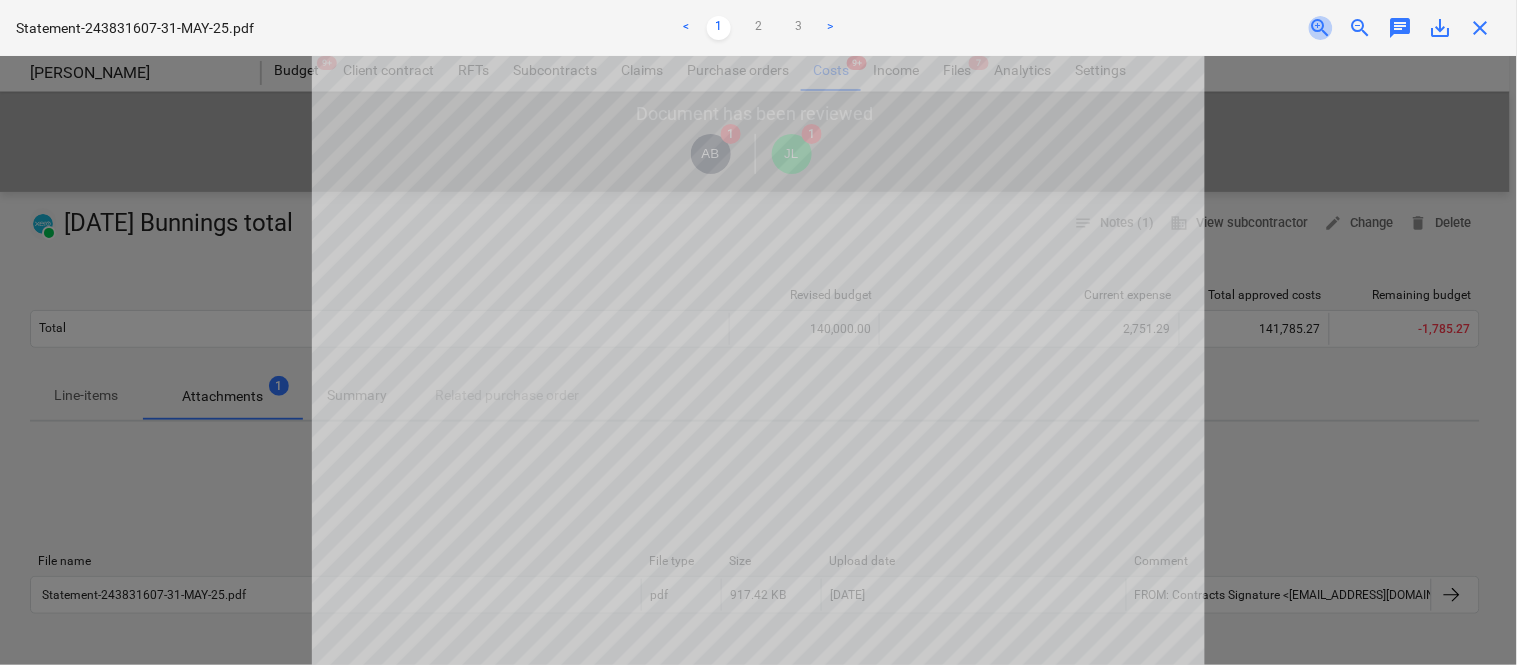 click on "zoom_in" at bounding box center [1321, 28] 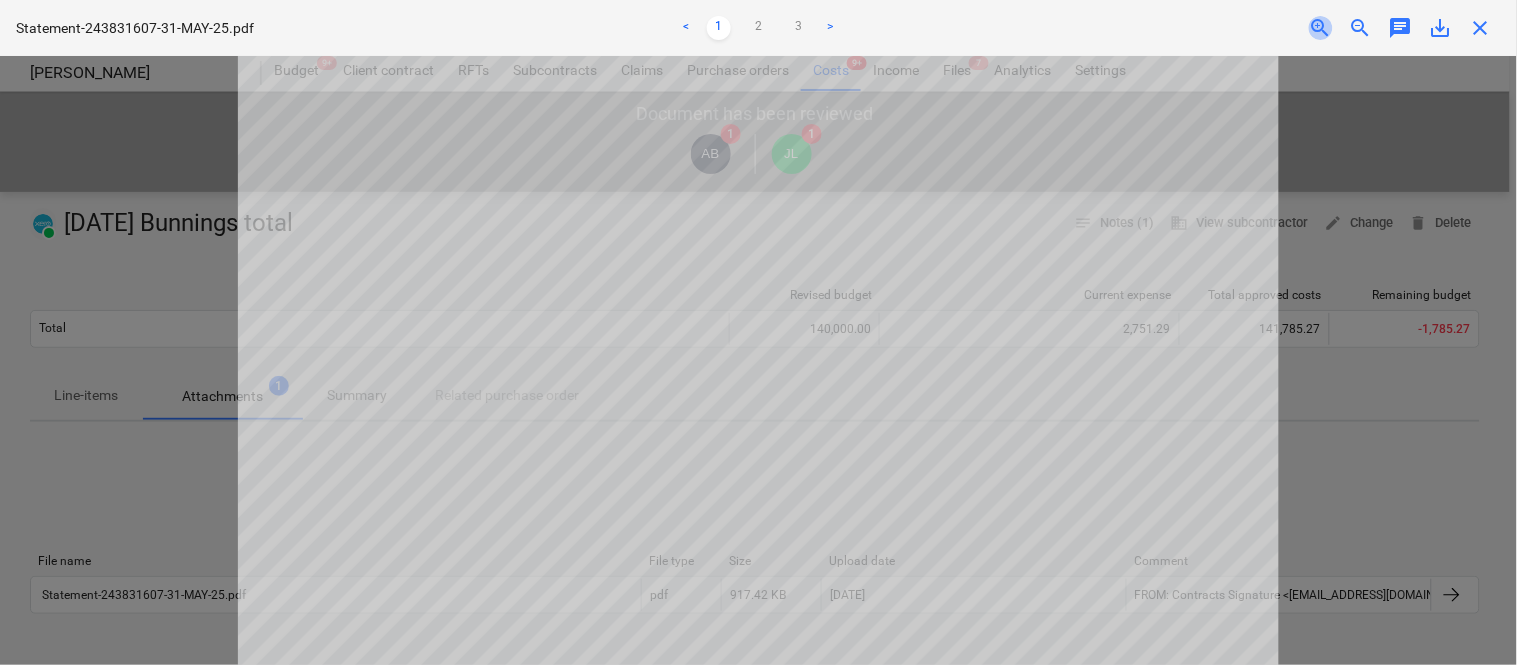 click on "zoom_in" at bounding box center [1321, 28] 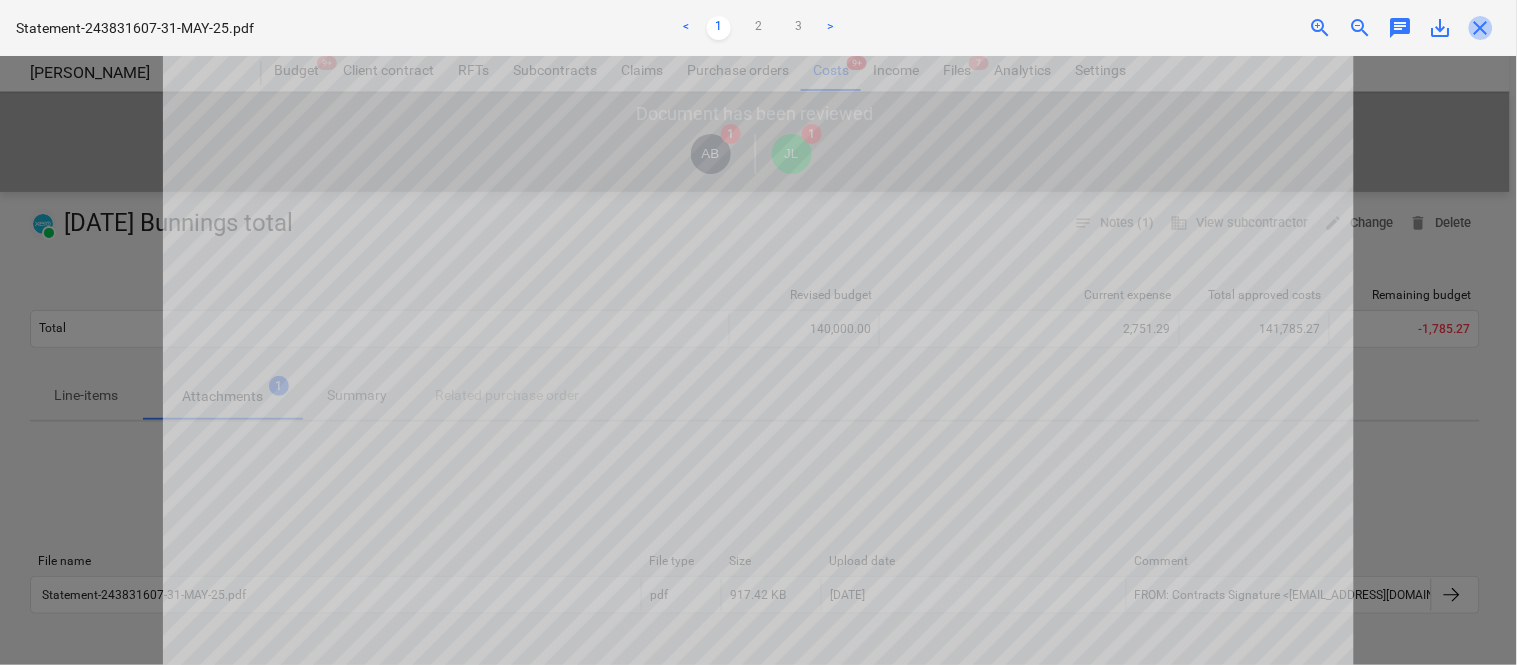 click on "close" at bounding box center (1481, 28) 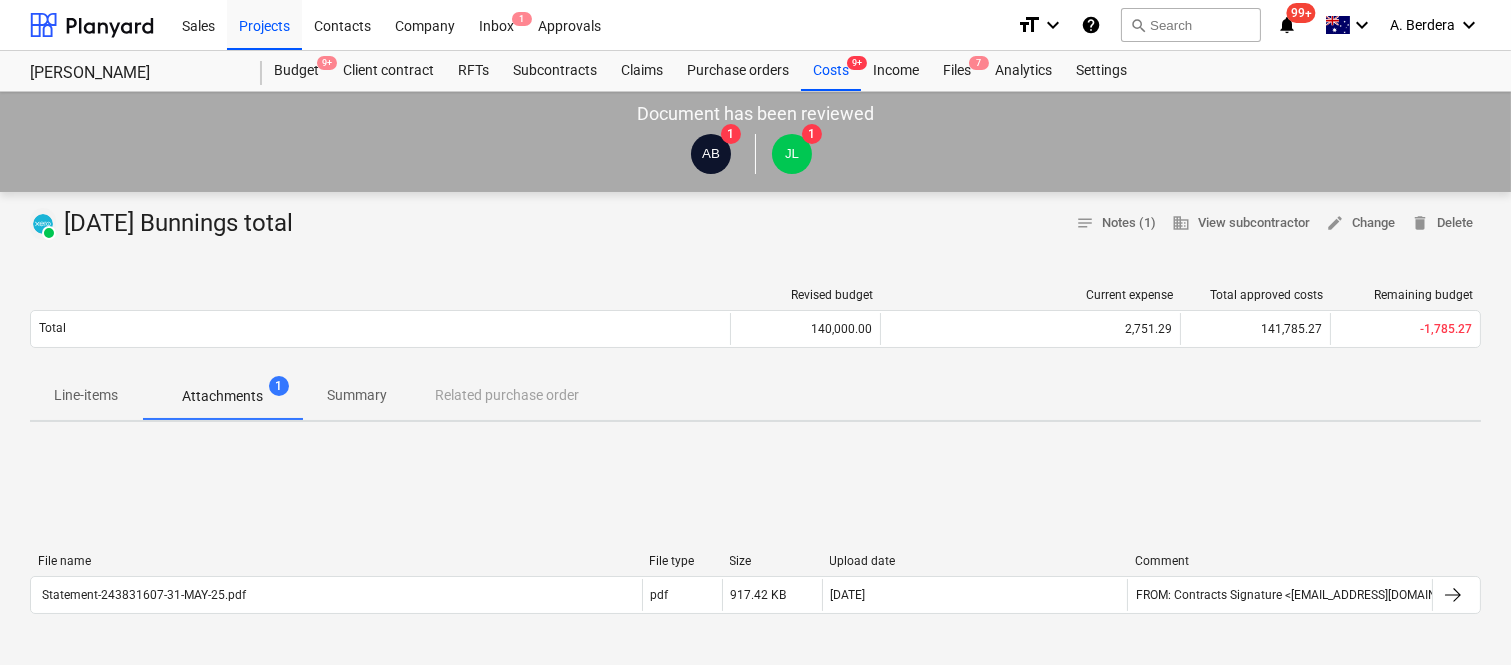click on "Summary" at bounding box center [357, 395] 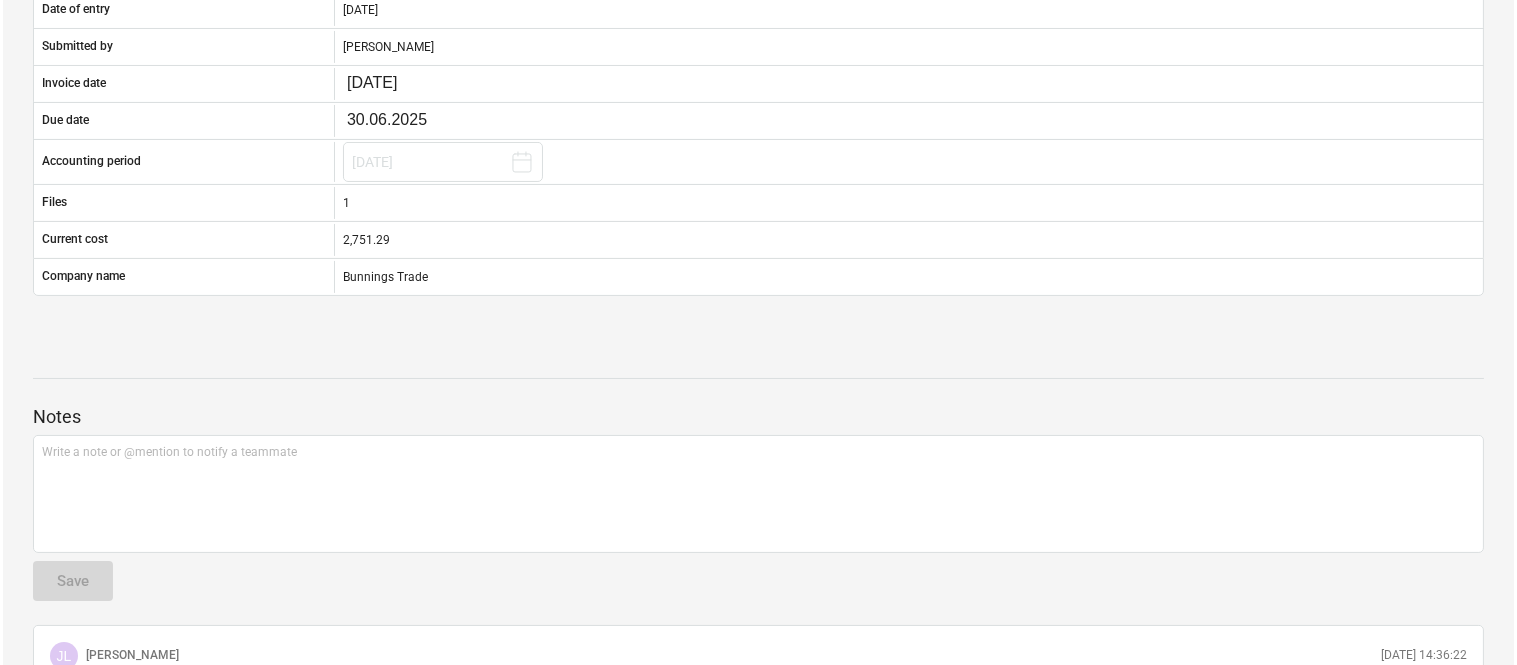 scroll, scrollTop: 0, scrollLeft: 0, axis: both 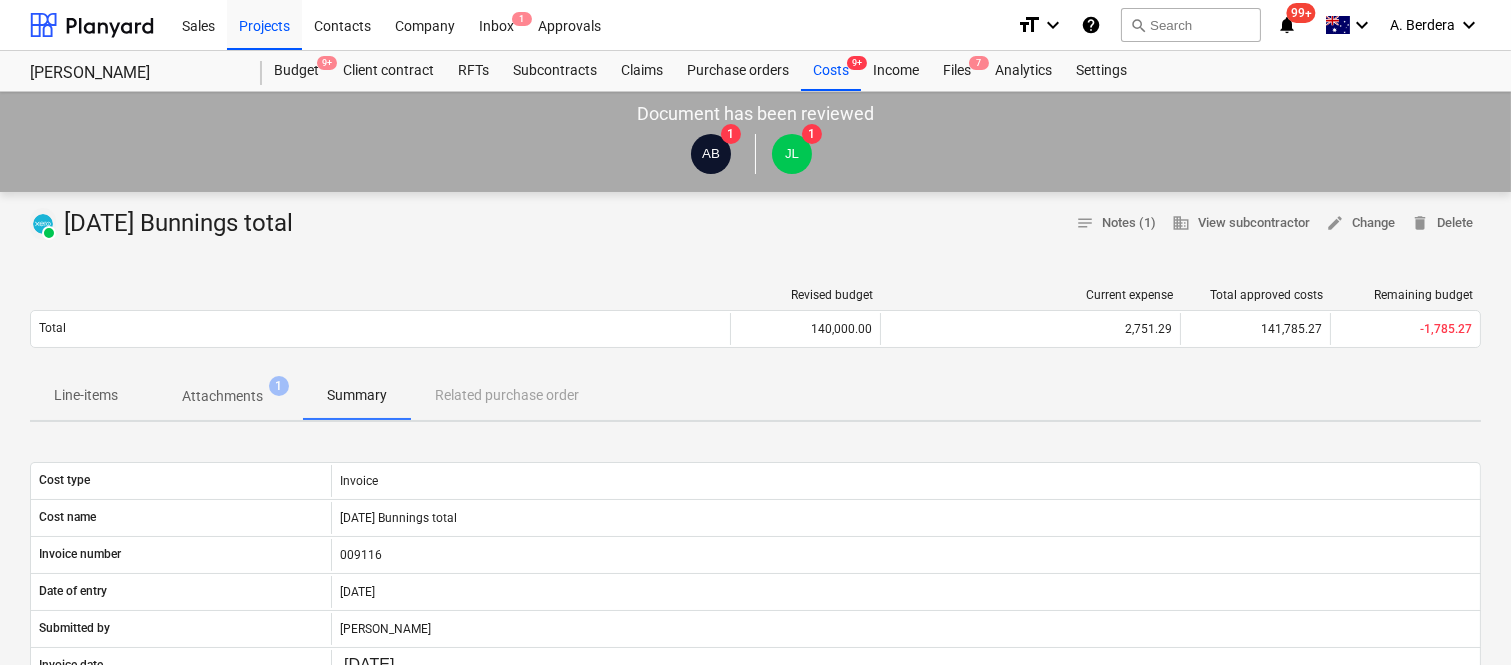click on "Attachments" at bounding box center (222, 396) 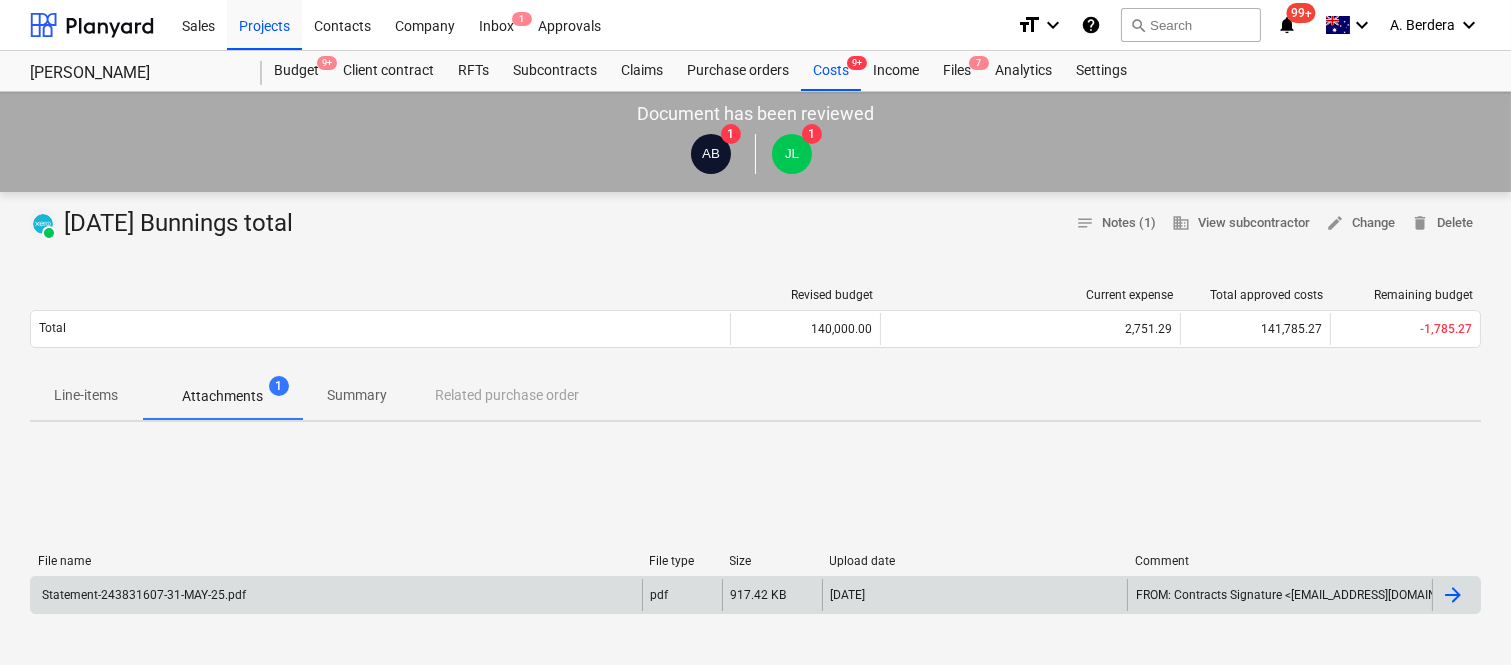 click on "Statement-243831607-31-MAY-25.pdf" at bounding box center [336, 595] 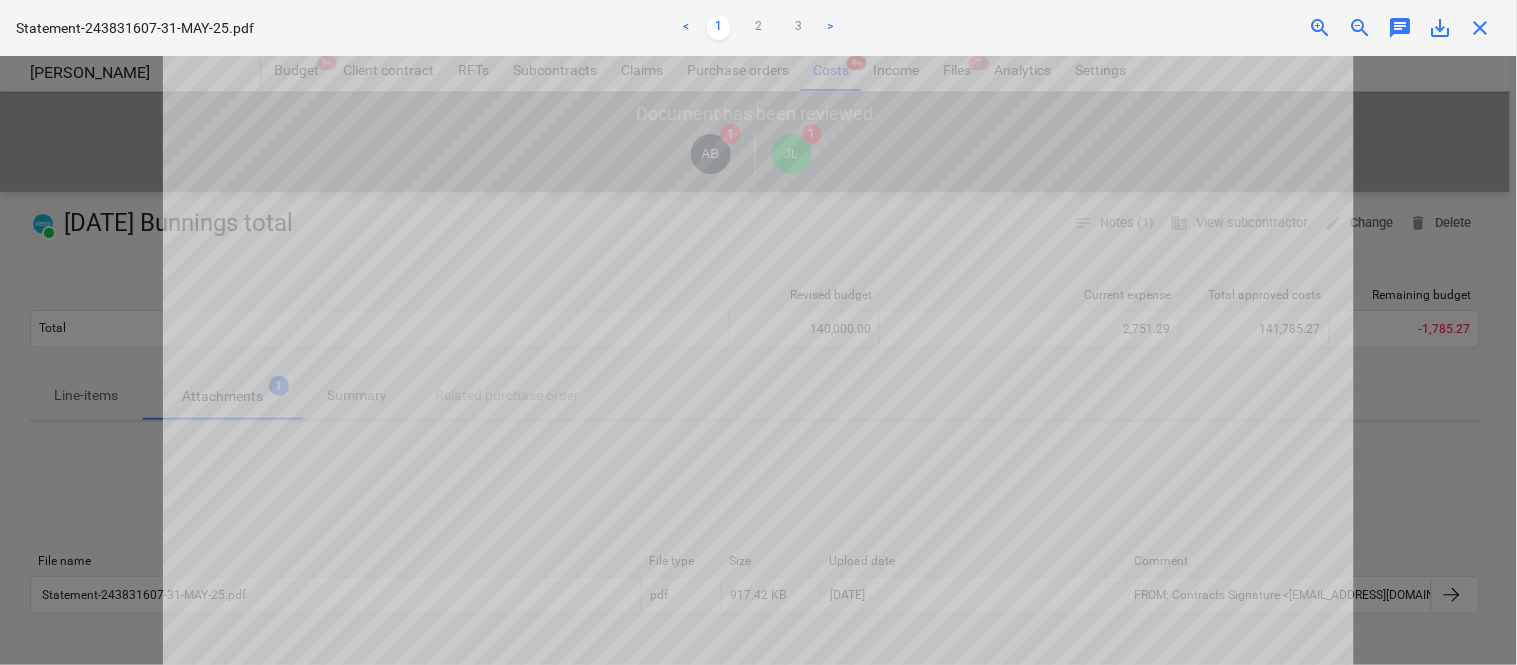 scroll, scrollTop: 0, scrollLeft: 0, axis: both 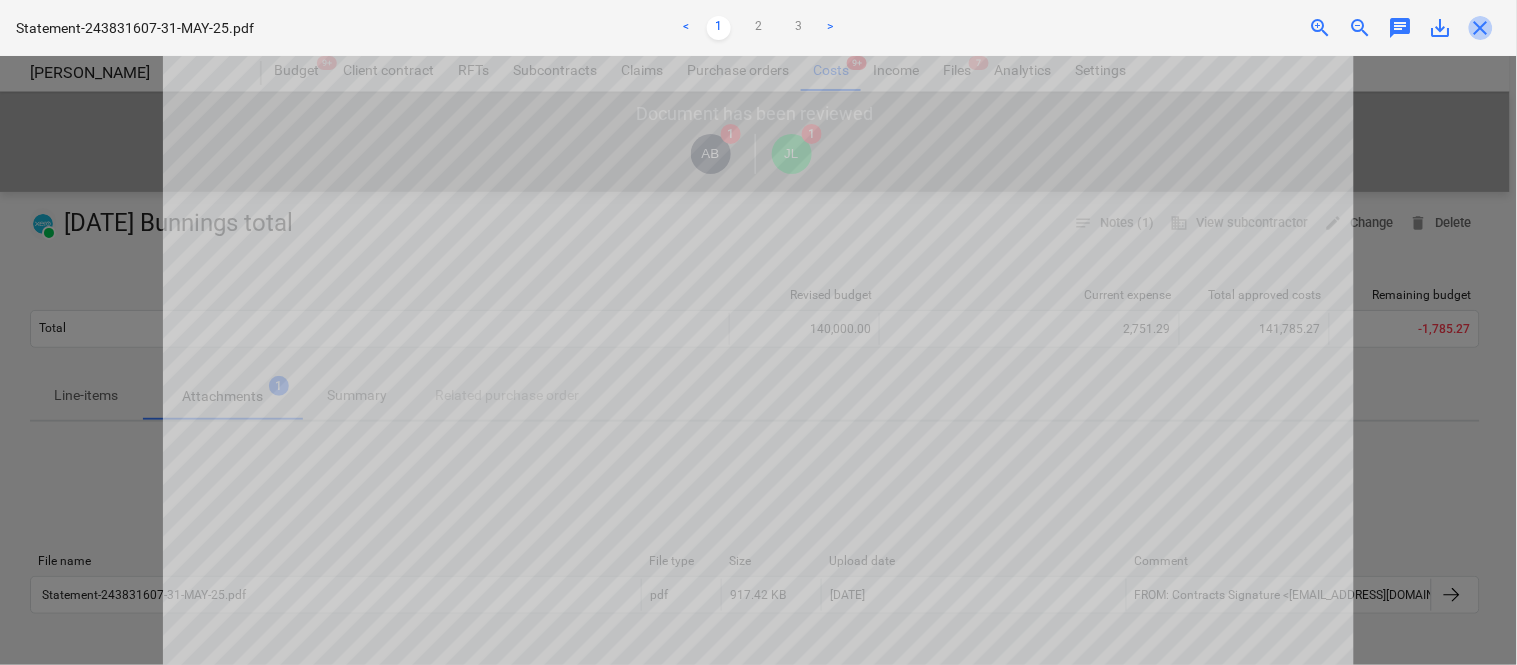 click on "close" at bounding box center [1481, 28] 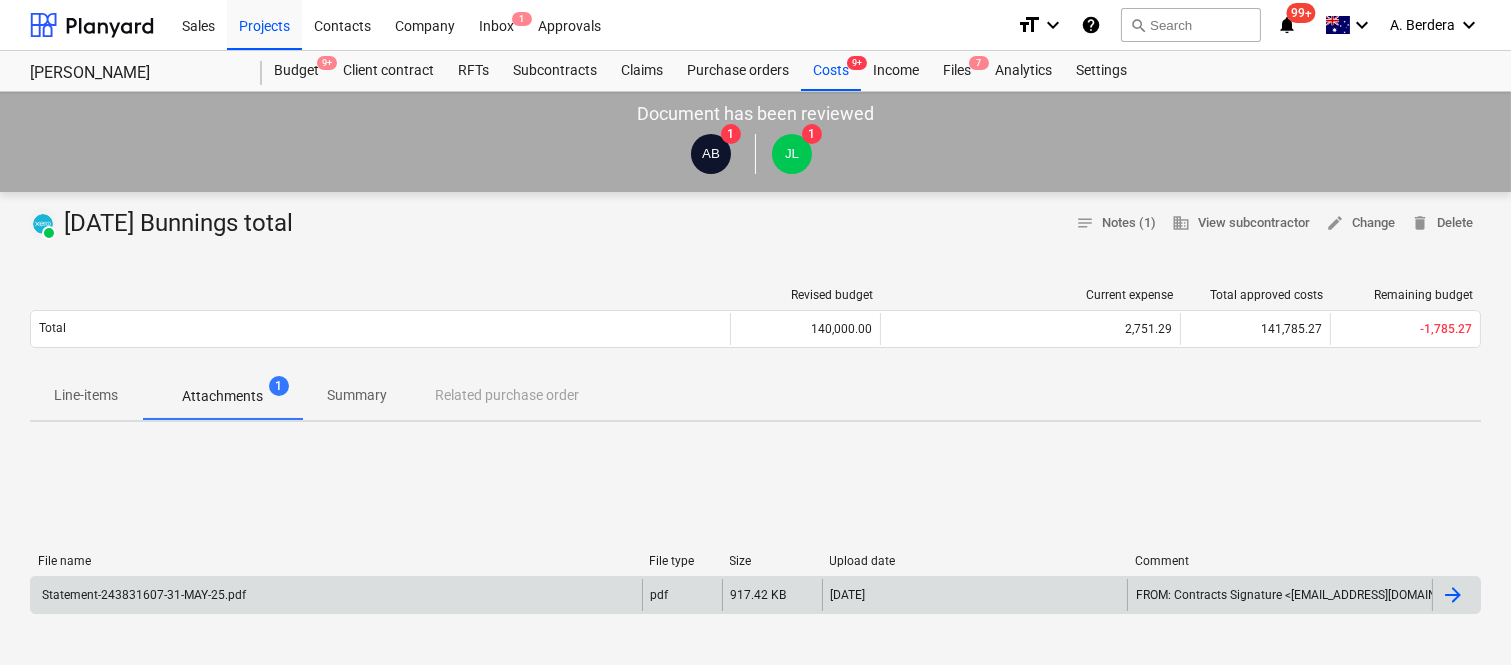 click on "Statement-243831607-31-MAY-25.pdf" at bounding box center (142, 595) 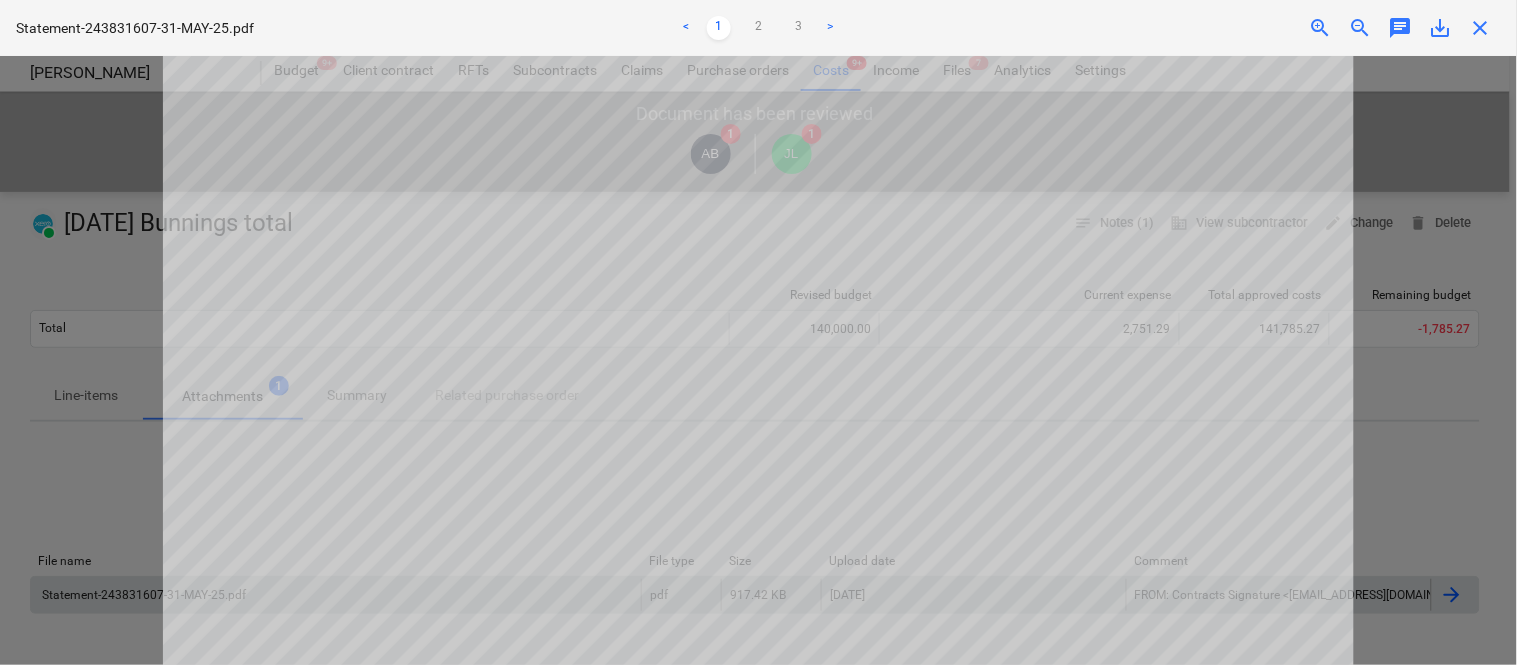 scroll, scrollTop: 0, scrollLeft: 0, axis: both 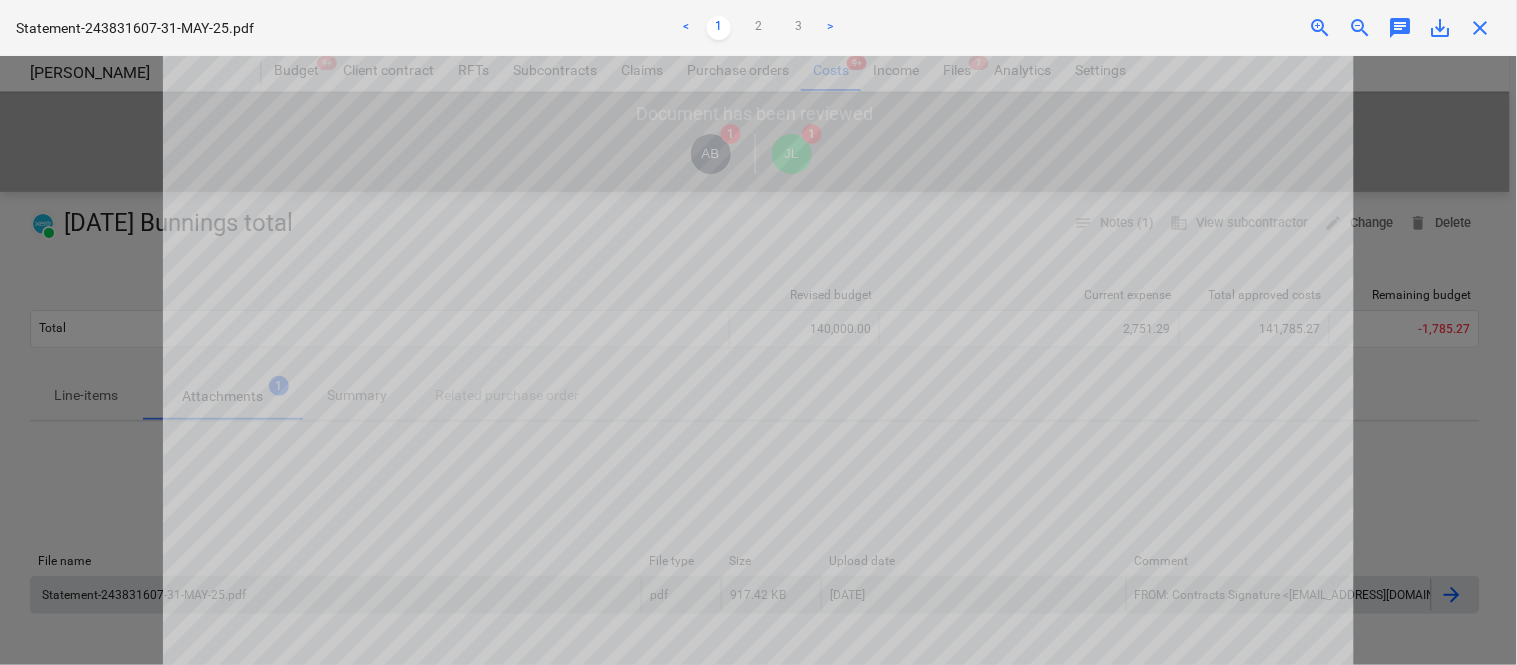 click on "close" at bounding box center (1481, 28) 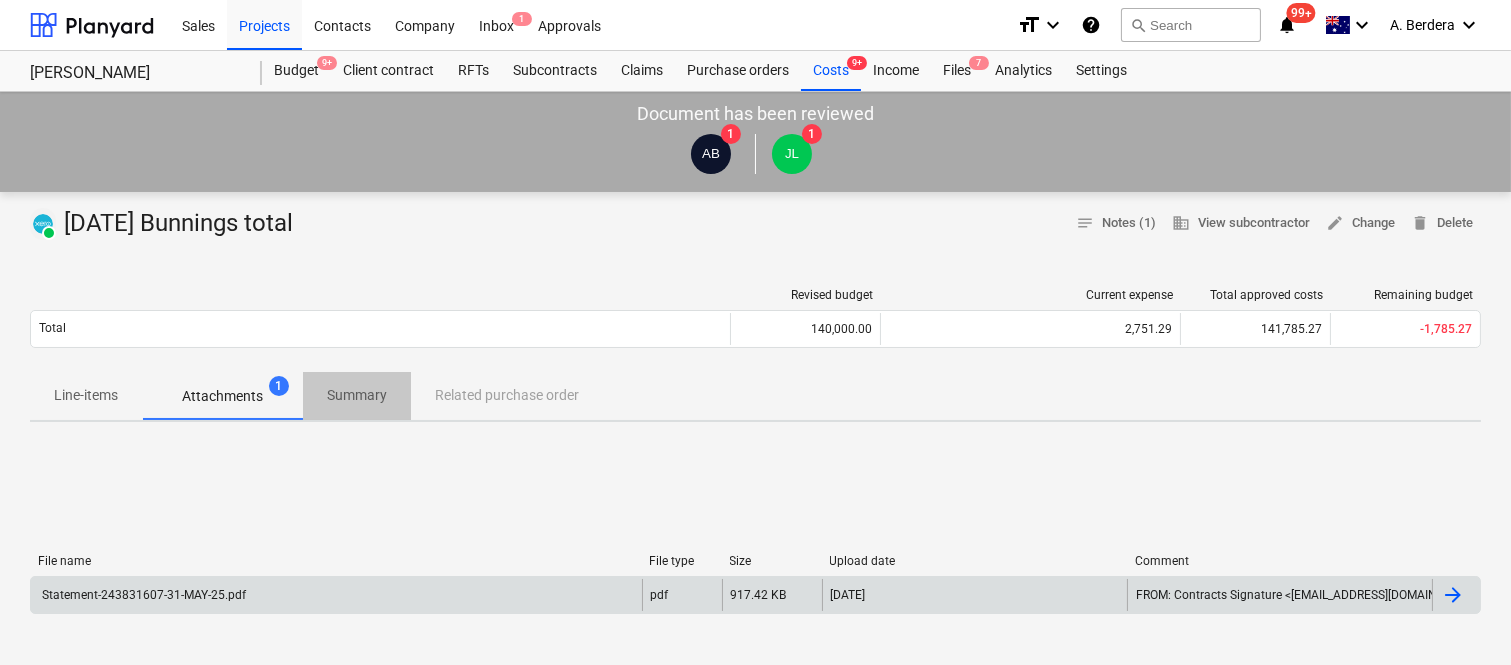 click on "Summary" at bounding box center [357, 395] 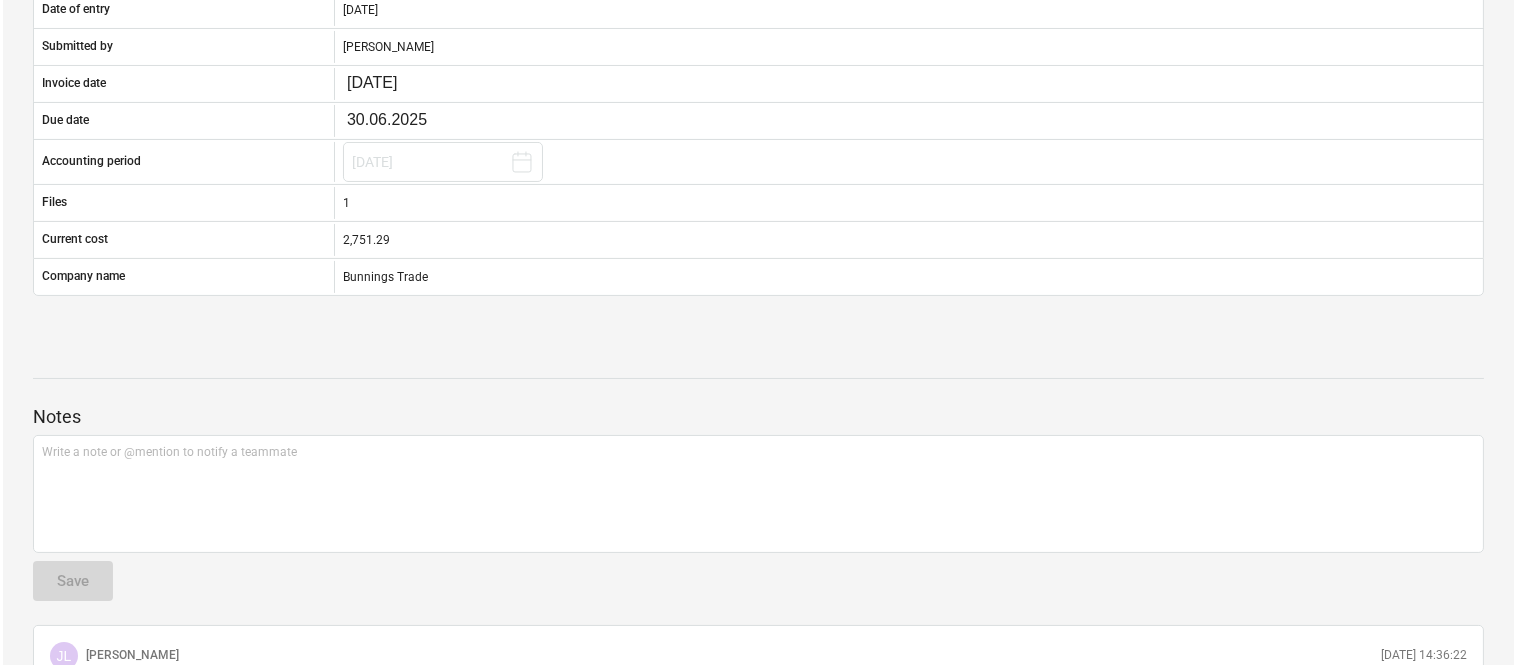 scroll, scrollTop: 0, scrollLeft: 0, axis: both 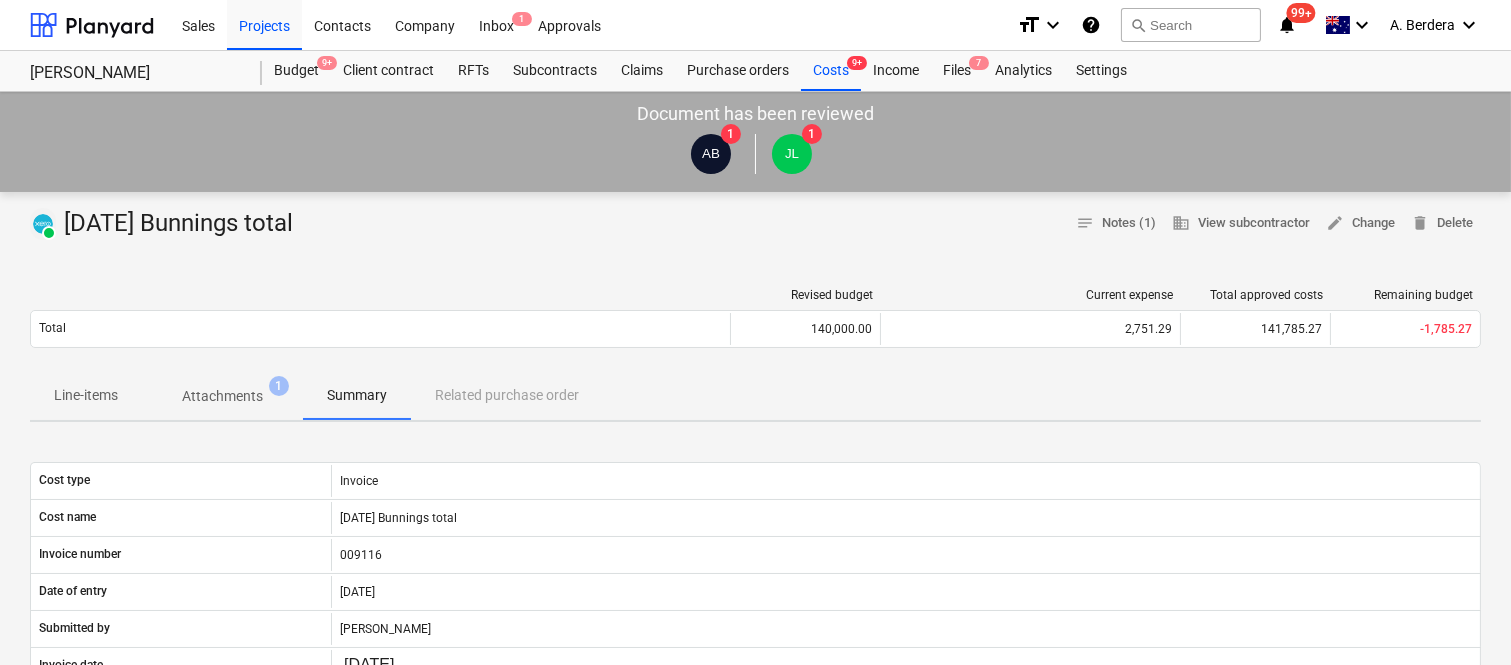 click on "Attachments" at bounding box center (222, 396) 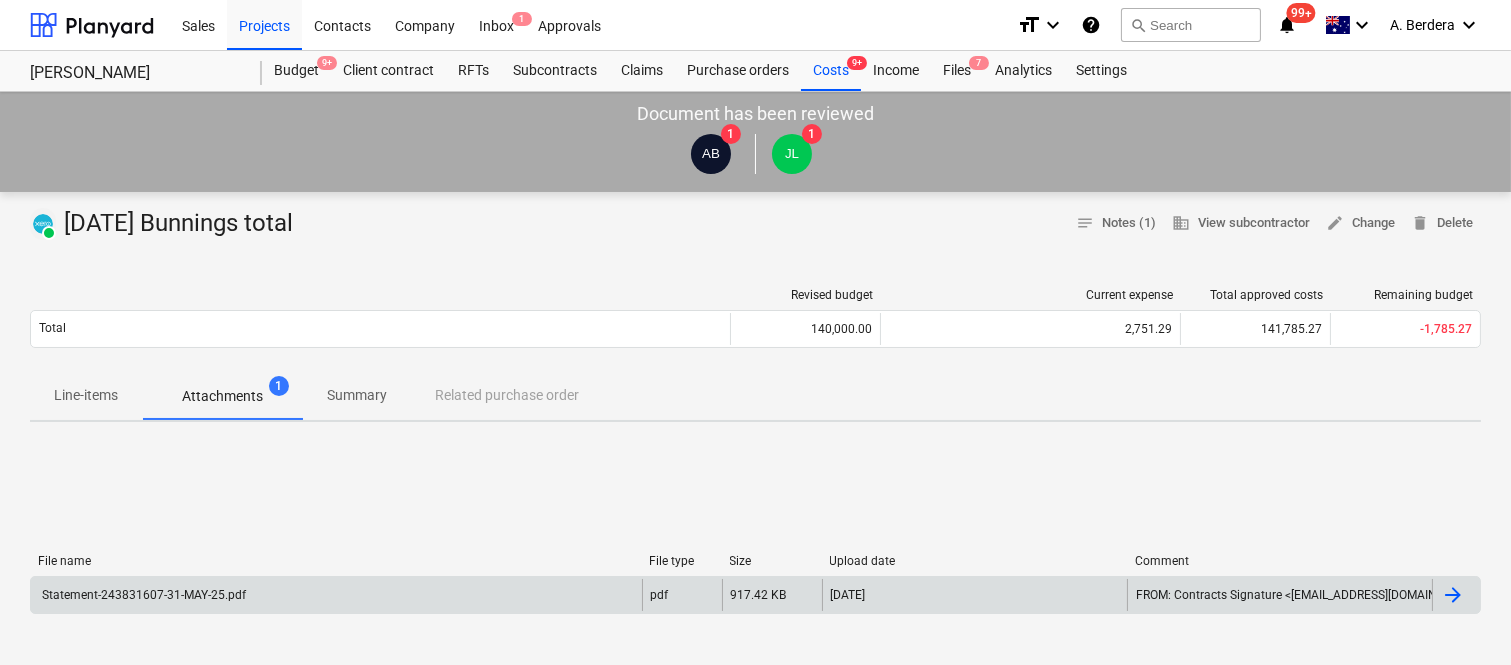 click on "Statement-243831607-31-MAY-25.pdf" at bounding box center [336, 595] 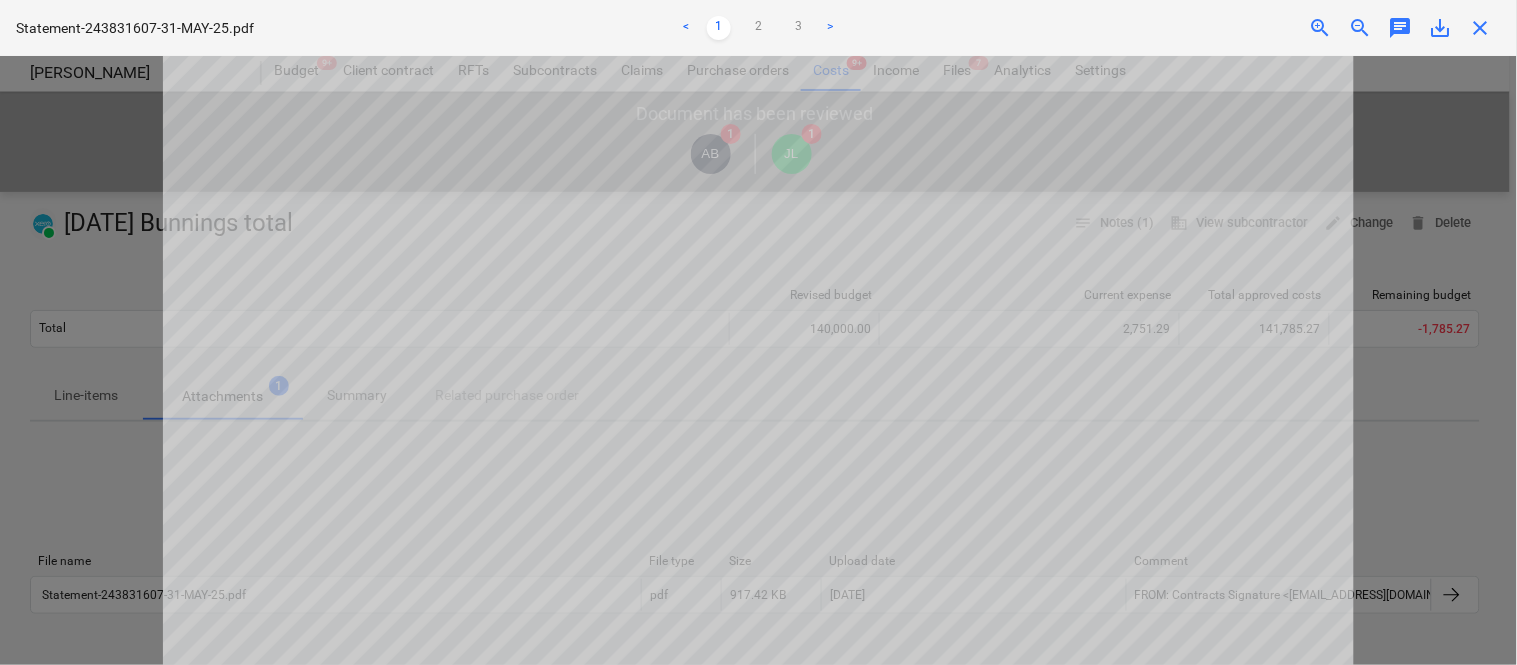 scroll, scrollTop: 261, scrollLeft: 0, axis: vertical 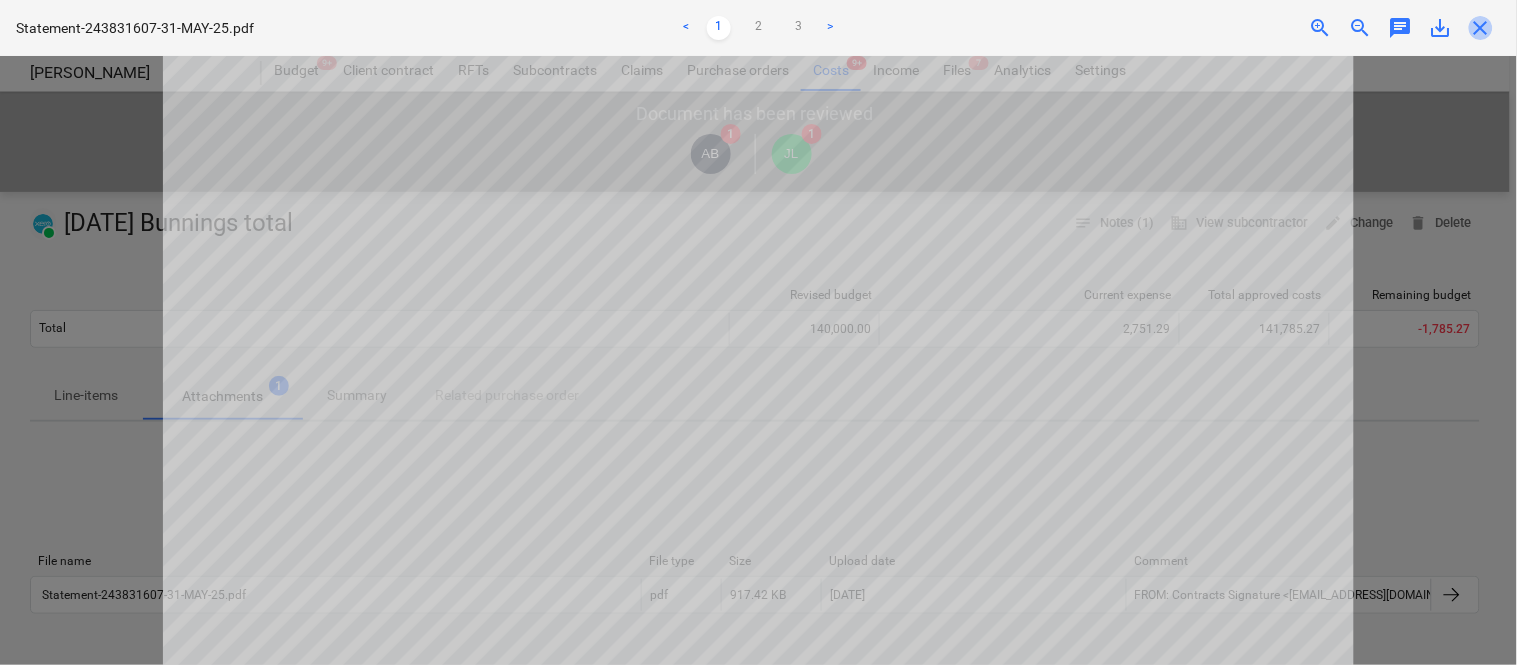 click on "close" at bounding box center [1481, 28] 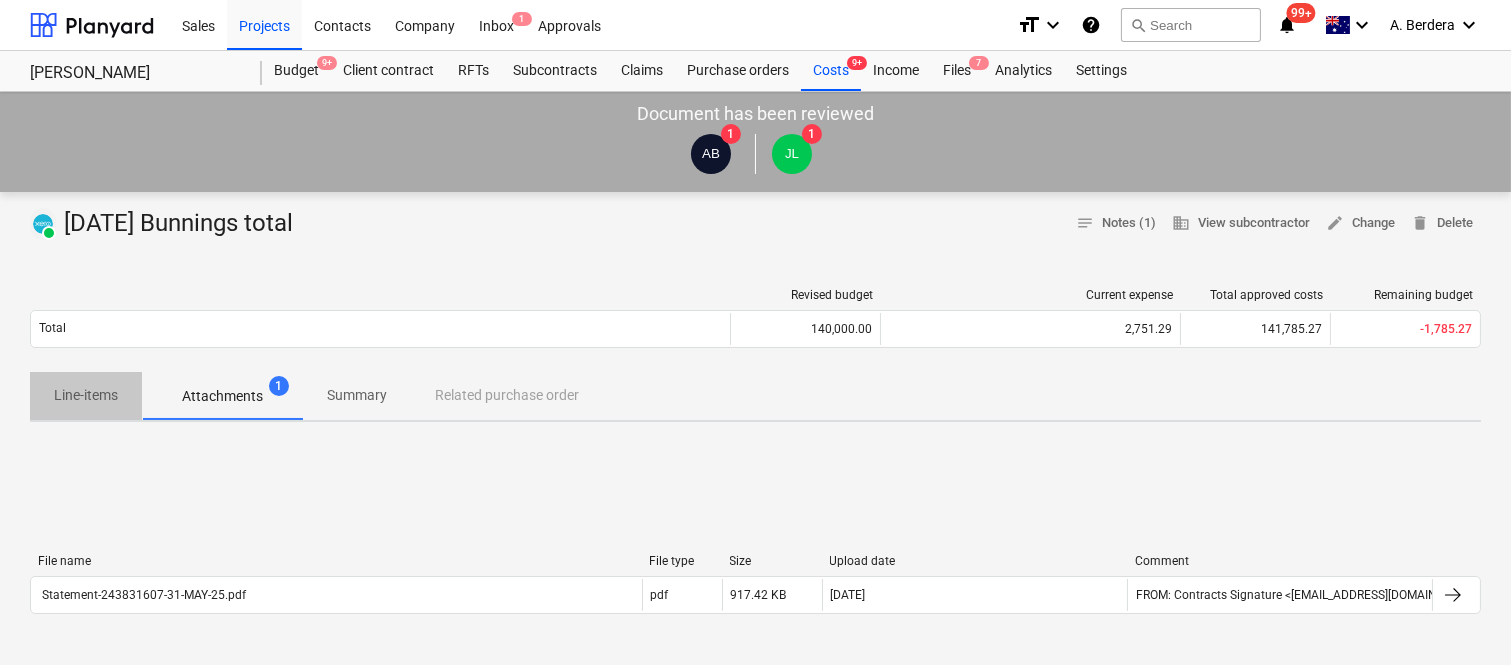 click on "Line-items" at bounding box center [86, 395] 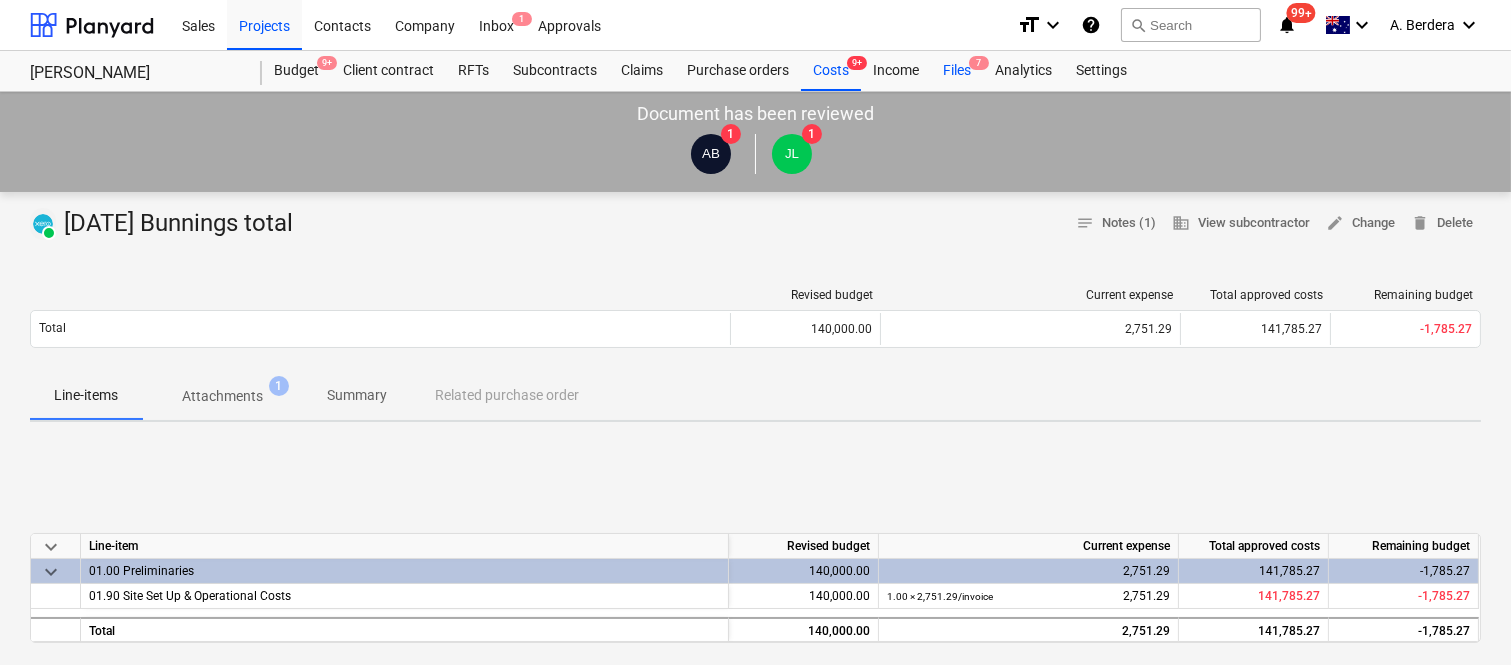 click on "Files 7" at bounding box center [957, 71] 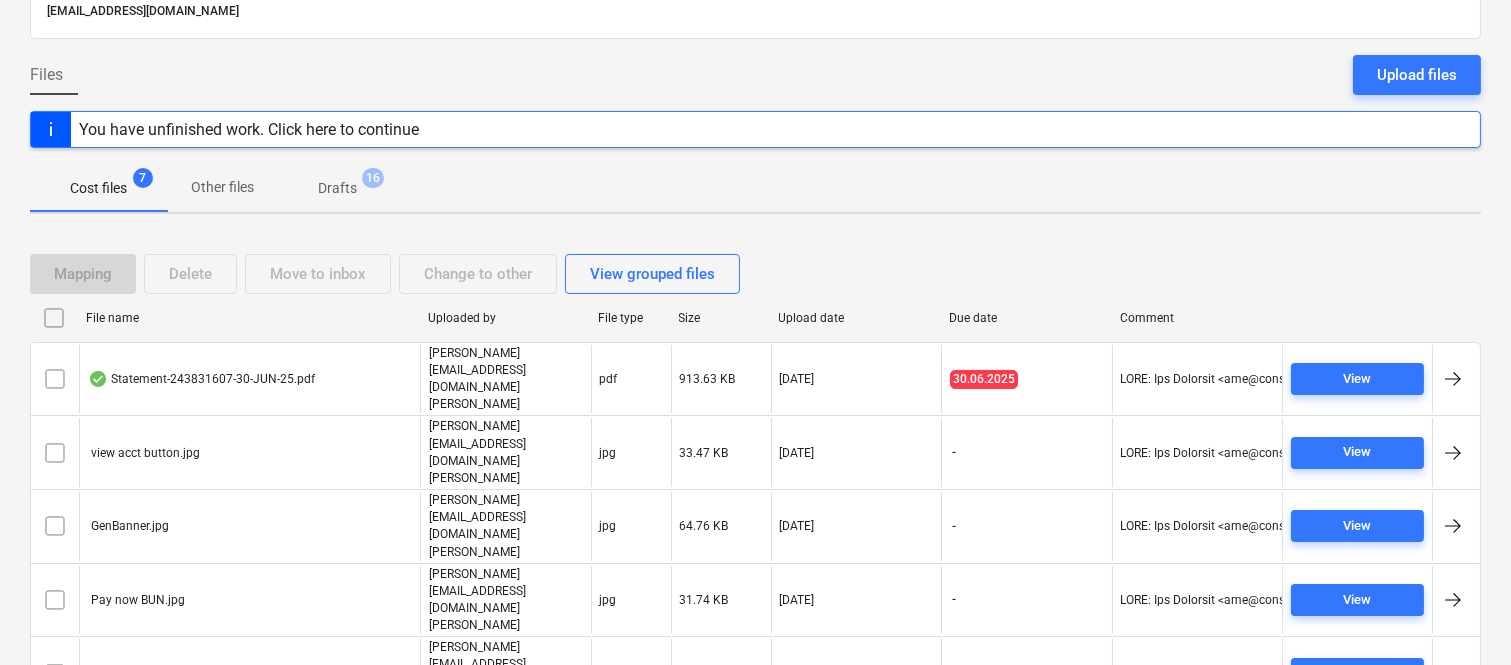 scroll, scrollTop: 154, scrollLeft: 0, axis: vertical 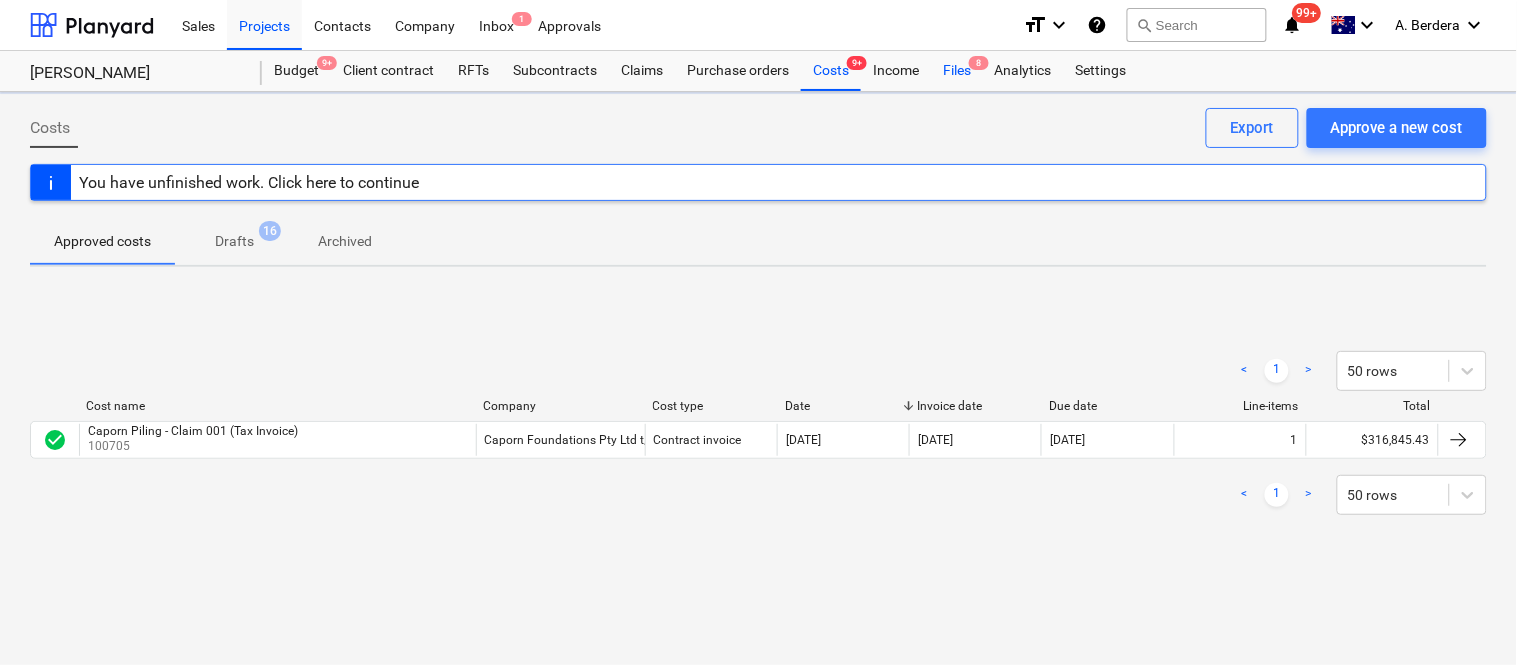 click on "Files 8" at bounding box center [957, 71] 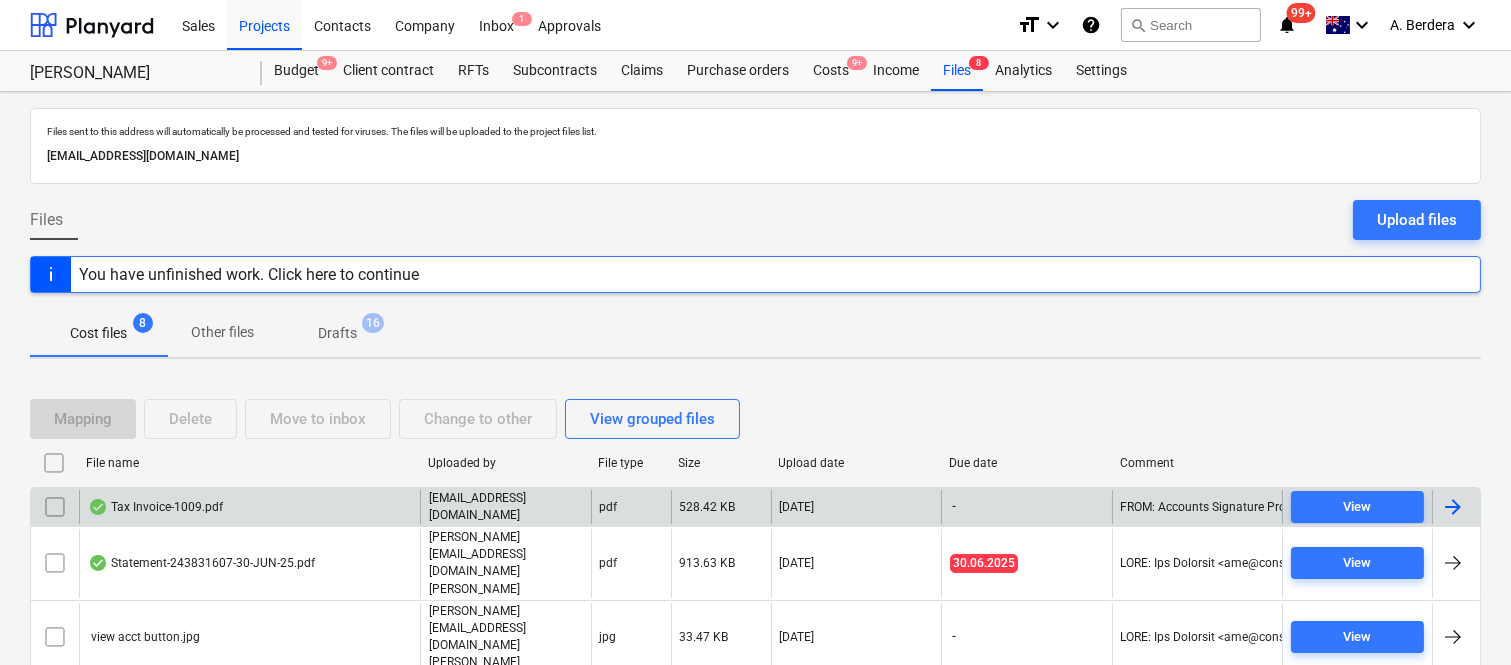 click on "Tax Invoice-1009.pdf" at bounding box center (249, 507) 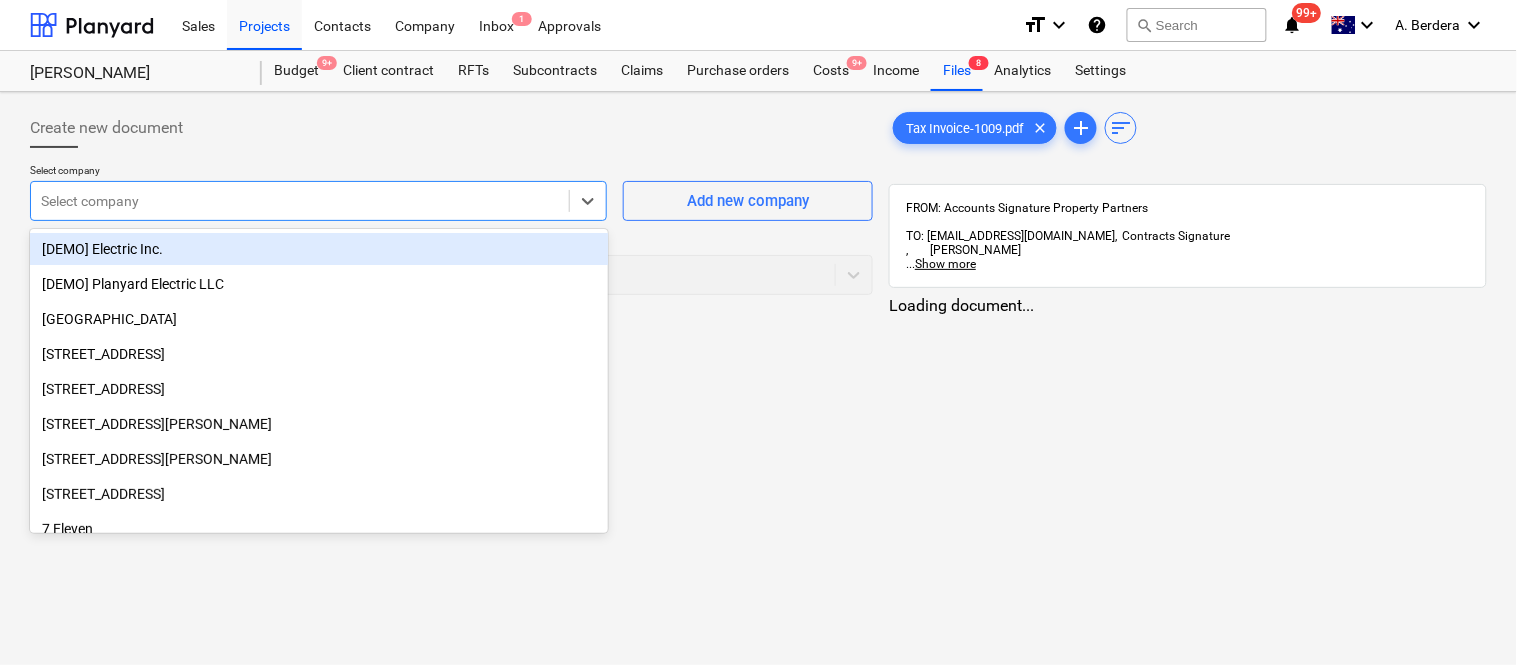 click at bounding box center [300, 201] 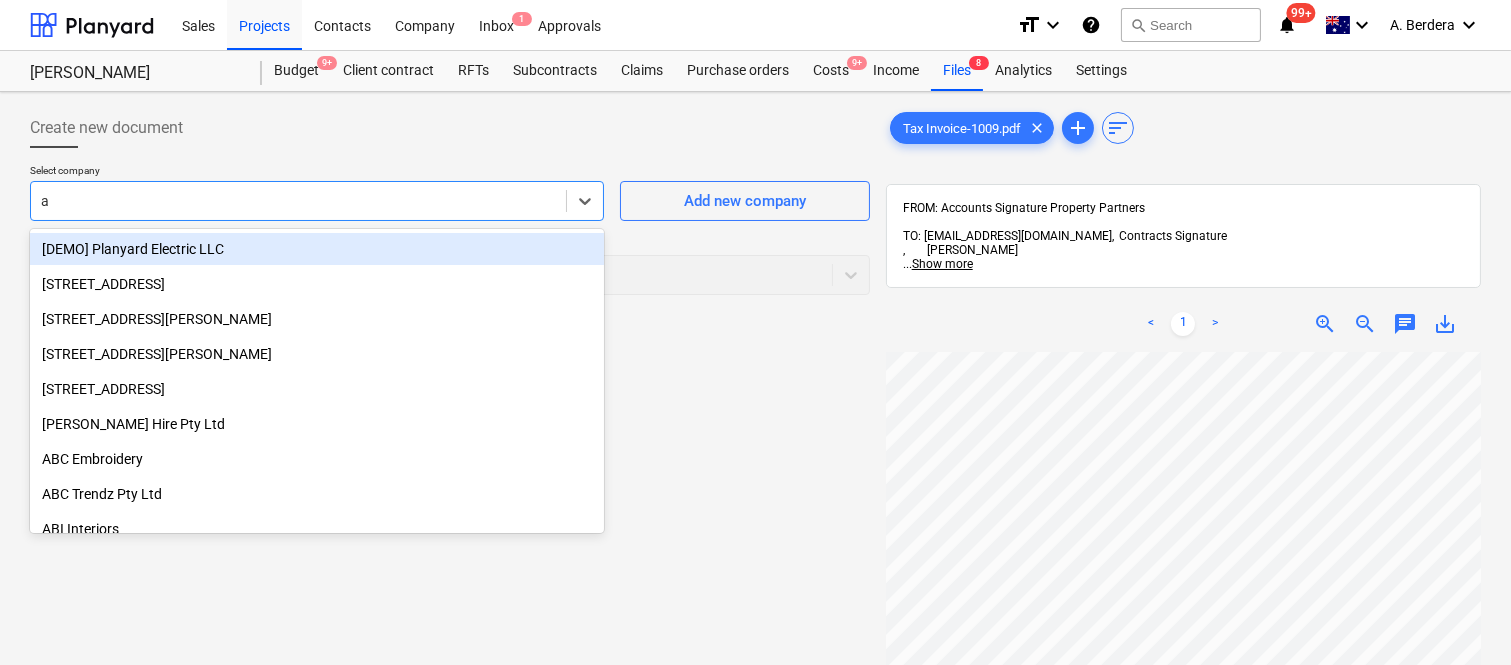 type on "ah" 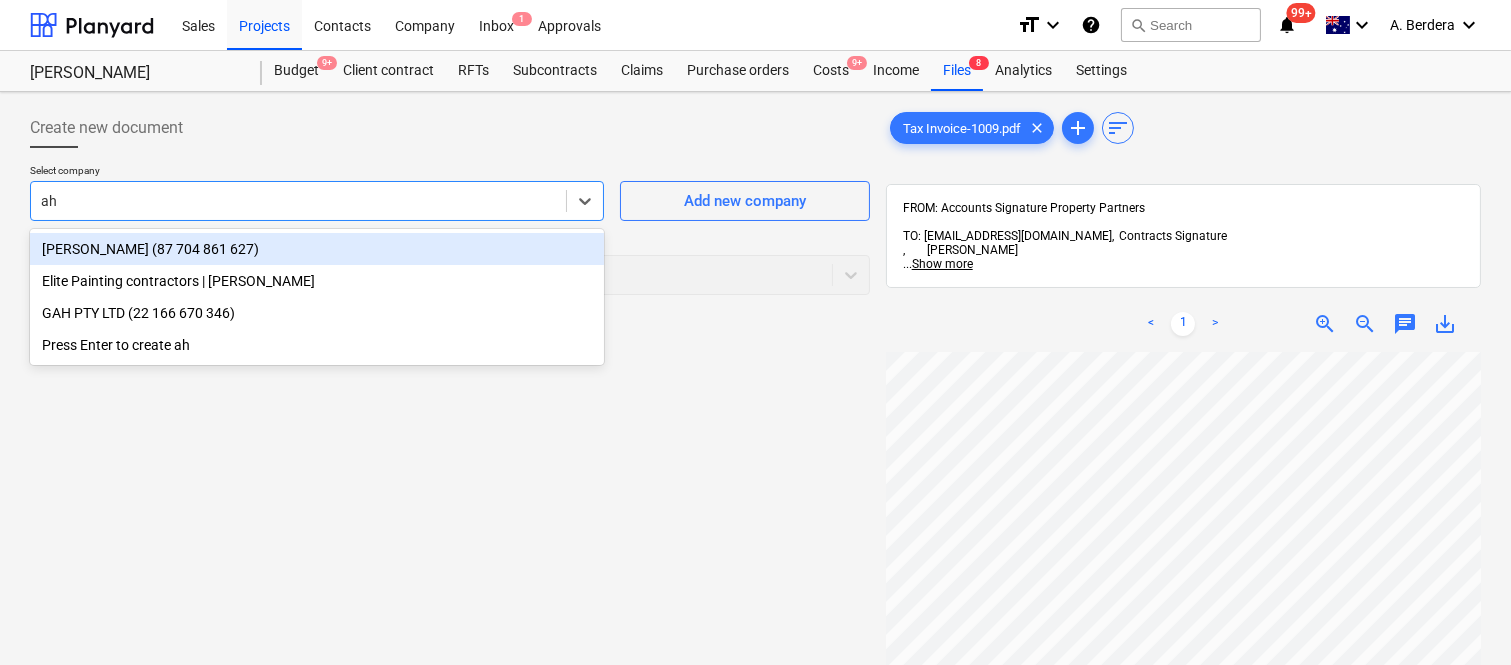 click on "AHMADI, MOHSEN (87 704 861 627)" at bounding box center (317, 249) 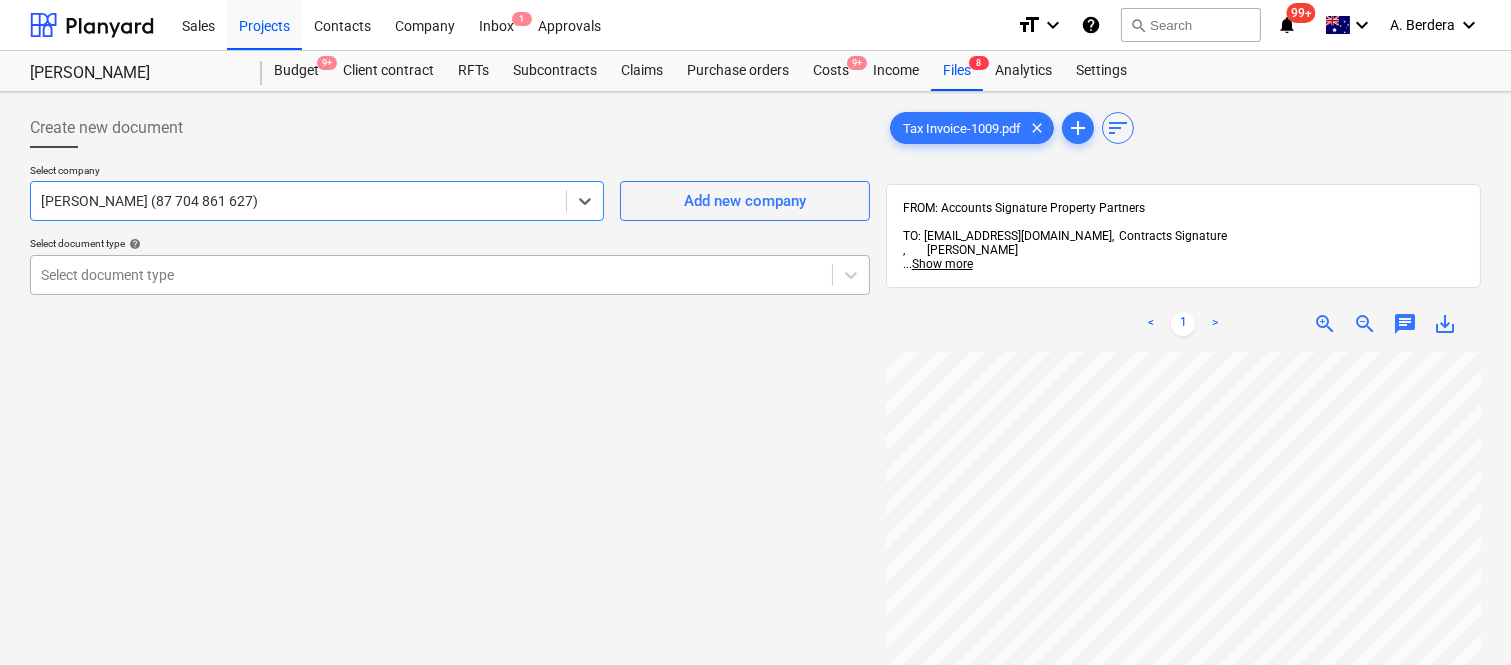 click at bounding box center (431, 275) 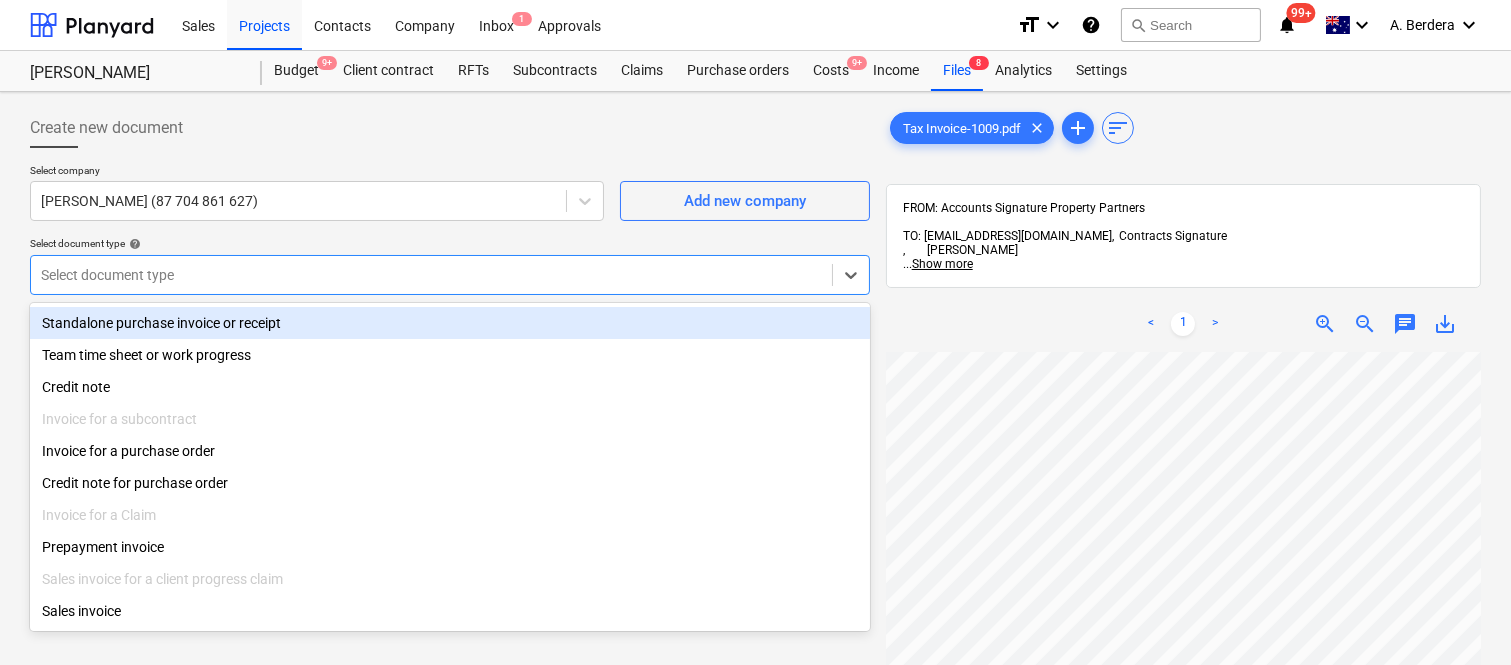 click on "Standalone purchase invoice or receipt" at bounding box center [450, 323] 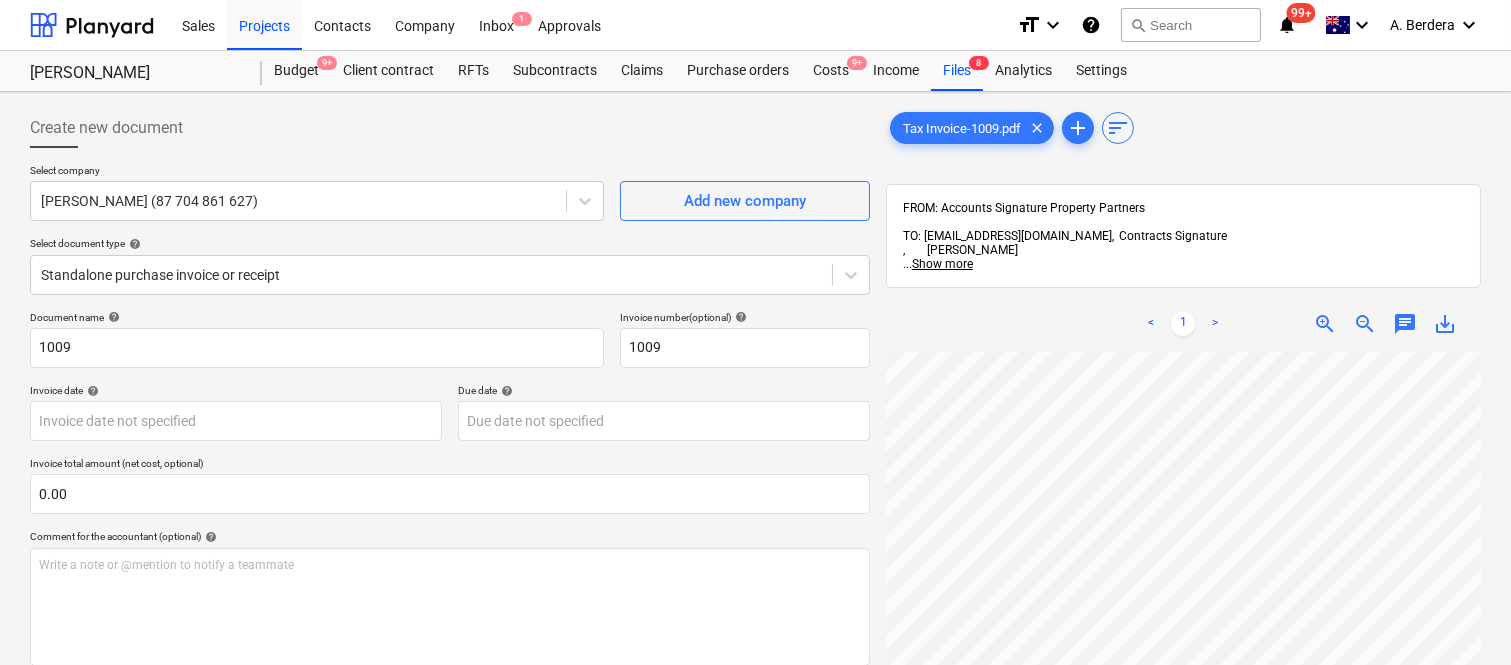 scroll, scrollTop: 83, scrollLeft: 0, axis: vertical 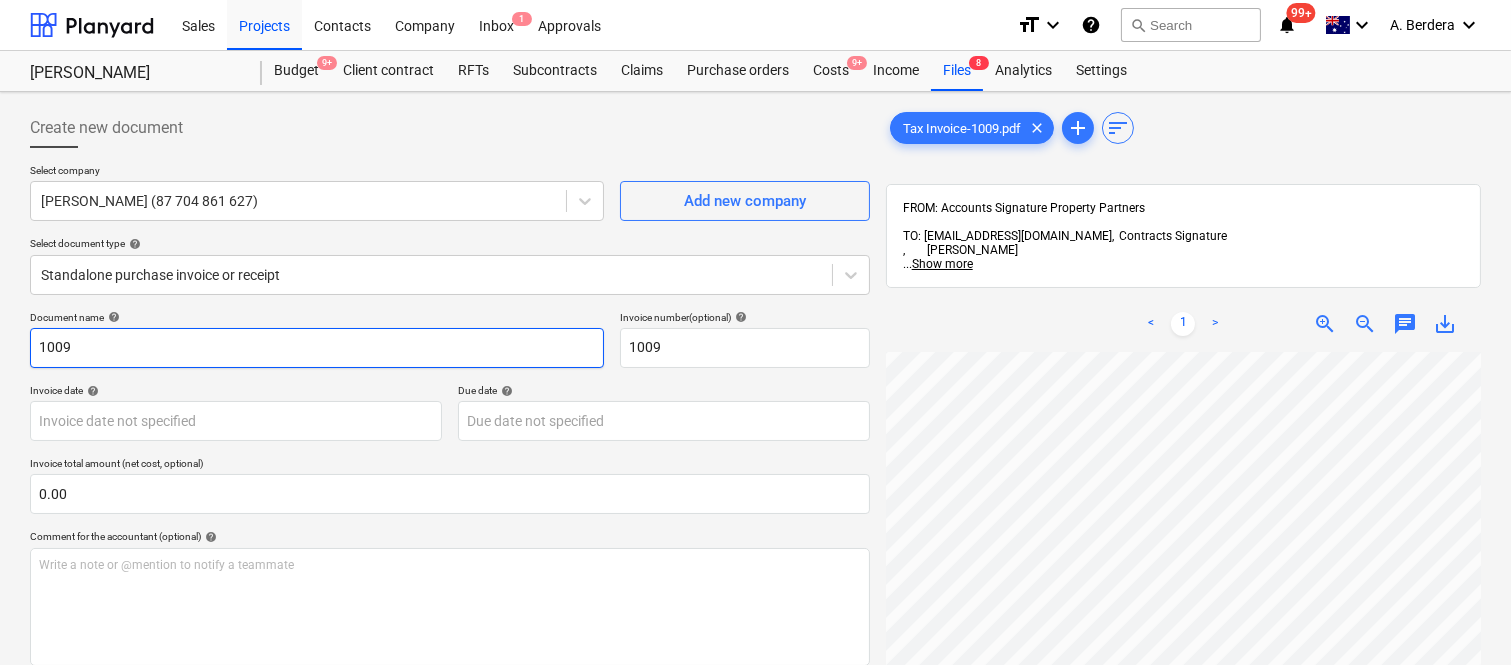 click on "1009" at bounding box center [317, 348] 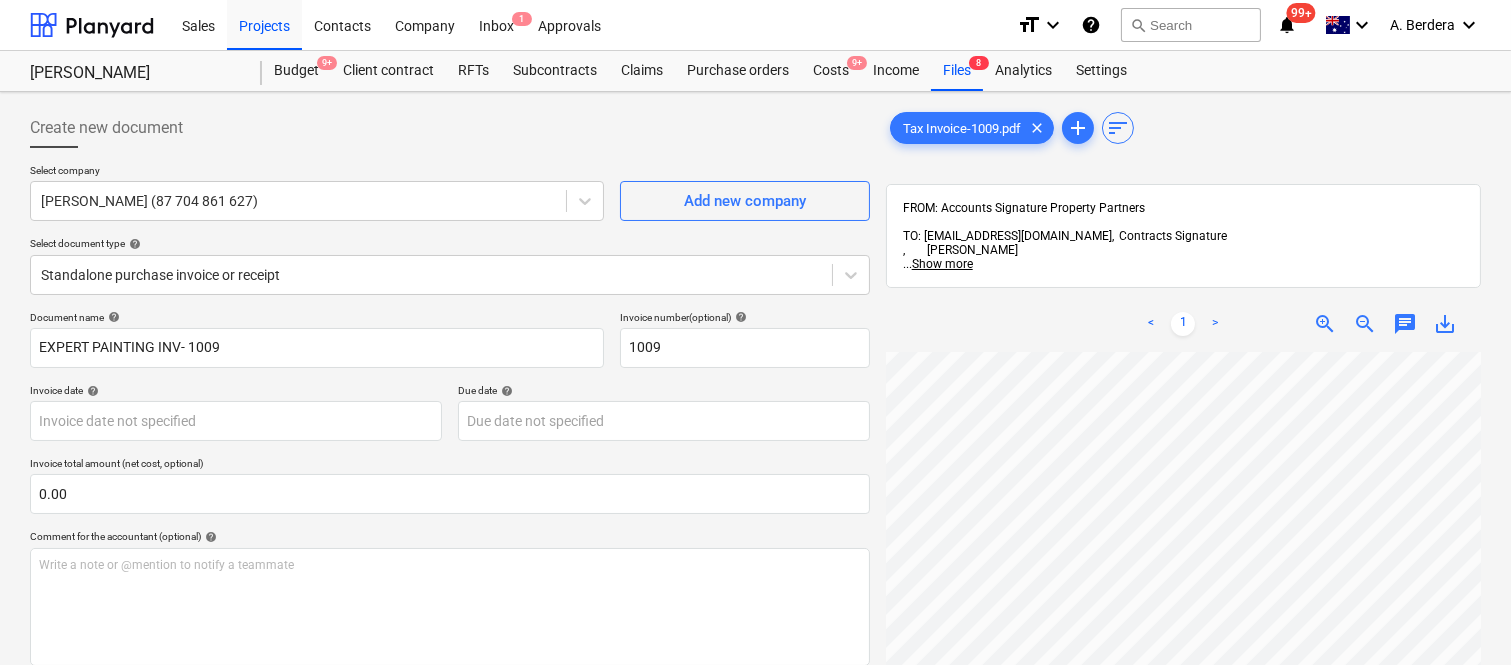 scroll, scrollTop: 0, scrollLeft: 157, axis: horizontal 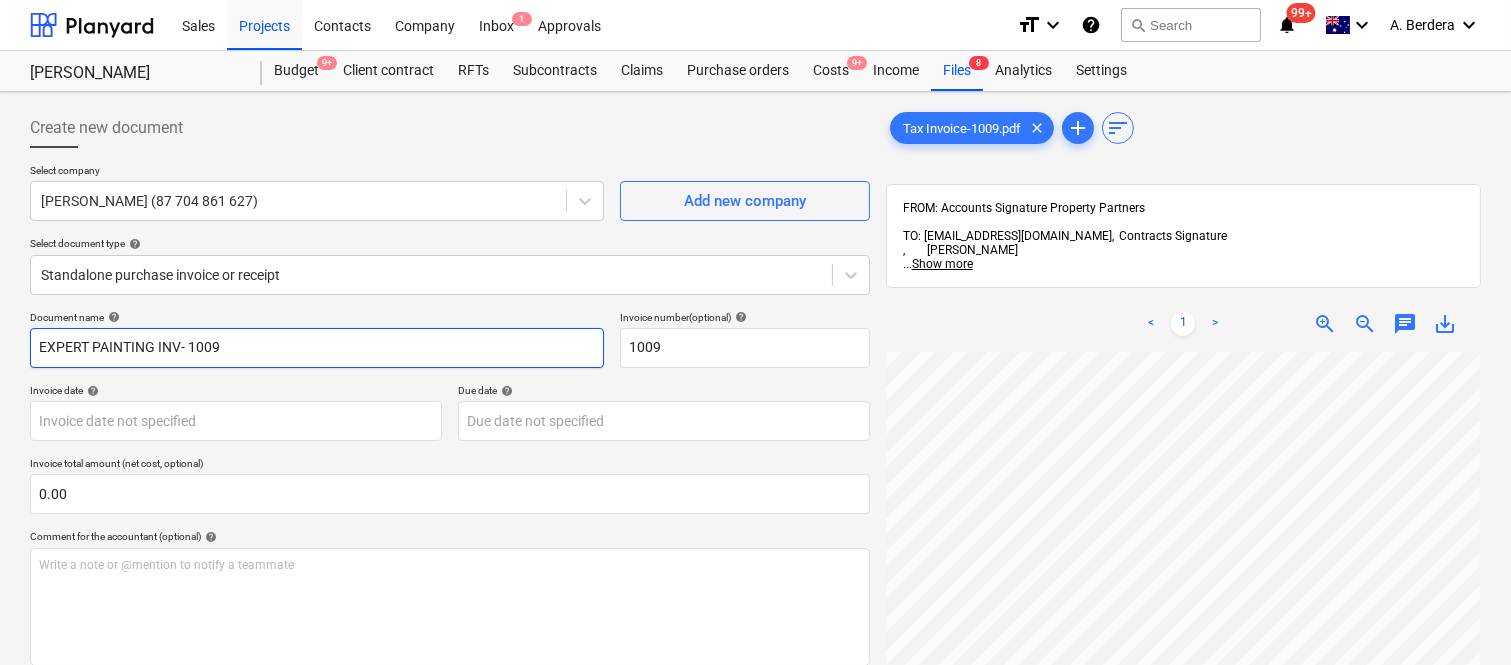 click on "EXPERT PAINTING INV- 1009" at bounding box center (317, 348) 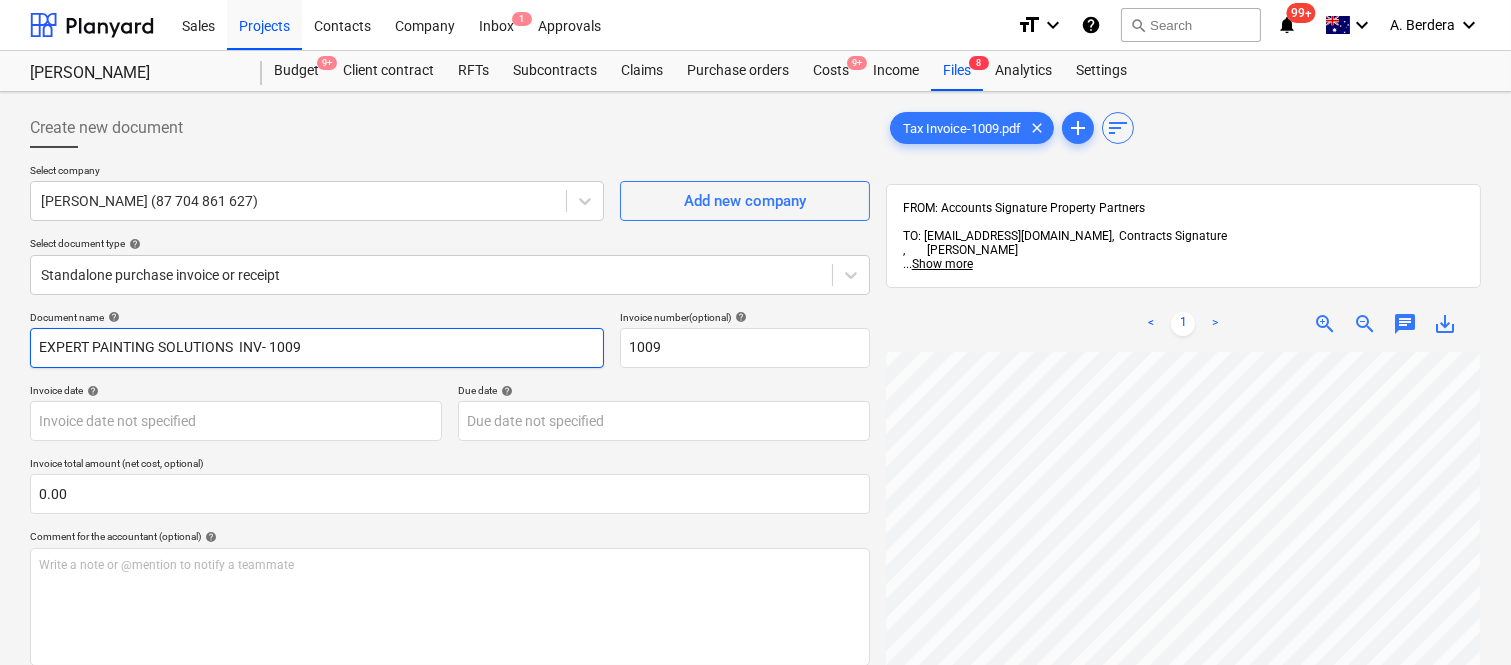 type on "EXPERT PAINTING SOLUTIONS  INV- 1009" 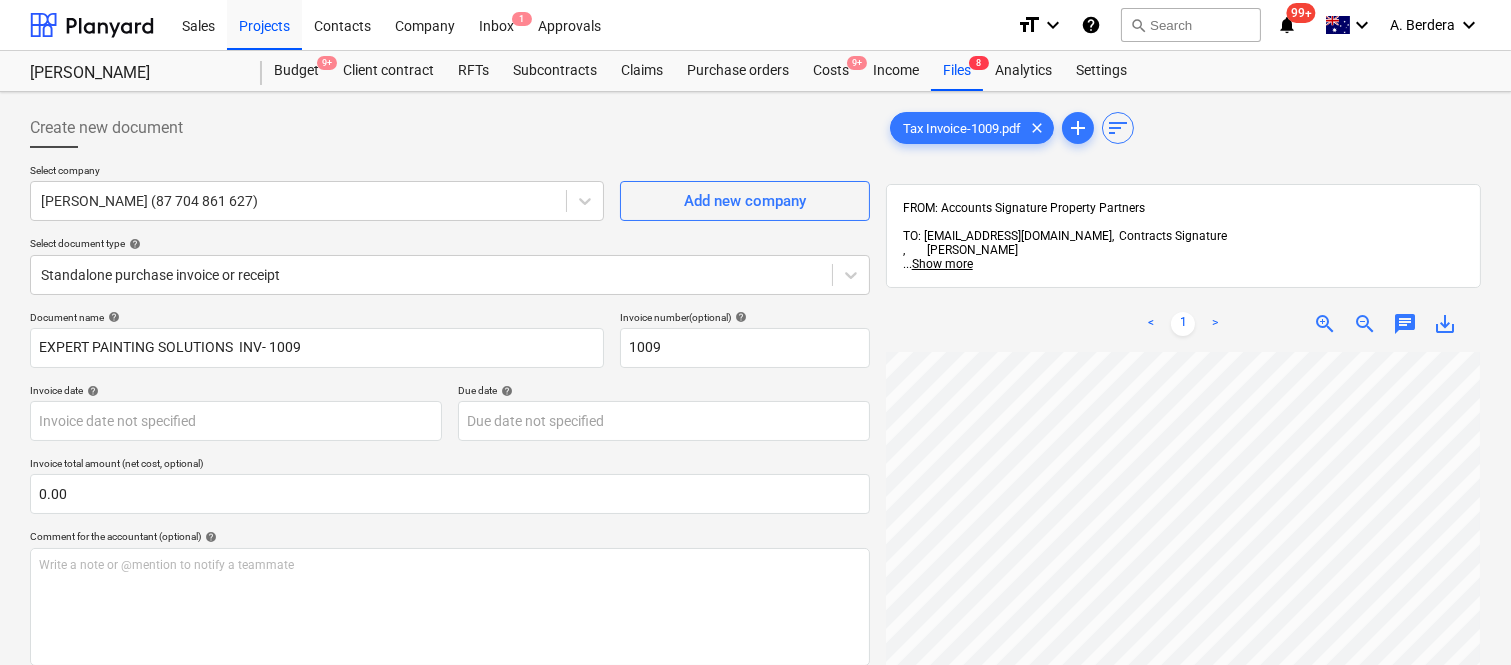 scroll, scrollTop: 102, scrollLeft: 157, axis: both 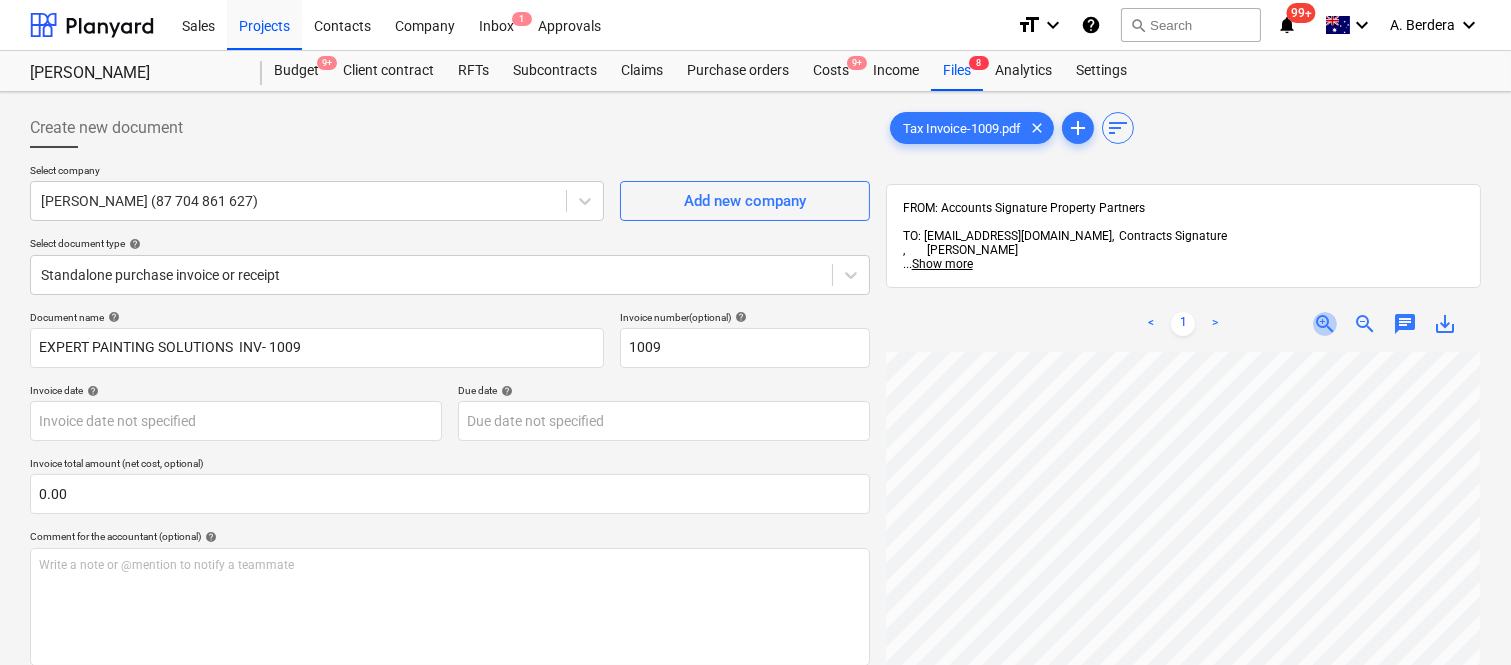 click on "zoom_in" at bounding box center [1325, 324] 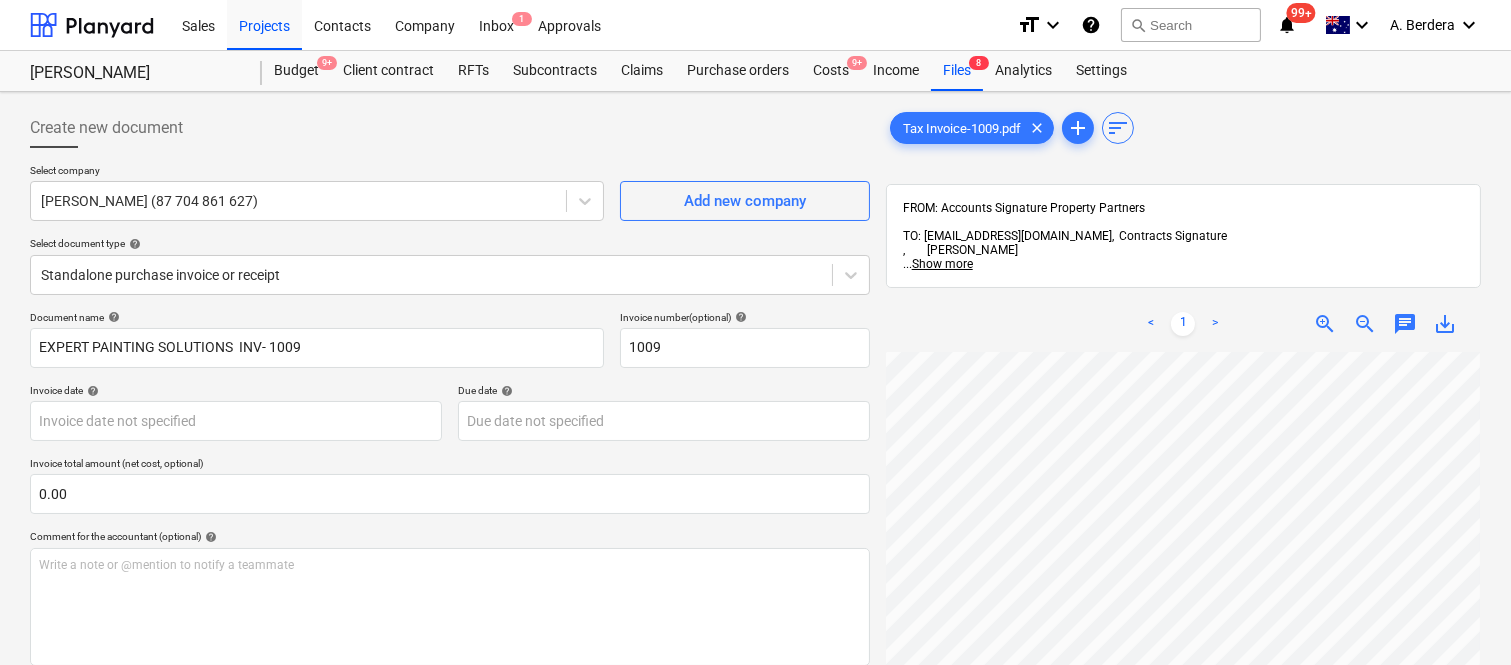 scroll, scrollTop: 217, scrollLeft: 306, axis: both 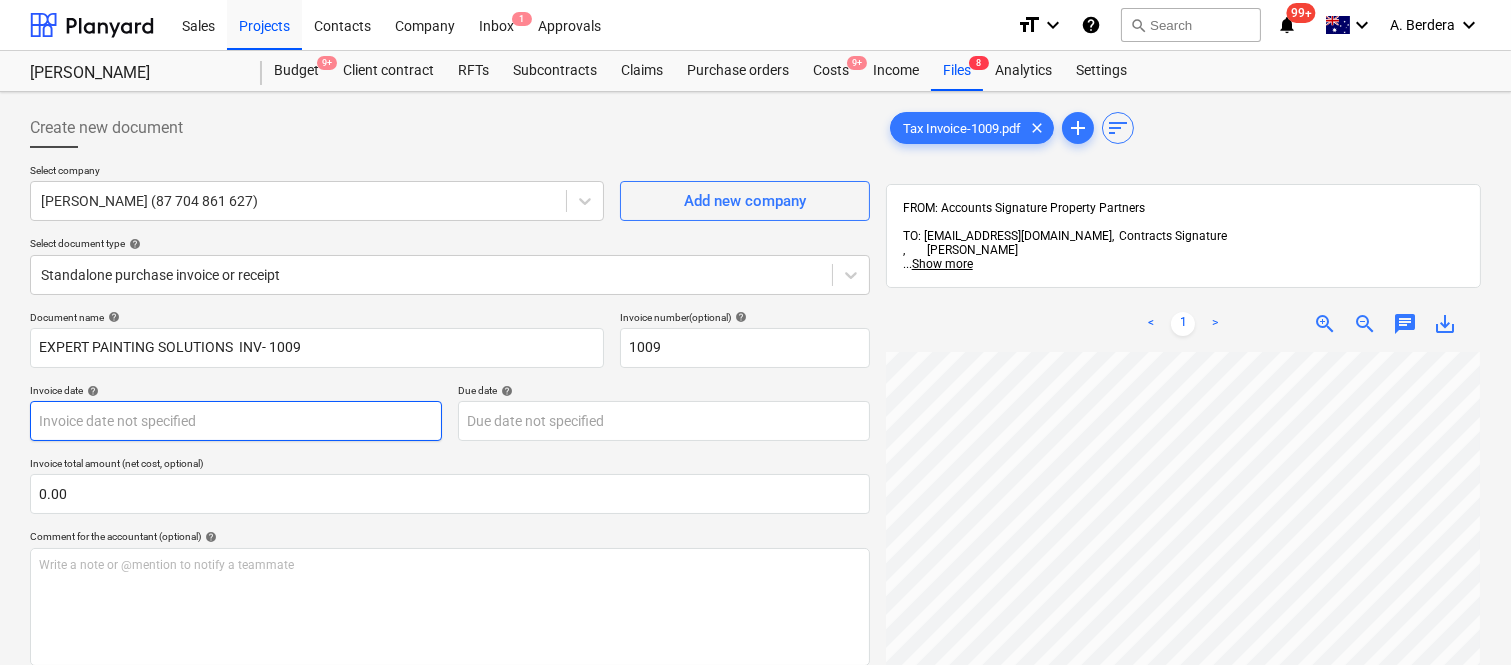 click on "Sales Projects Contacts Company Inbox 1 Approvals format_size keyboard_arrow_down help search Search notifications 99+ keyboard_arrow_down A. Berdera keyboard_arrow_down Della Rosa Budget 9+ Client contract RFTs Subcontracts Claims Purchase orders Costs 9+ Income Files 8 Analytics Settings Create new document Select company AHMADI, MOHSEN (87 704 861 627)  Add new company Select document type help Standalone purchase invoice or receipt Document name help EXPERT PAINTING SOLUTIONS  INV- 1009 Invoice number  (optional) help 1009 Invoice date help Press the down arrow key to interact with the calendar and
select a date. Press the question mark key to get the keyboard shortcuts for changing dates. Due date help Press the down arrow key to interact with the calendar and
select a date. Press the question mark key to get the keyboard shortcuts for changing dates. Invoice total amount (net cost, optional) 0.00 Comment for the accountant (optional) help Write a note or @mention to notify a teammate ﻿ Clear" at bounding box center [755, 332] 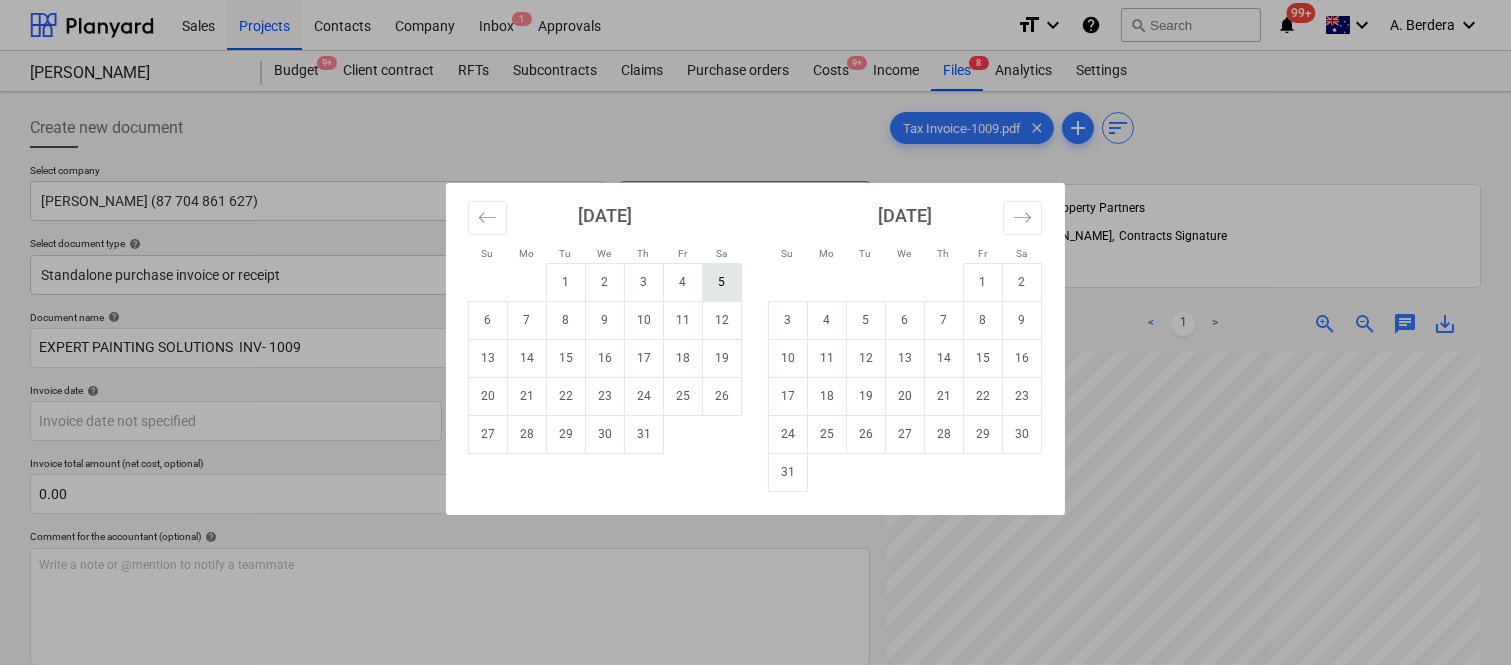 click on "5" at bounding box center (722, 282) 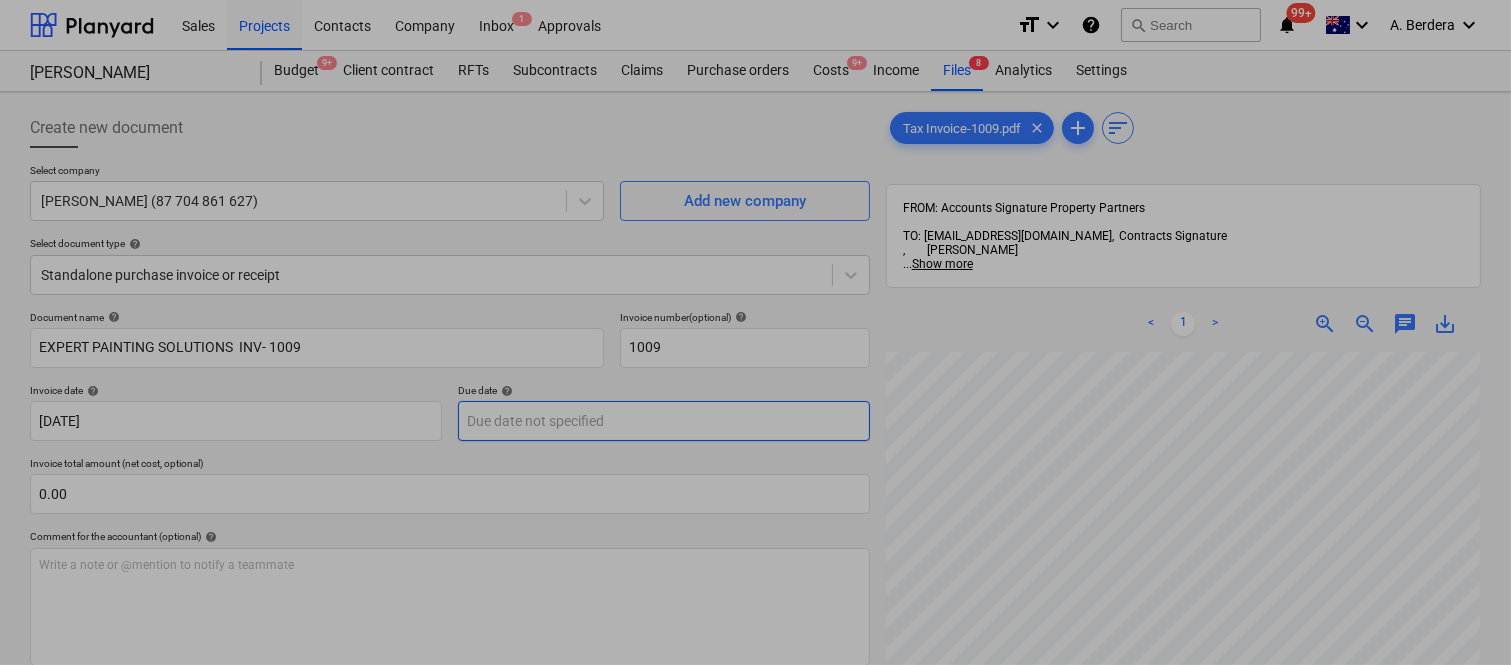 click on "Sales Projects Contacts Company Inbox 1 Approvals format_size keyboard_arrow_down help search Search notifications 99+ keyboard_arrow_down A. Berdera keyboard_arrow_down Della Rosa Budget 9+ Client contract RFTs Subcontracts Claims Purchase orders Costs 9+ Income Files 8 Analytics Settings Create new document Select company AHMADI, MOHSEN (87 704 861 627)  Add new company Select document type help Standalone purchase invoice or receipt Document name help EXPERT PAINTING SOLUTIONS  INV- 1009 Invoice number  (optional) help 1009 Invoice date help 05 Jul 2025 05.07.2025 Press the down arrow key to interact with the calendar and
select a date. Press the question mark key to get the keyboard shortcuts for changing dates. Due date help Press the down arrow key to interact with the calendar and
select a date. Press the question mark key to get the keyboard shortcuts for changing dates. Invoice total amount (net cost, optional) 0.00 Comment for the accountant (optional) help ﻿ Clear Save Submit $0.00 help" at bounding box center (755, 332) 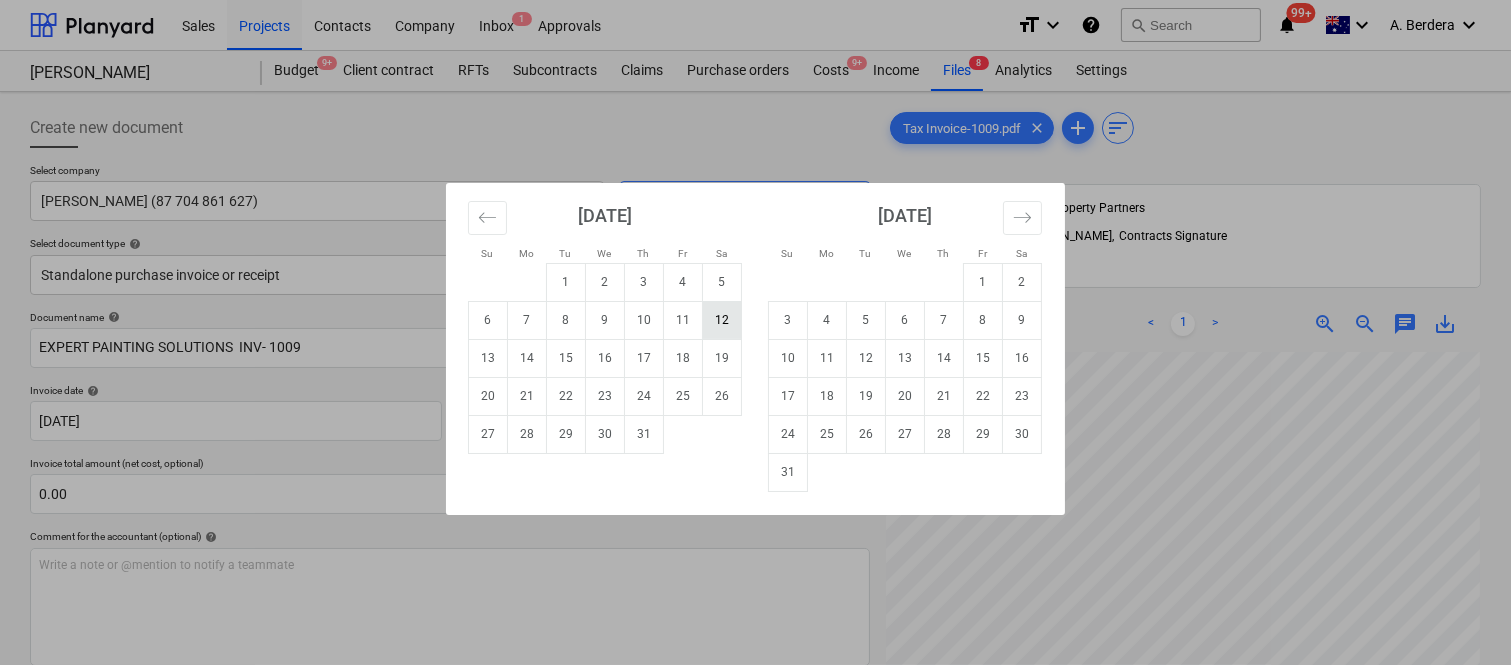 click on "12" at bounding box center [722, 320] 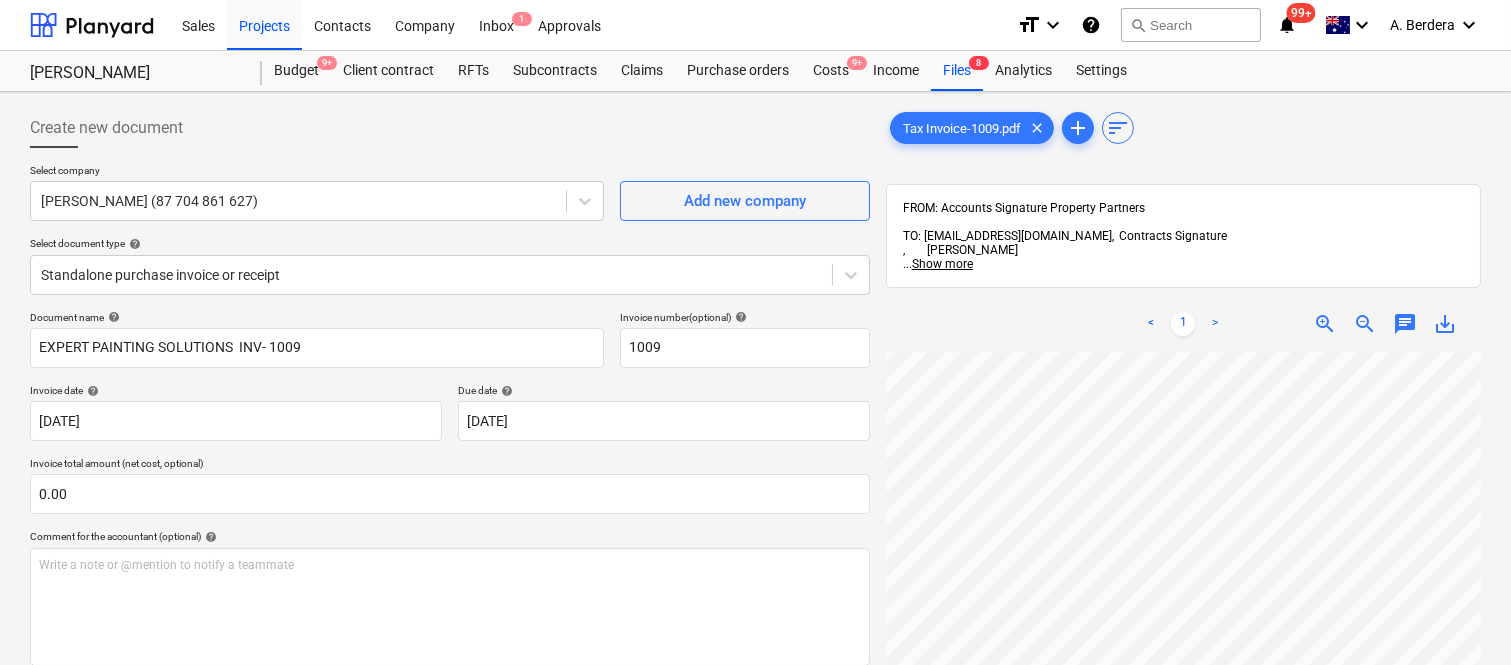 scroll, scrollTop: 667, scrollLeft: 225, axis: both 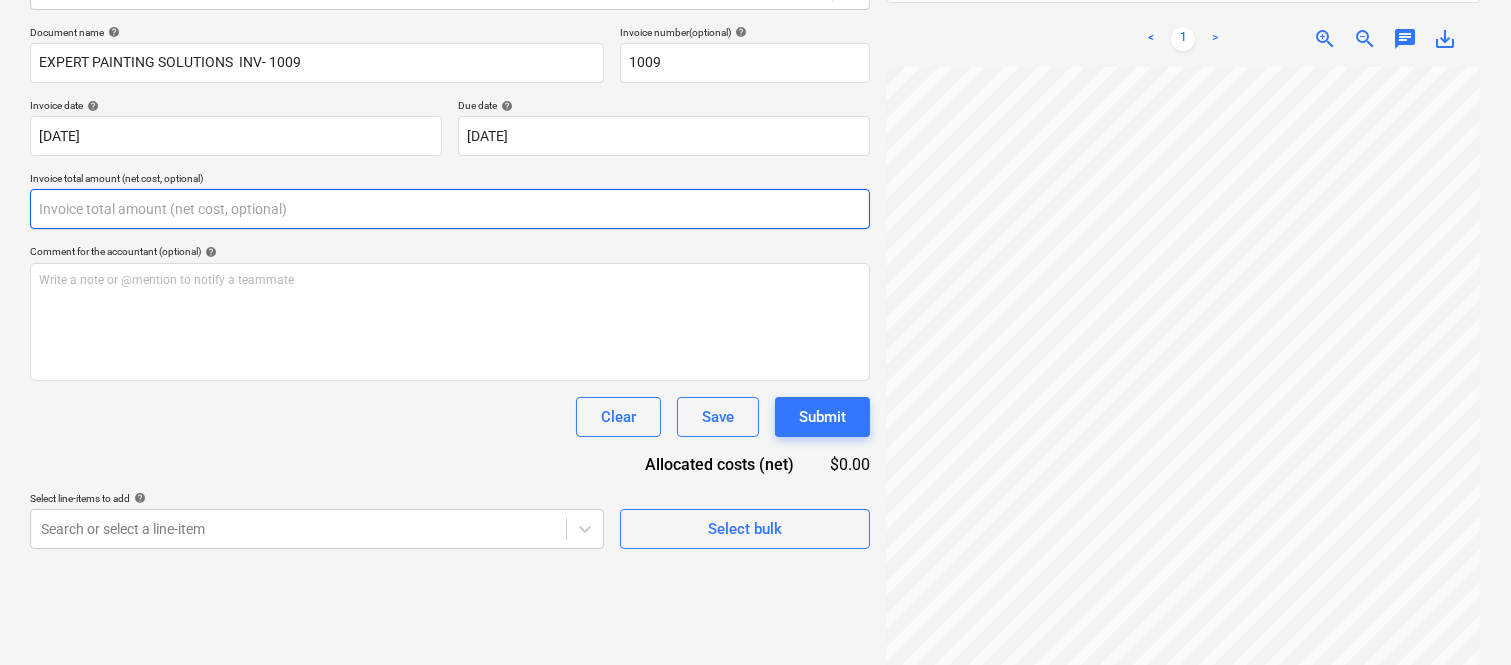 click at bounding box center (450, 209) 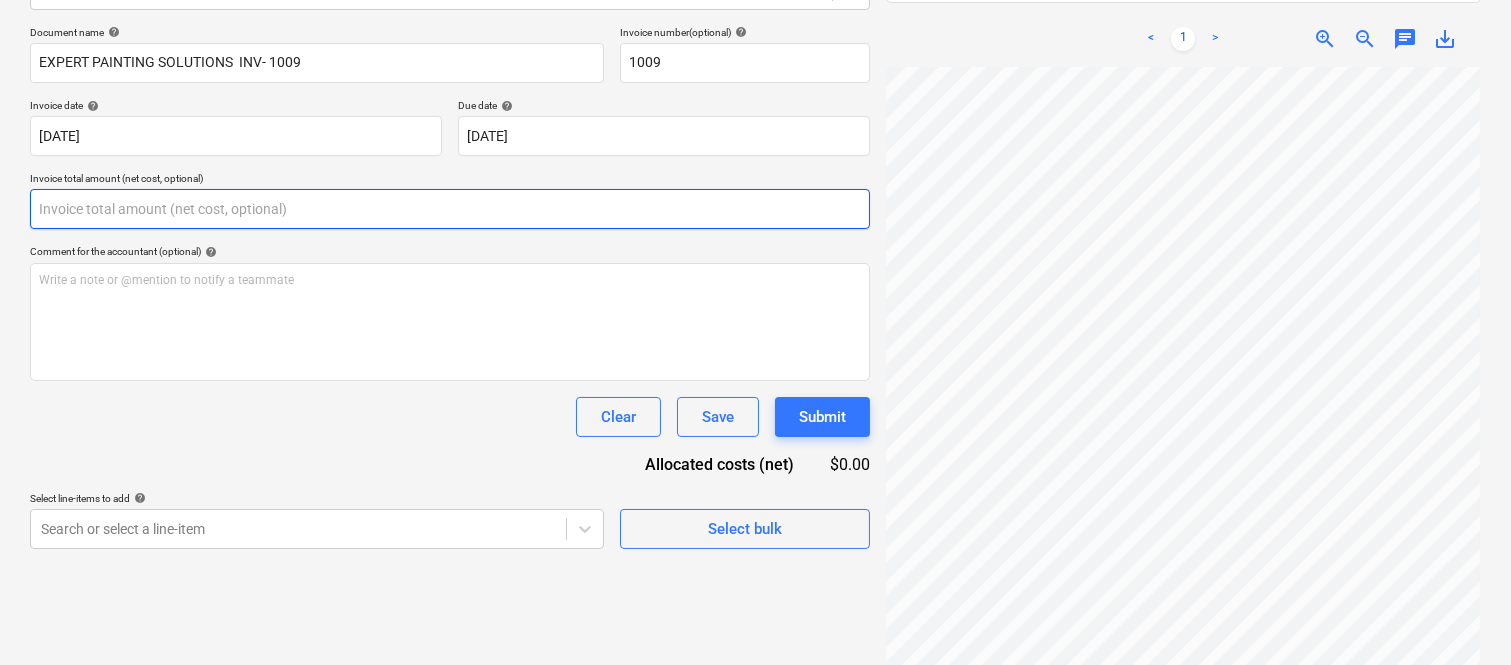 paste on "6,363.63" 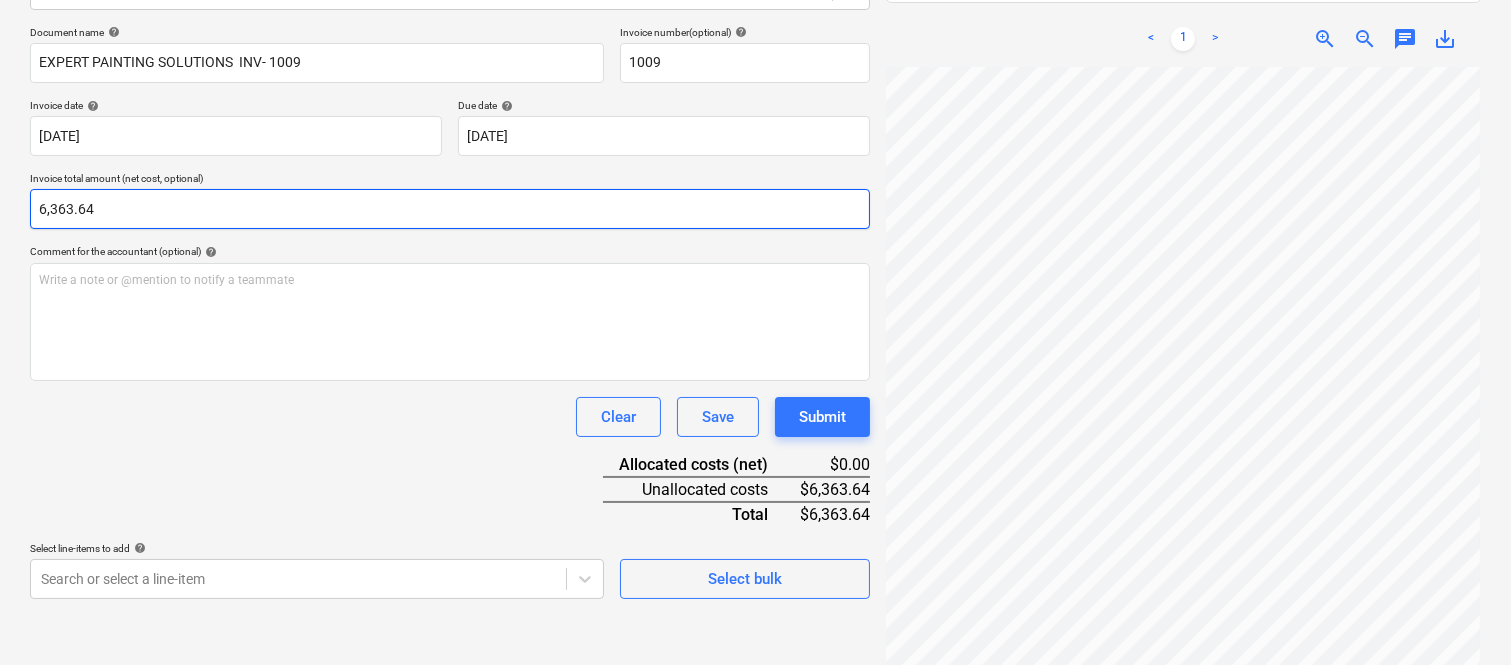 type on "6363.64" 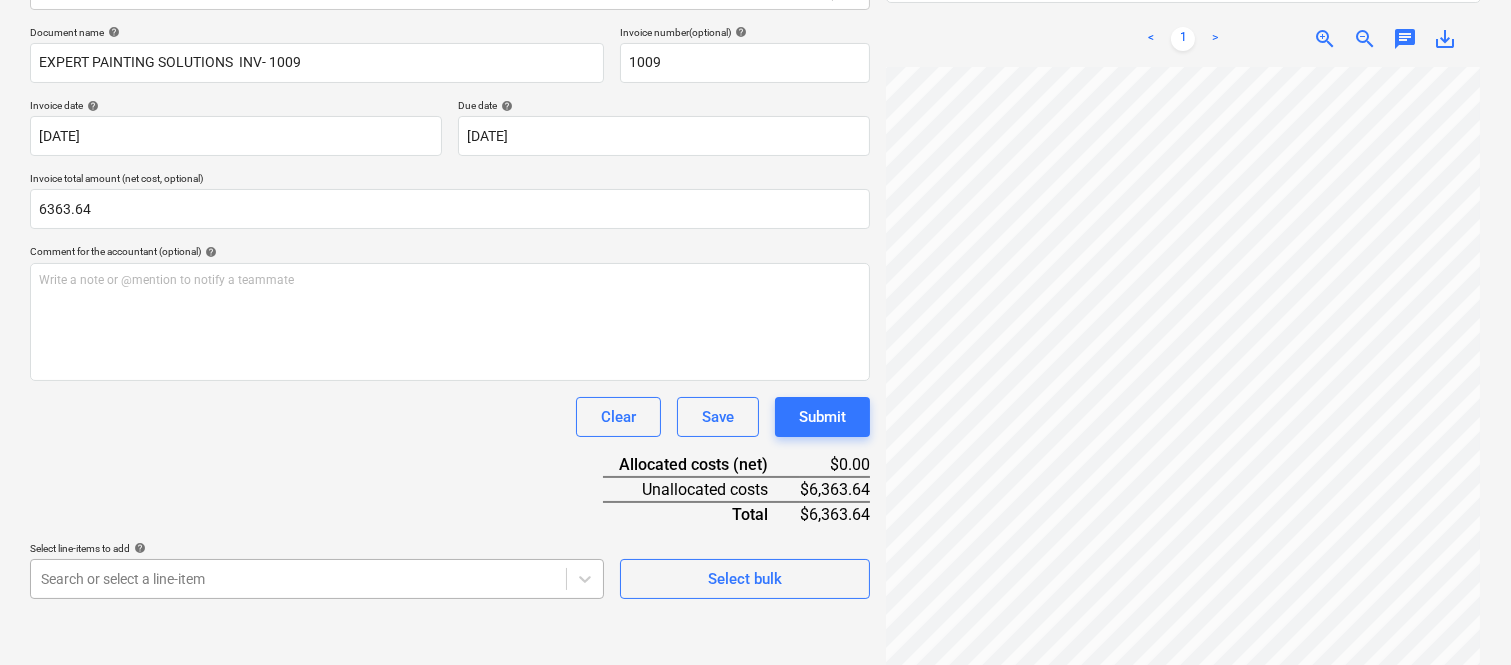 click on "Sales Projects Contacts Company Inbox 1 Approvals format_size keyboard_arrow_down help search Search notifications 99+ keyboard_arrow_down A. Berdera keyboard_arrow_down Della Rosa Budget 9+ Client contract RFTs Subcontracts Claims Purchase orders Costs 9+ Income Files 8 Analytics Settings Create new document Select company AHMADI, MOHSEN (87 704 861 627)  Add new company Select document type help Standalone purchase invoice or receipt Document name help EXPERT PAINTING SOLUTIONS  INV- 1009 Invoice number  (optional) help 1009 Invoice date help 05 Jul 2025 05.07.2025 Press the down arrow key to interact with the calendar and
select a date. Press the question mark key to get the keyboard shortcuts for changing dates. Due date help 12 Jul 2025 12.07.2025 Press the down arrow key to interact with the calendar and
select a date. Press the question mark key to get the keyboard shortcuts for changing dates. Invoice total amount (net cost, optional) 6363.64 Comment for the accountant (optional) help ﻿ <" at bounding box center [755, 47] 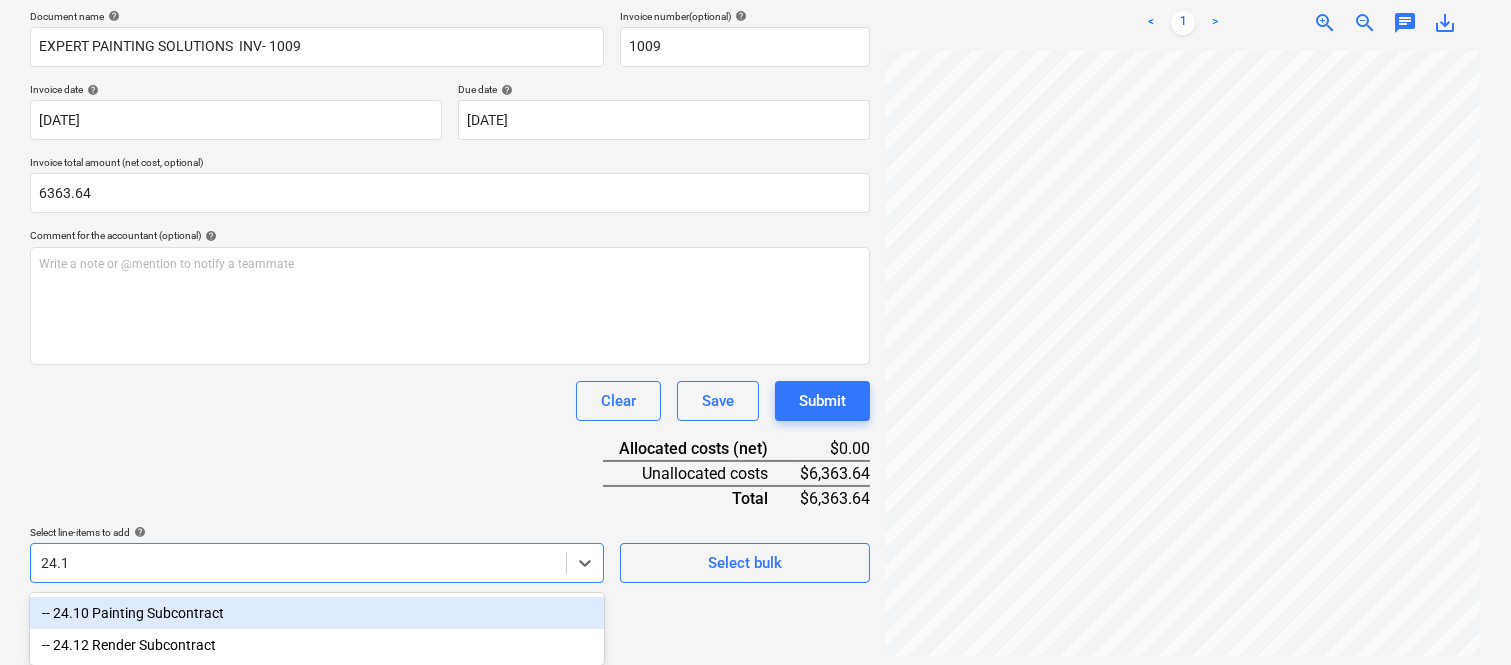 type on "24.10" 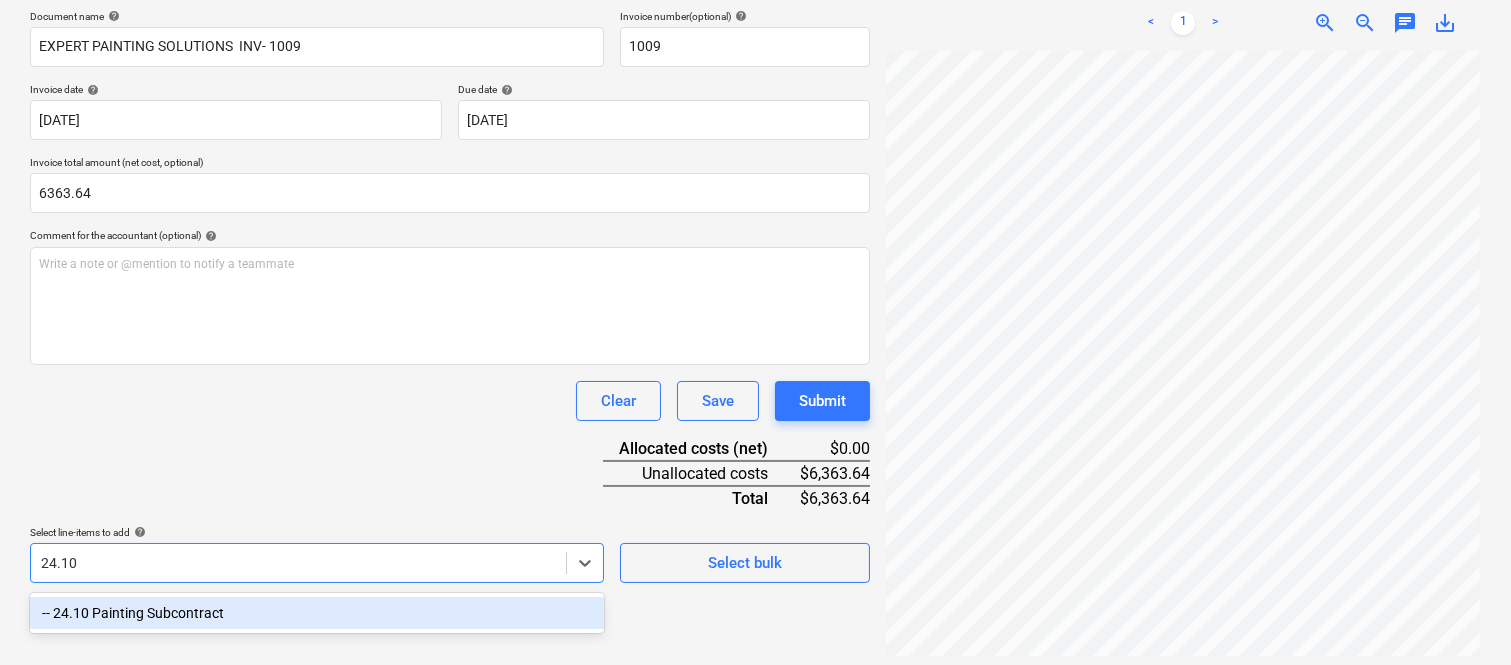 scroll, scrollTop: 285, scrollLeft: 0, axis: vertical 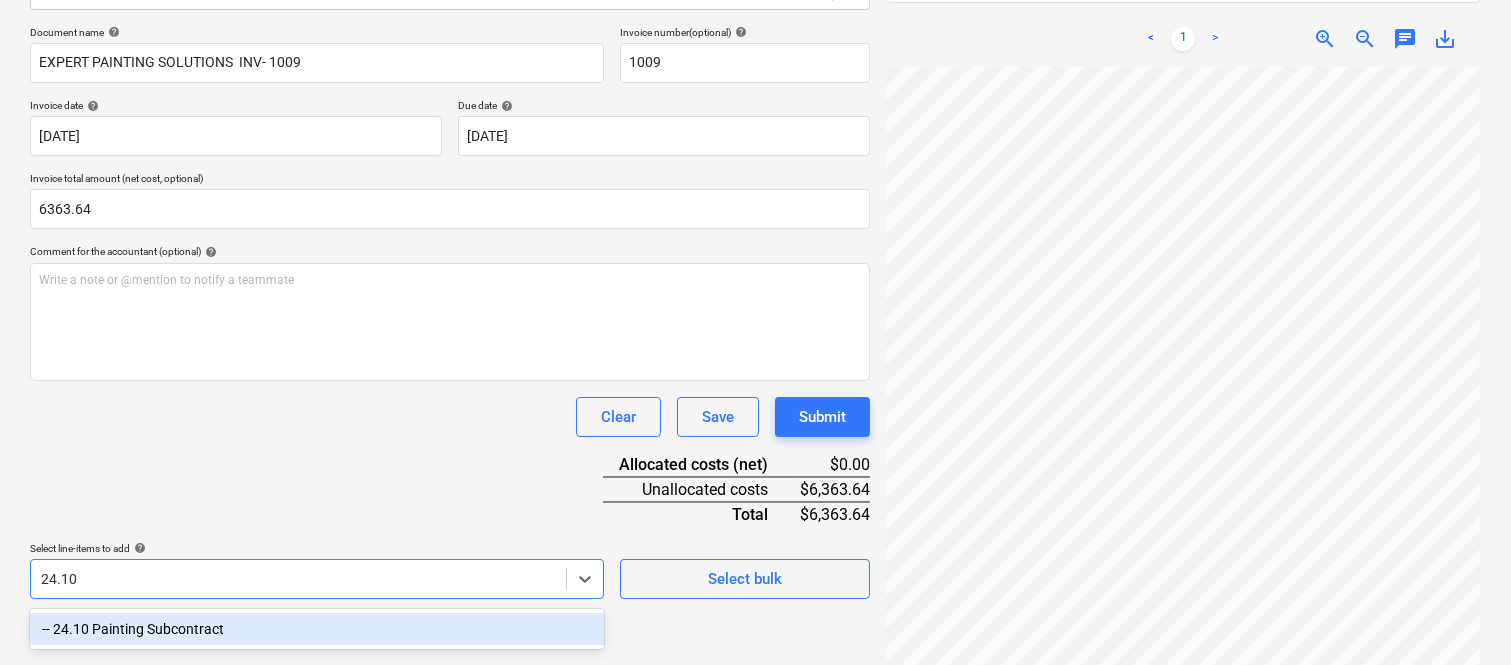 click on "--  24.10 Painting Subcontract" at bounding box center [317, 629] 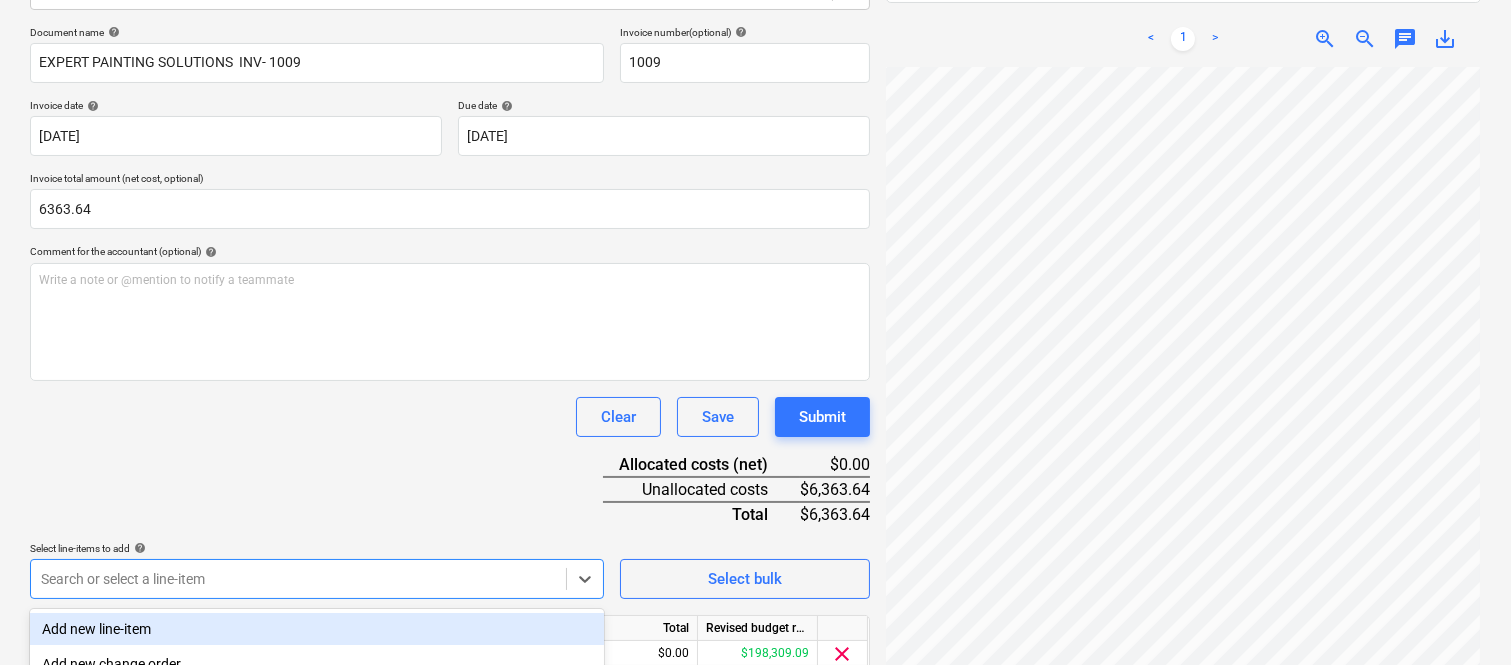 click on "Document name help EXPERT PAINTING SOLUTIONS  INV- 1009 Invoice number  (optional) help 1009 Invoice date help 05 Jul 2025 05.07.2025 Press the down arrow key to interact with the calendar and
select a date. Press the question mark key to get the keyboard shortcuts for changing dates. Due date help 12 Jul 2025 12.07.2025 Press the down arrow key to interact with the calendar and
select a date. Press the question mark key to get the keyboard shortcuts for changing dates. Invoice total amount (net cost, optional) 6363.64 Comment for the accountant (optional) help Write a note or @mention to notify a teammate ﻿ Clear Save Submit Allocated costs (net) $0.00 Unallocated costs $6,363.64 Total $6,363.64 Select line-items to add help option --  24.10 Painting Subcontract, selected. Search or select a line-item Select bulk Line-item name Unit Quantity Unit price Total Revised budget remaining 24.10 Painting Subcontract 0.00 0.00 $0.00 $198,309.09 clear Clear Save Submit" at bounding box center [450, 378] 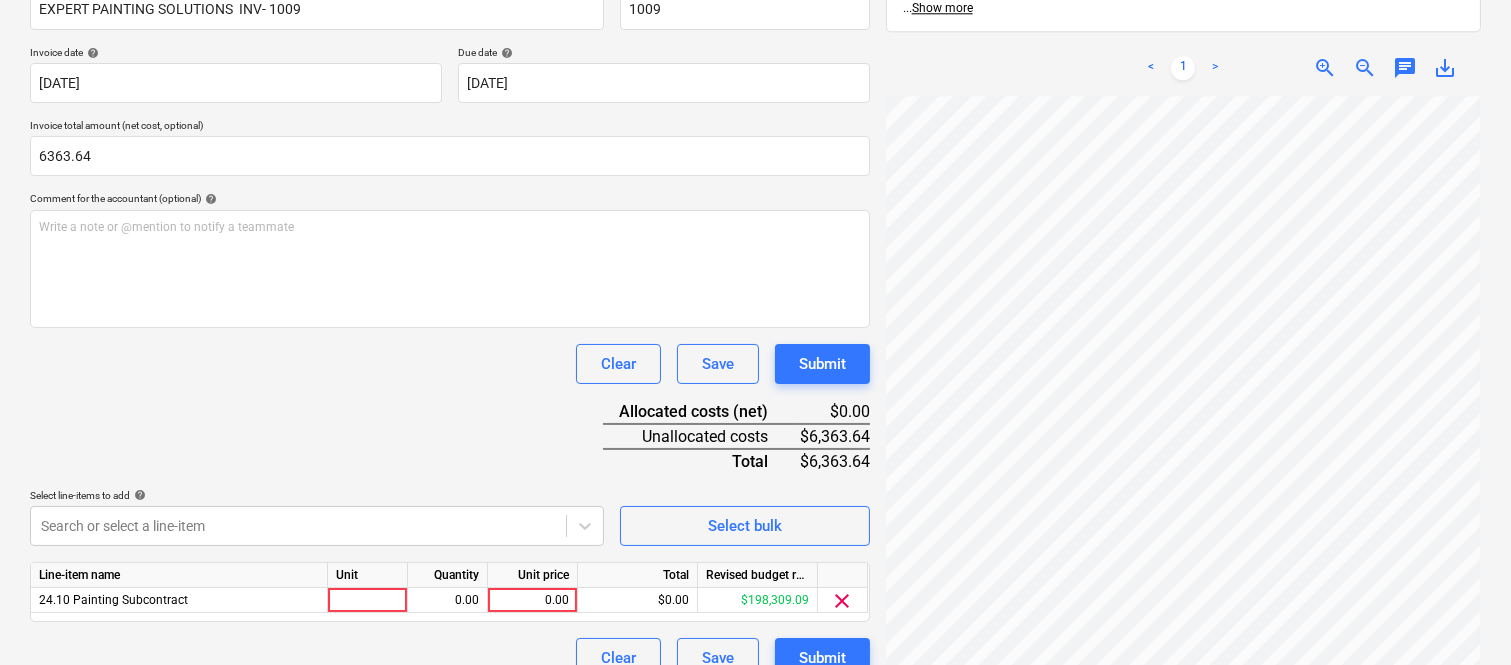 scroll, scrollTop: 367, scrollLeft: 0, axis: vertical 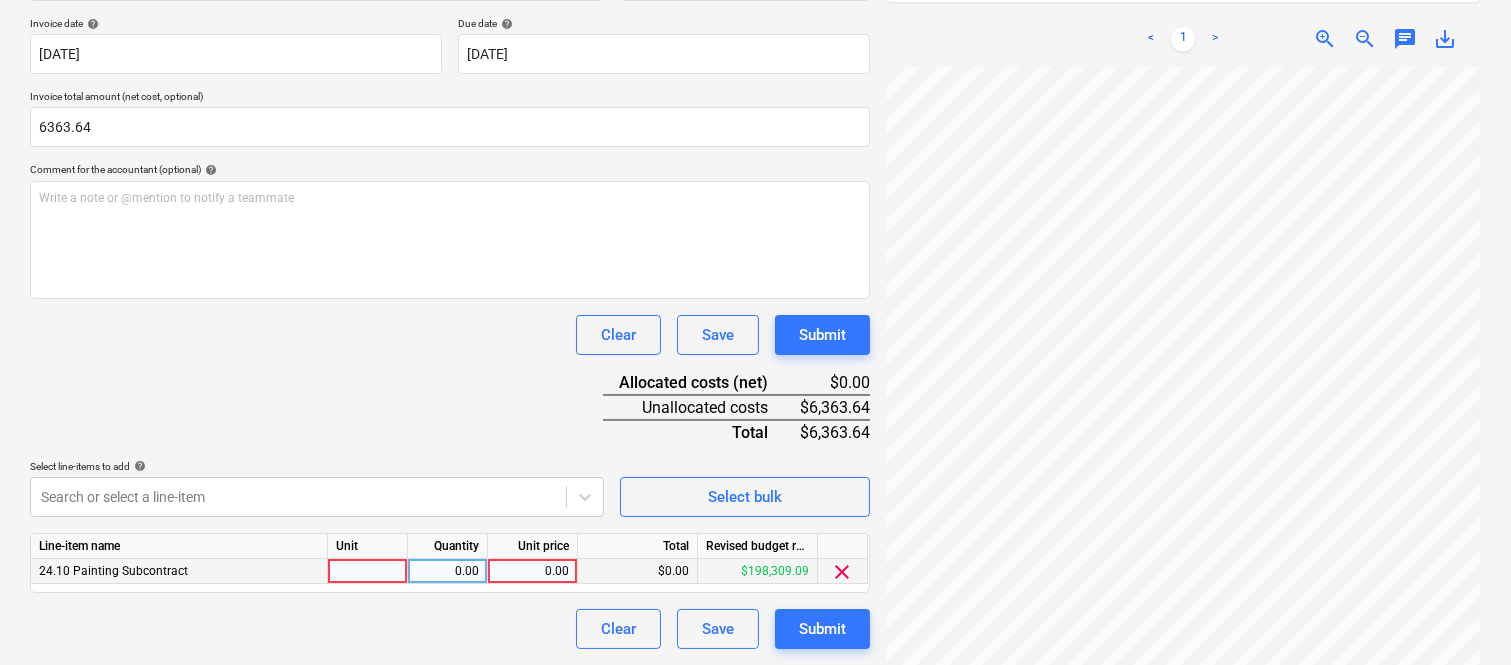 click at bounding box center (368, 571) 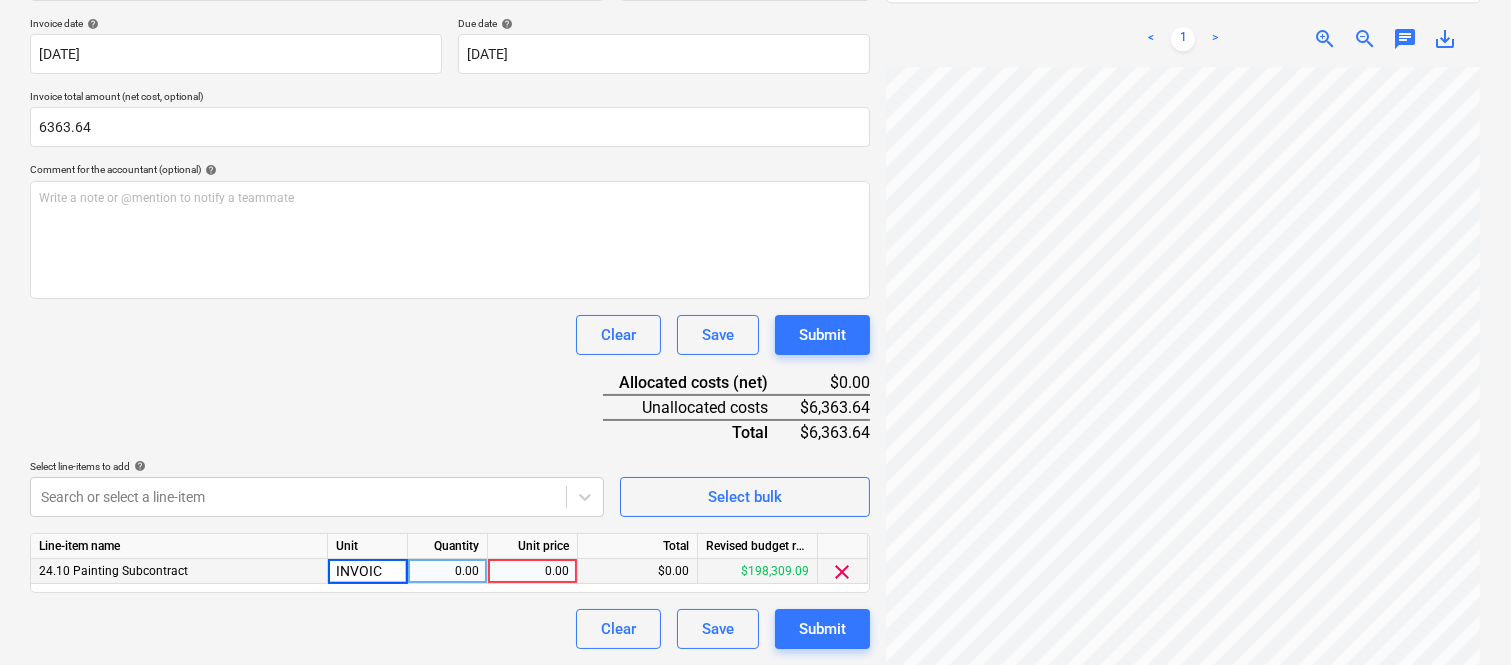 type on "INVOICE" 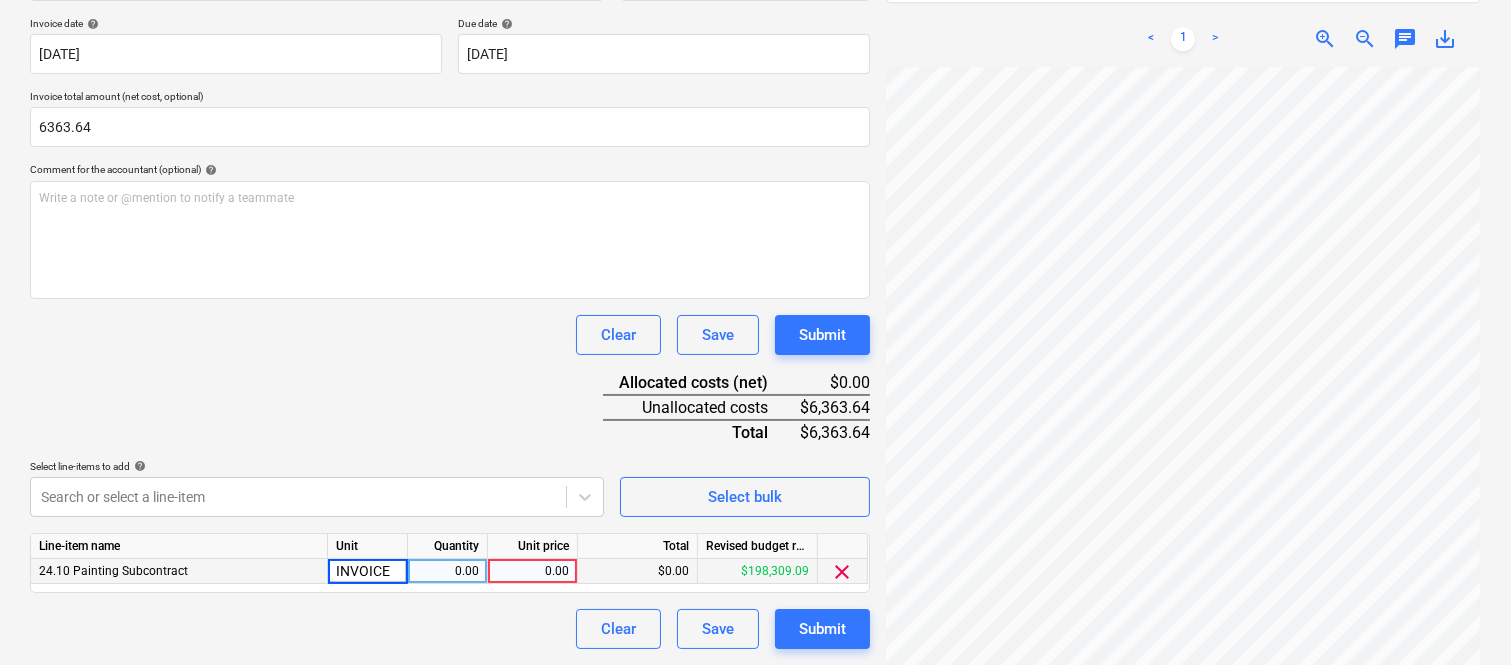 click on "0.00" at bounding box center [447, 571] 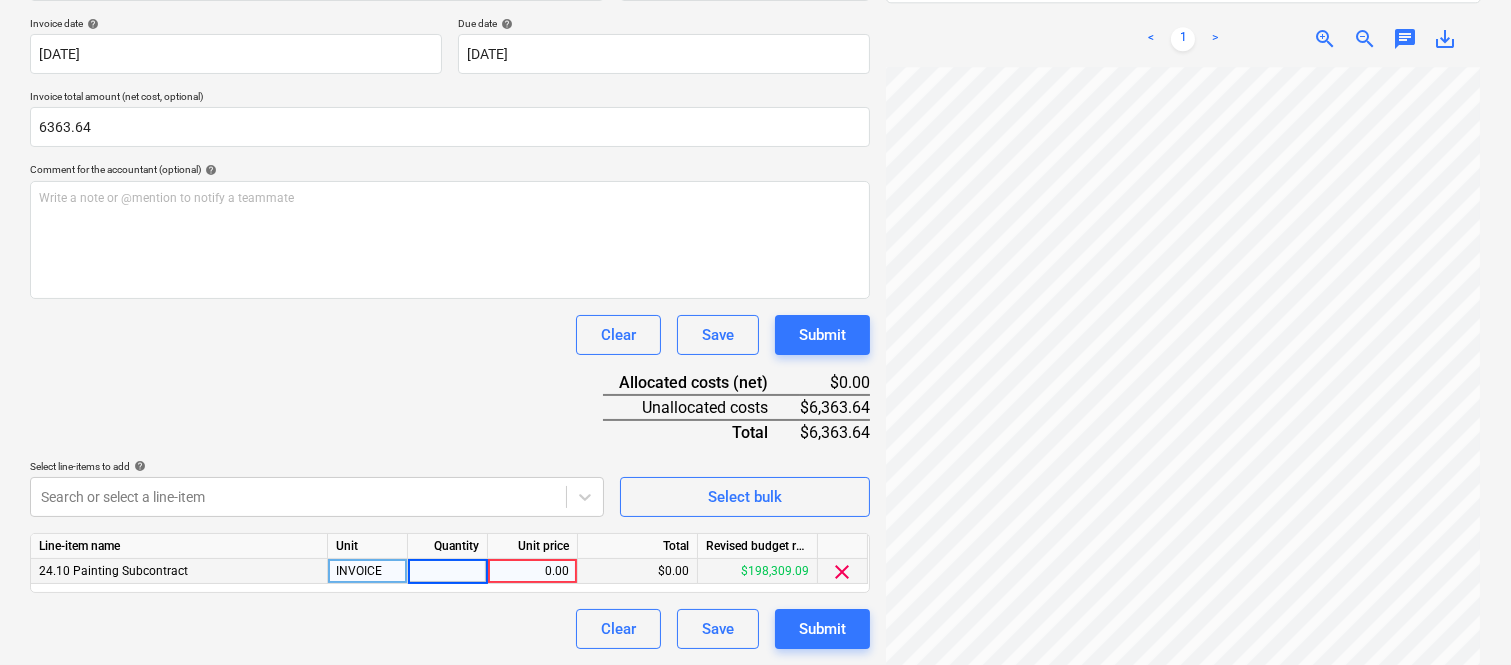 type on "1" 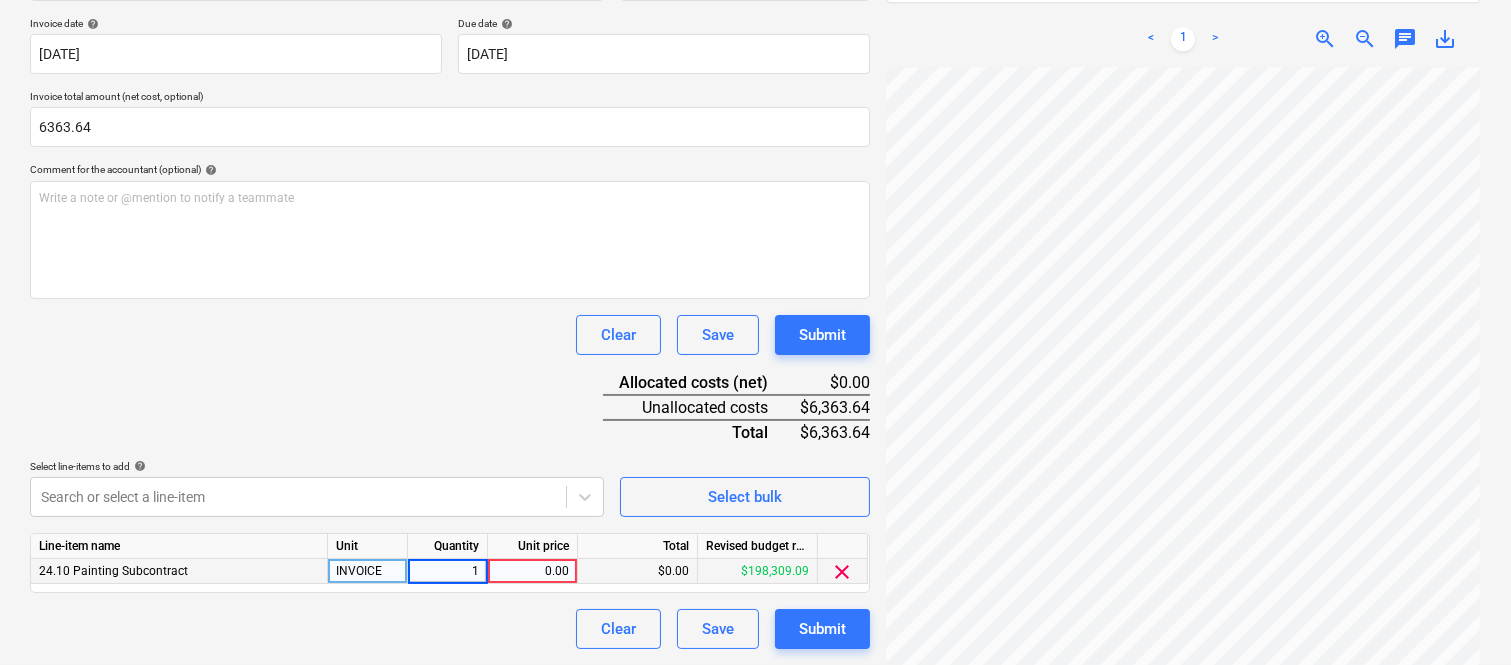 click on "0.00" at bounding box center [532, 571] 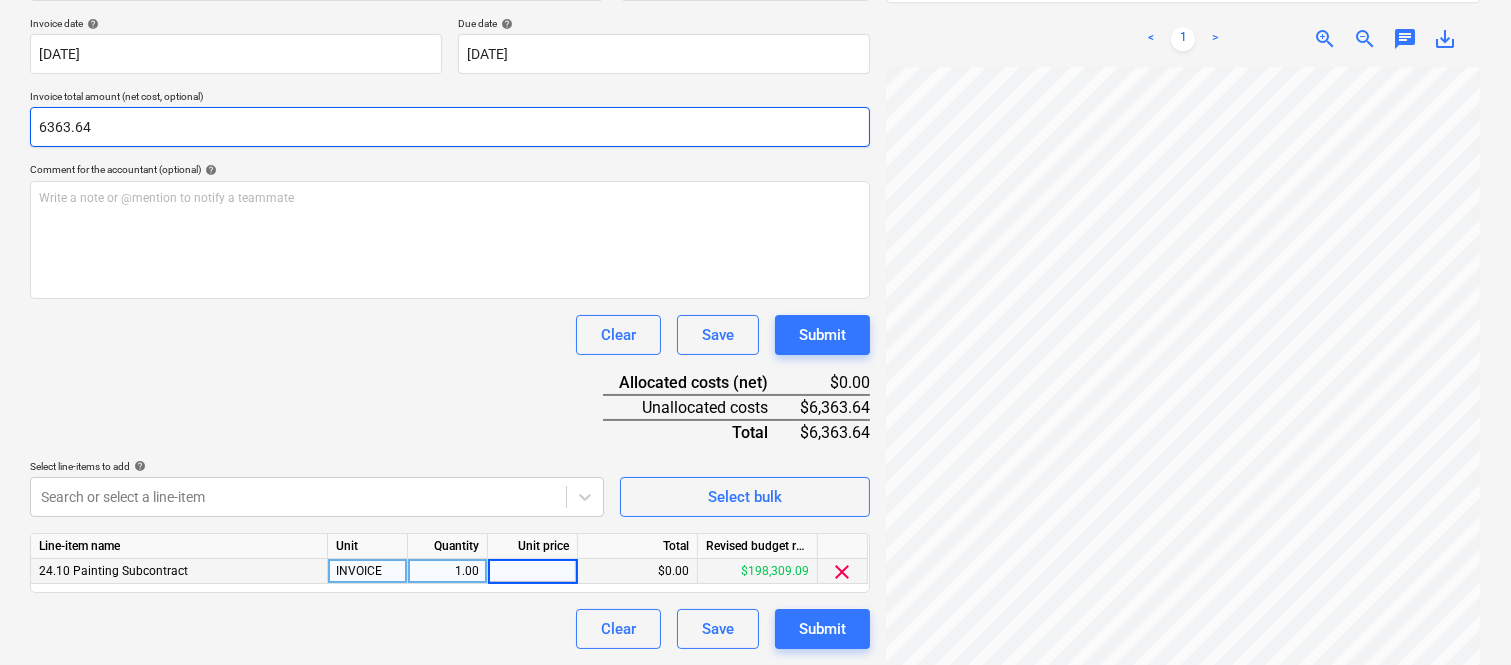 click on "6363.64" at bounding box center (450, 127) 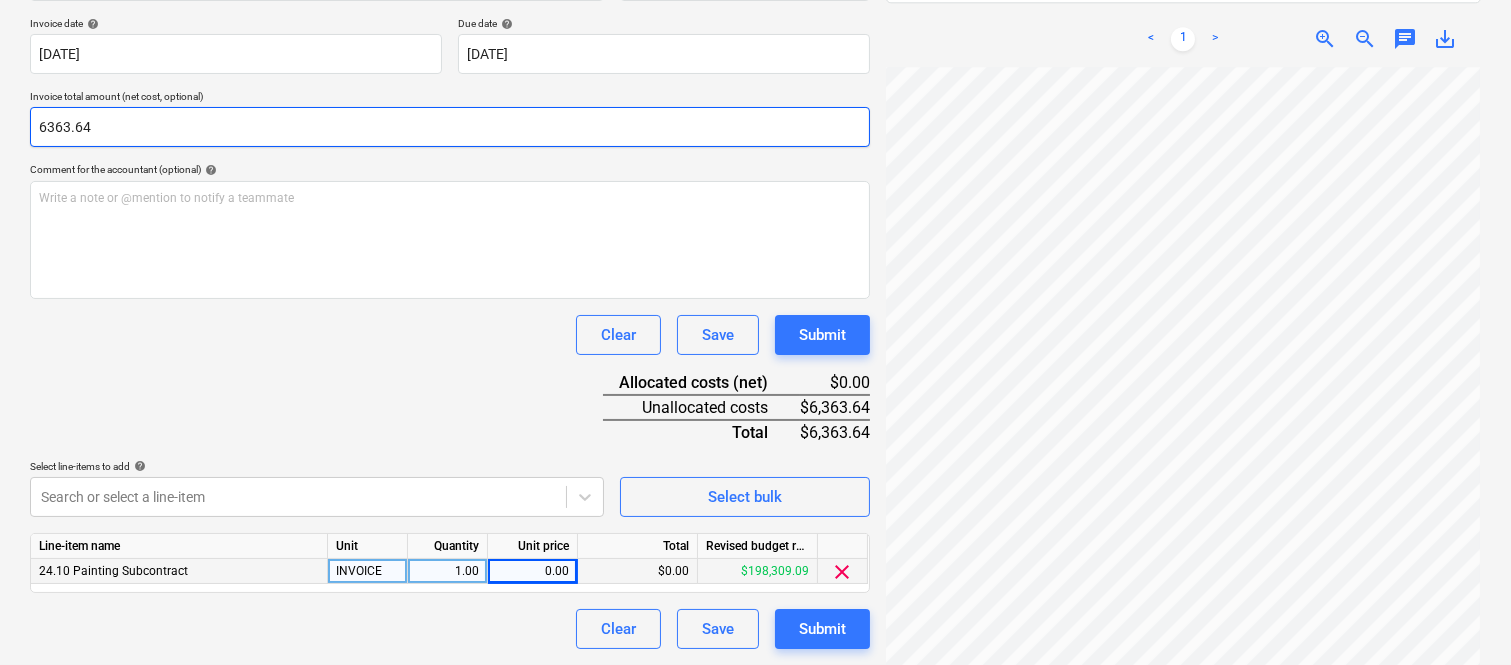 click on "6363.64" at bounding box center [450, 127] 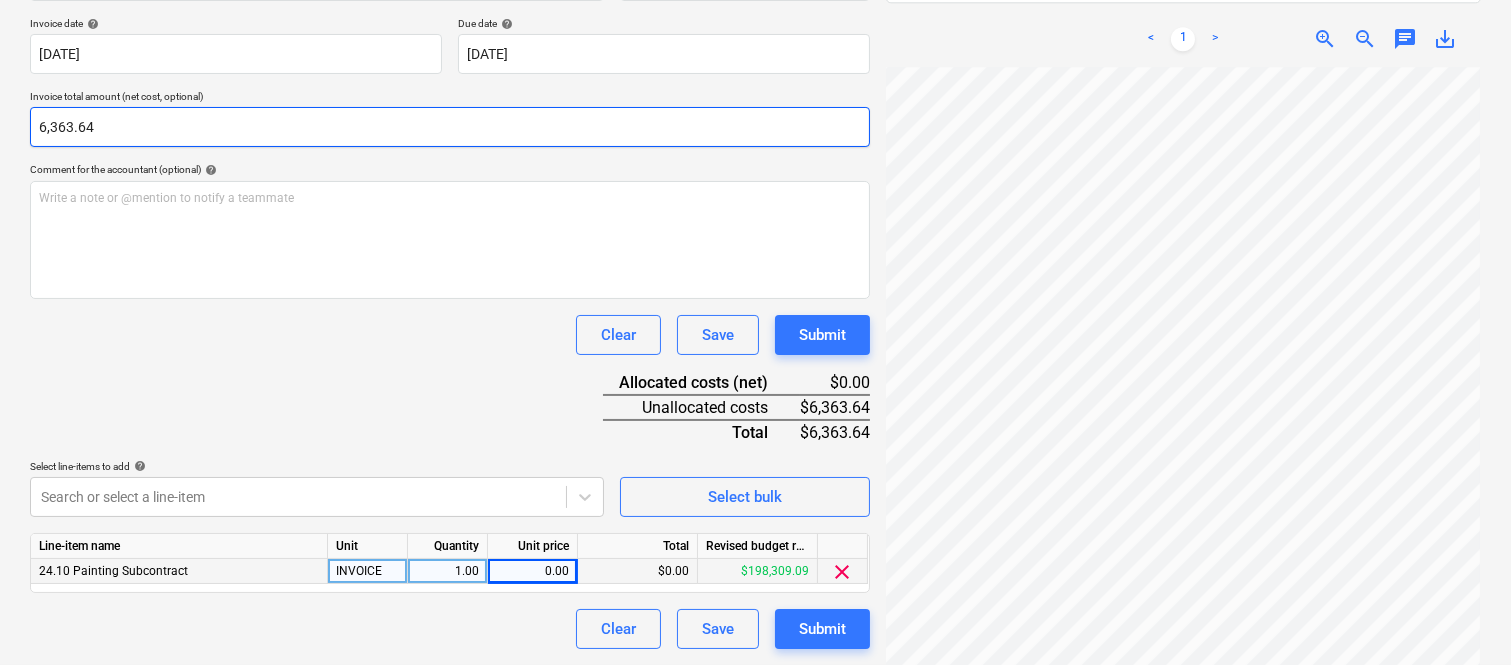click on "6,363.64" at bounding box center [450, 127] 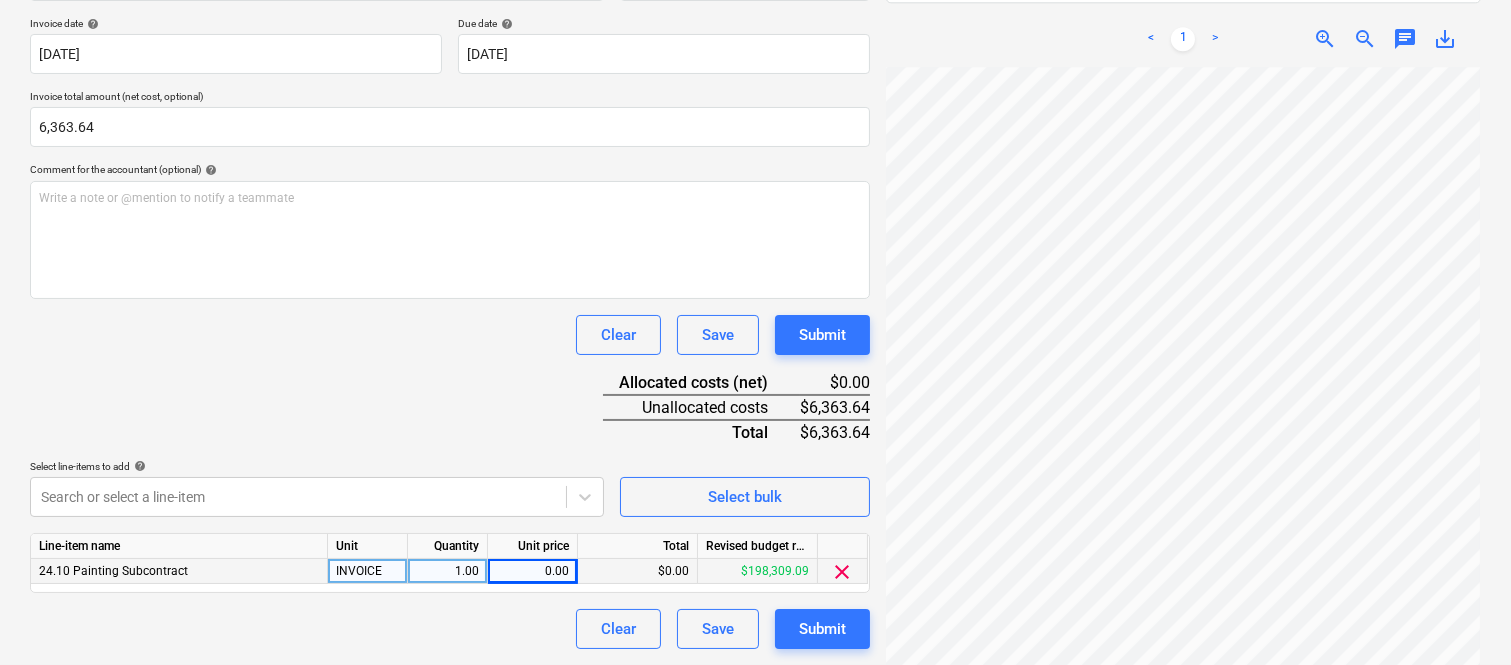 click on "Document name help EXPERT PAINTING SOLUTIONS  INV- 1009 Invoice number  (optional) help 1009 Invoice date help 05 Jul 2025 05.07.2025 Press the down arrow key to interact with the calendar and
select a date. Press the question mark key to get the keyboard shortcuts for changing dates. Due date help 12 Jul 2025 12.07.2025 Press the down arrow key to interact with the calendar and
select a date. Press the question mark key to get the keyboard shortcuts for changing dates. Invoice total amount (net cost, optional) 6,363.64 Comment for the accountant (optional) help Write a note or @mention to notify a teammate ﻿ Clear Save Submit Allocated costs (net) $0.00 Unallocated costs $6,363.64 Total $6,363.64 Select line-items to add help Search or select a line-item Select bulk Line-item name Unit Quantity Unit price Total Revised budget remaining 24.10 Painting Subcontract INVOICE 1.00 0.00 $0.00 $198,309.09 clear Clear Save Submit" at bounding box center [450, 296] 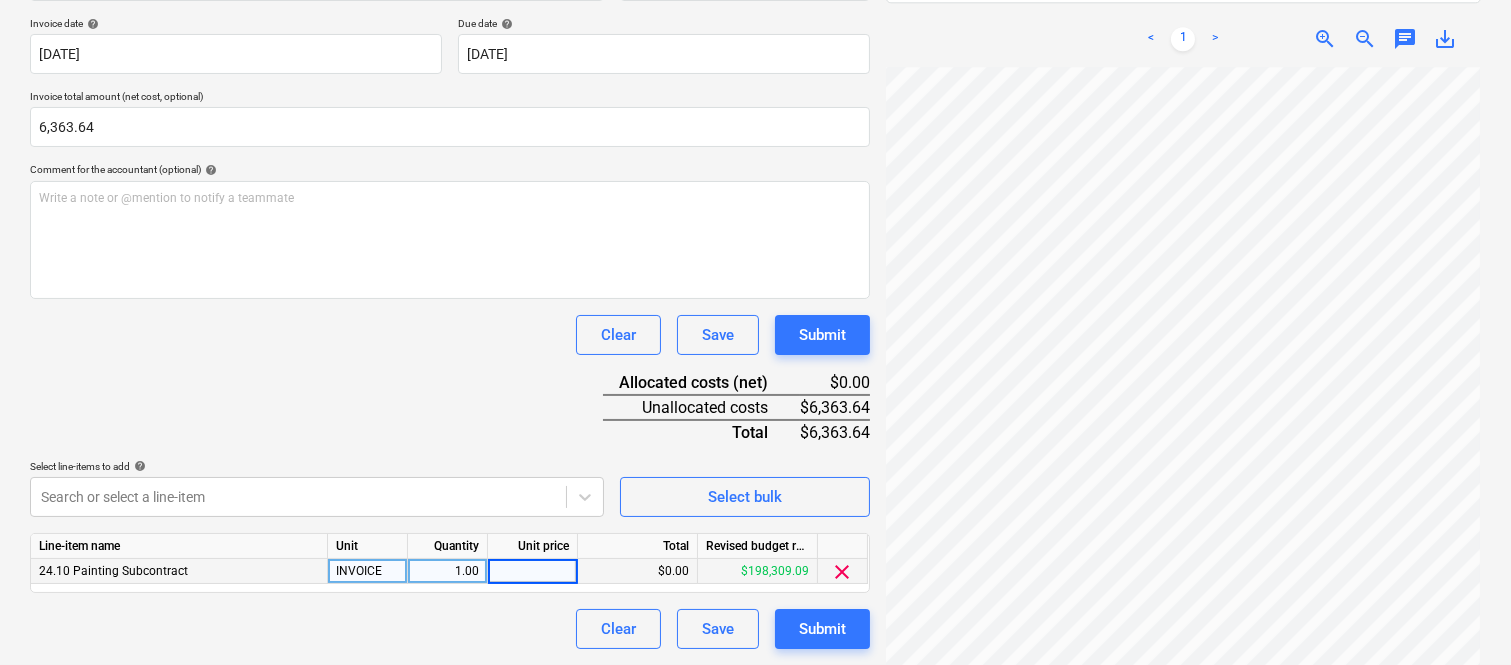 type on "6,363.64" 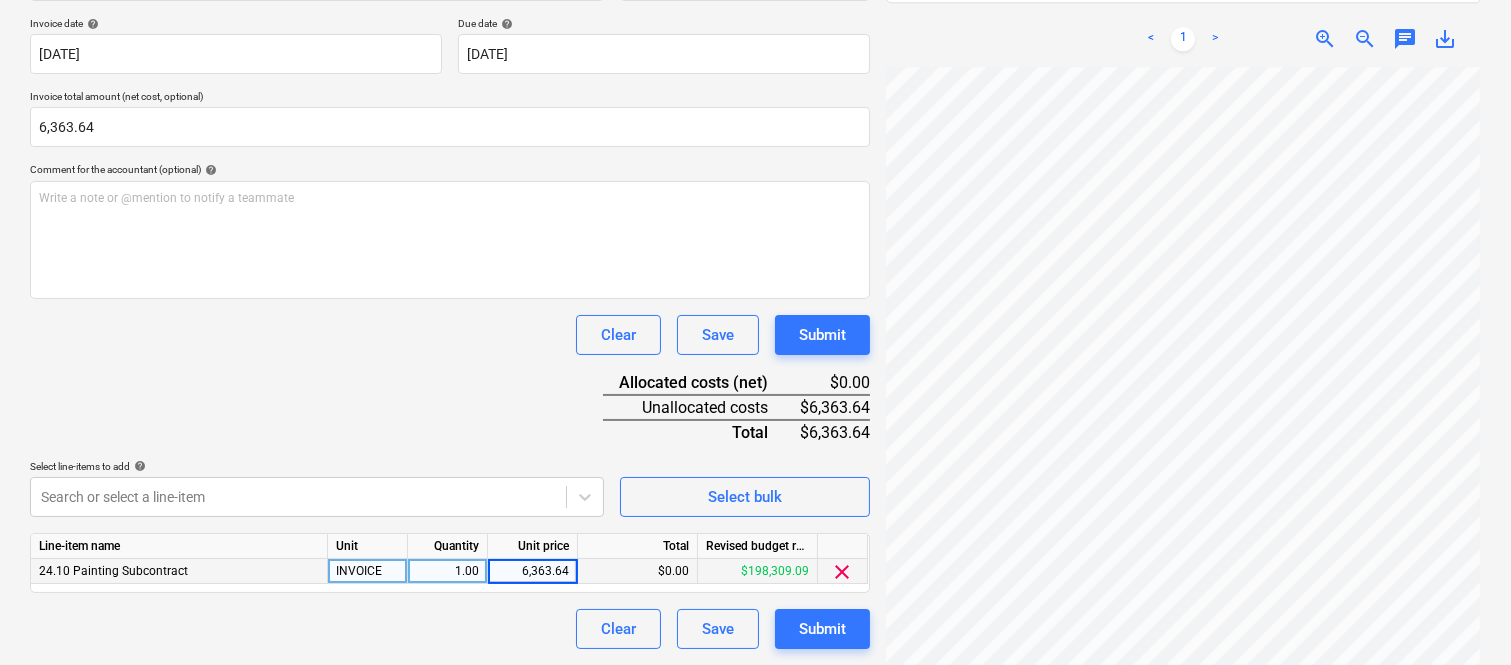 click on "Clear Save Submit" at bounding box center (450, 629) 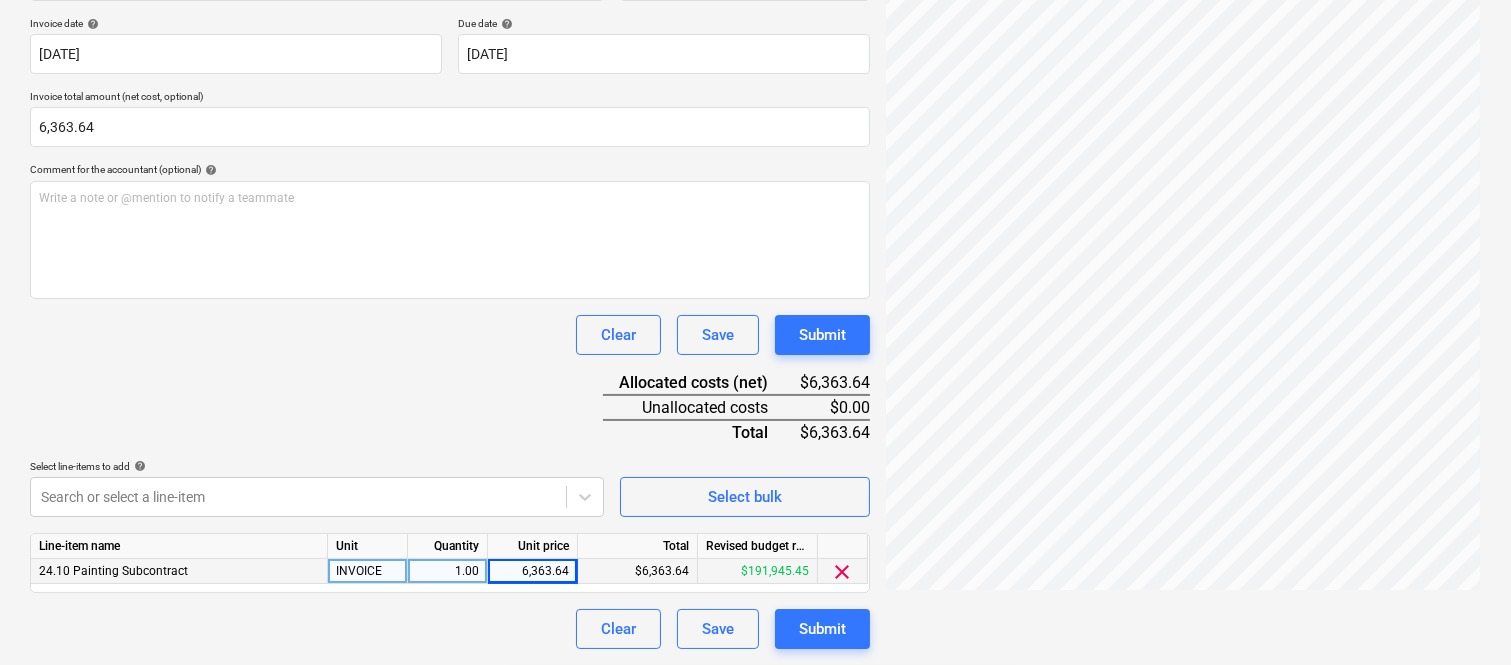 scroll, scrollTop: 0, scrollLeft: 0, axis: both 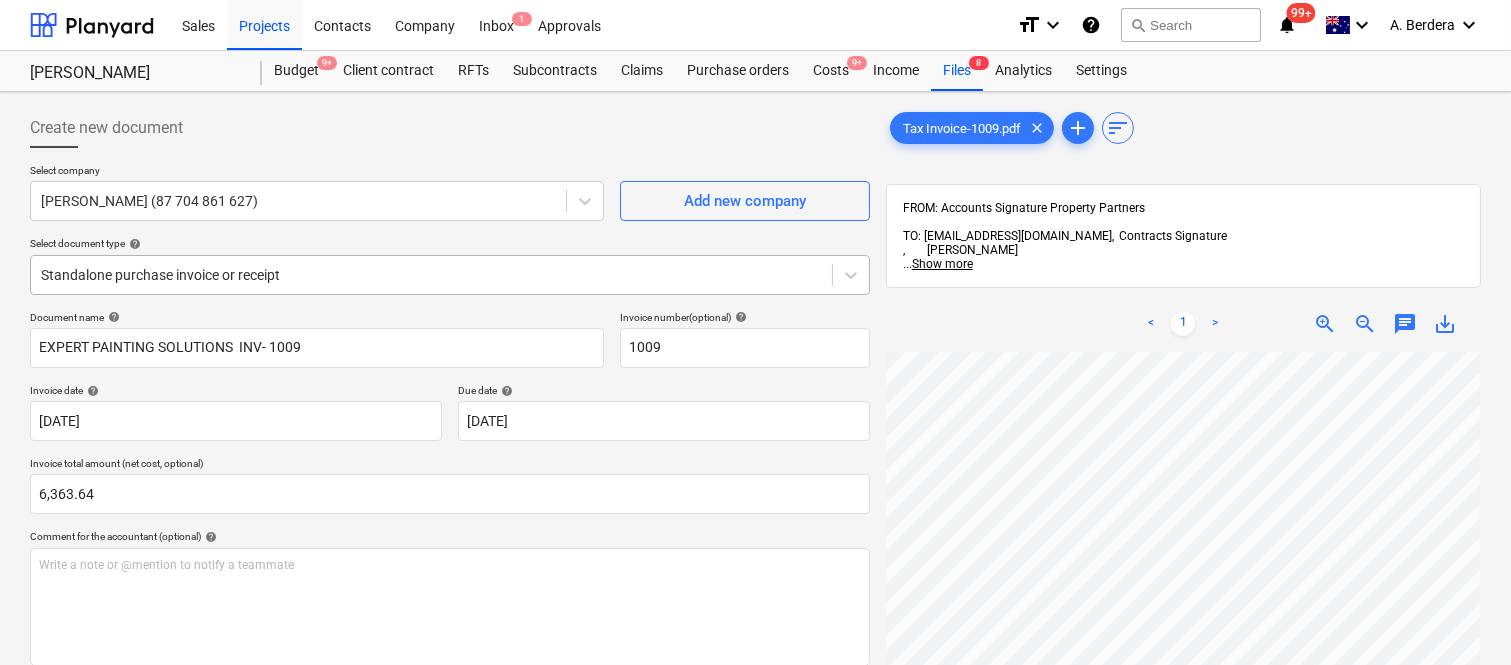 click at bounding box center (431, 275) 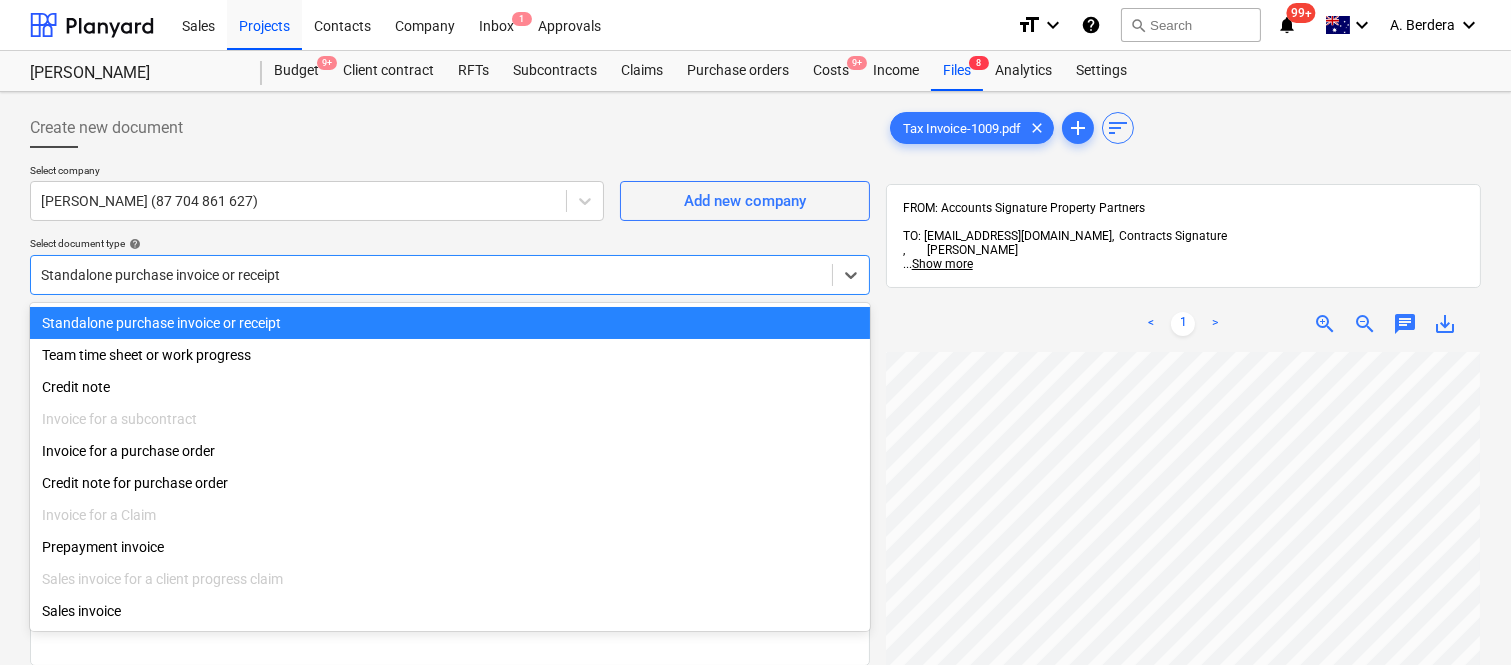 click on "Standalone purchase invoice or receipt" at bounding box center (450, 323) 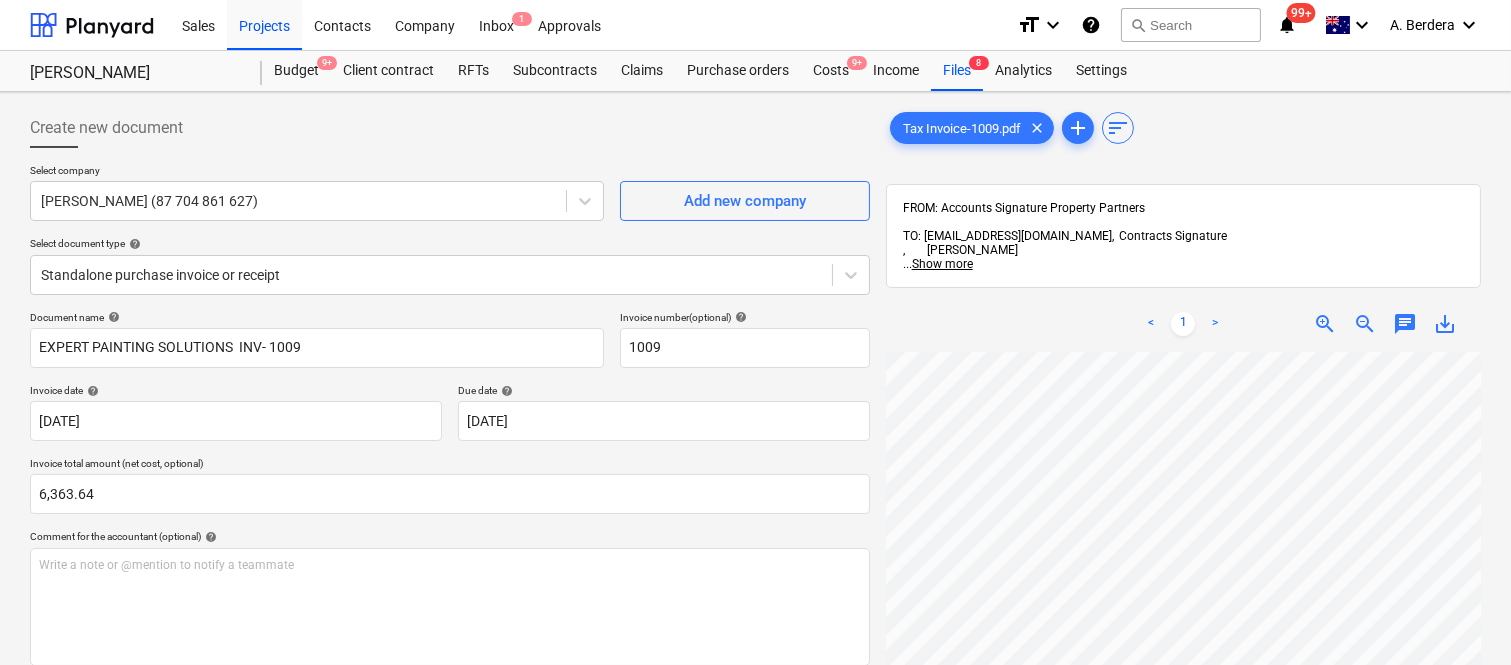 scroll, scrollTop: 0, scrollLeft: 2, axis: horizontal 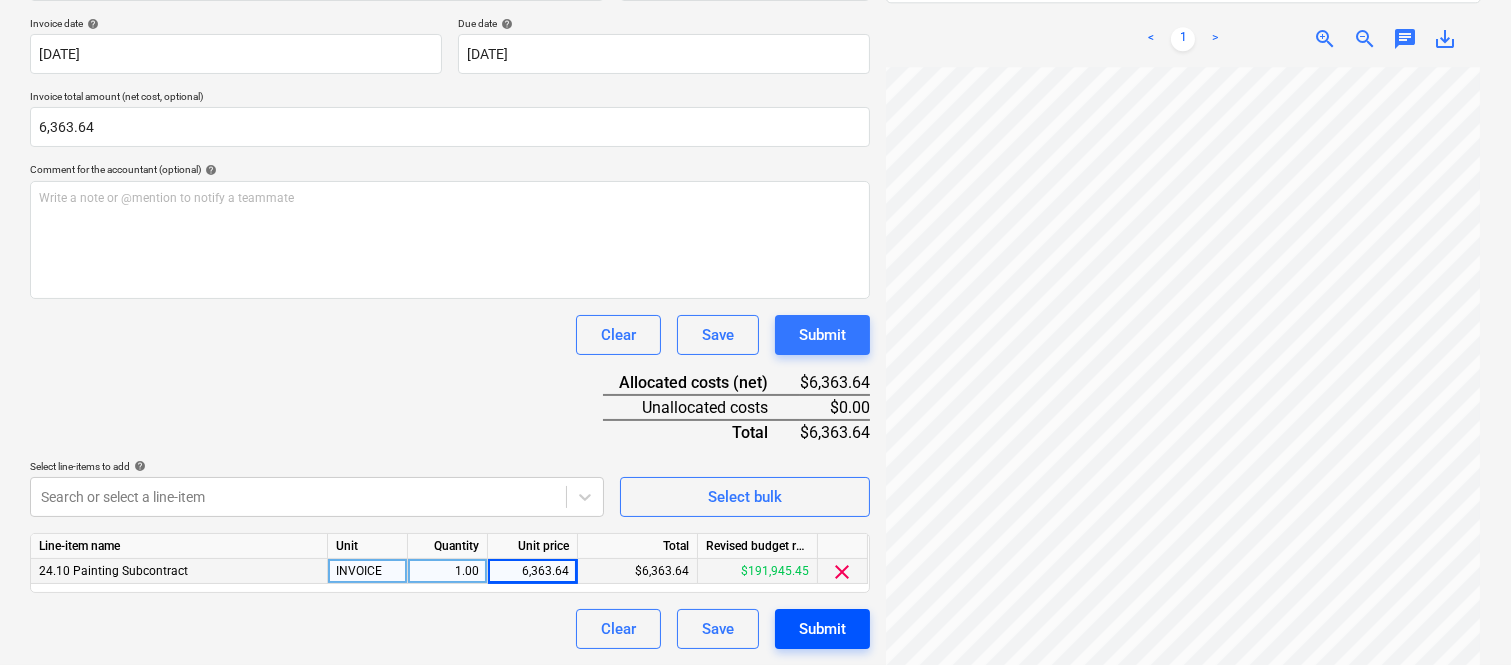 click on "Submit" at bounding box center (822, 629) 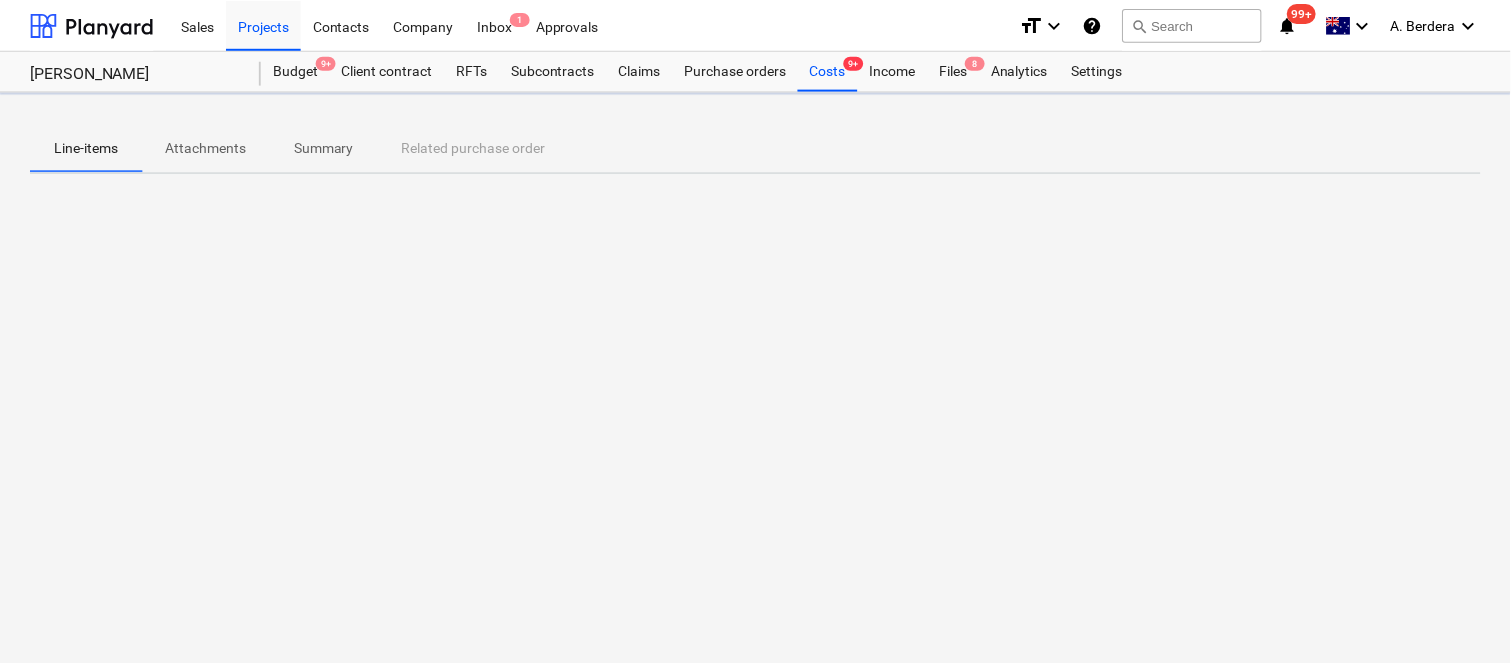 scroll, scrollTop: 0, scrollLeft: 0, axis: both 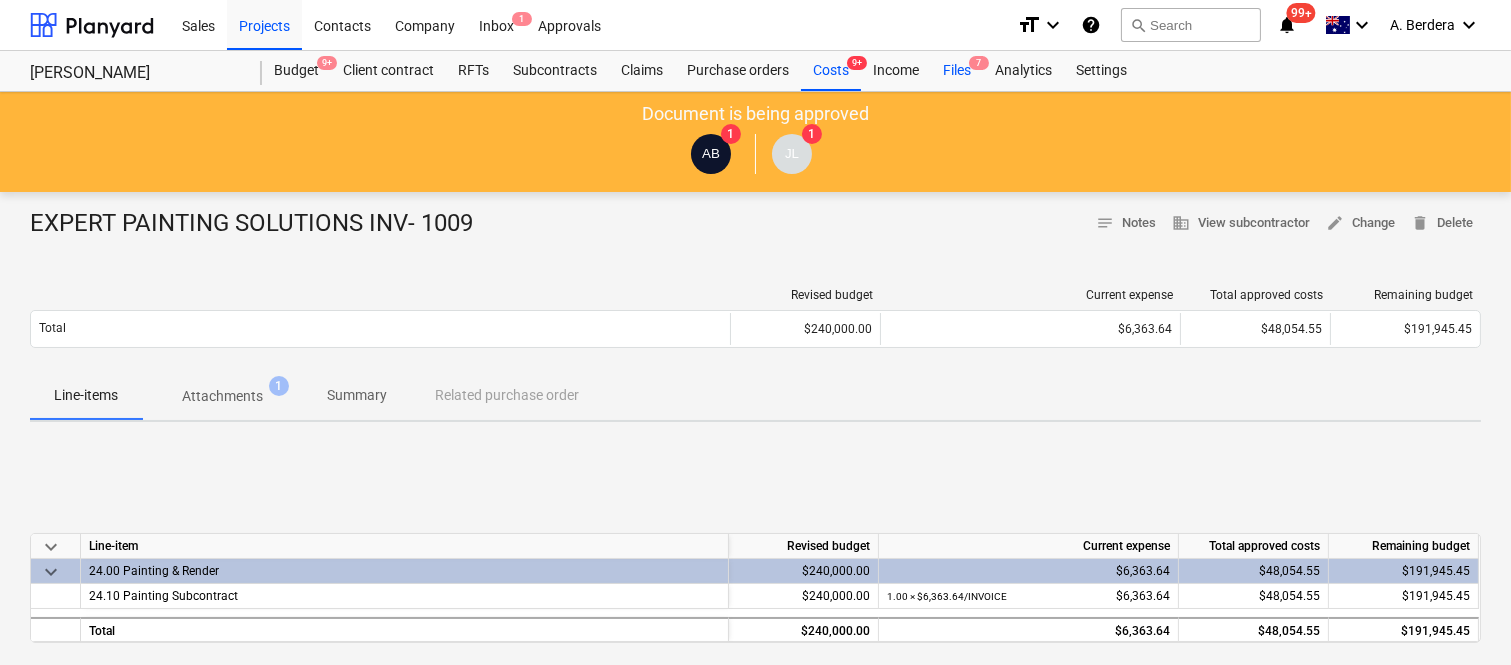 click on "Files 7" at bounding box center [957, 71] 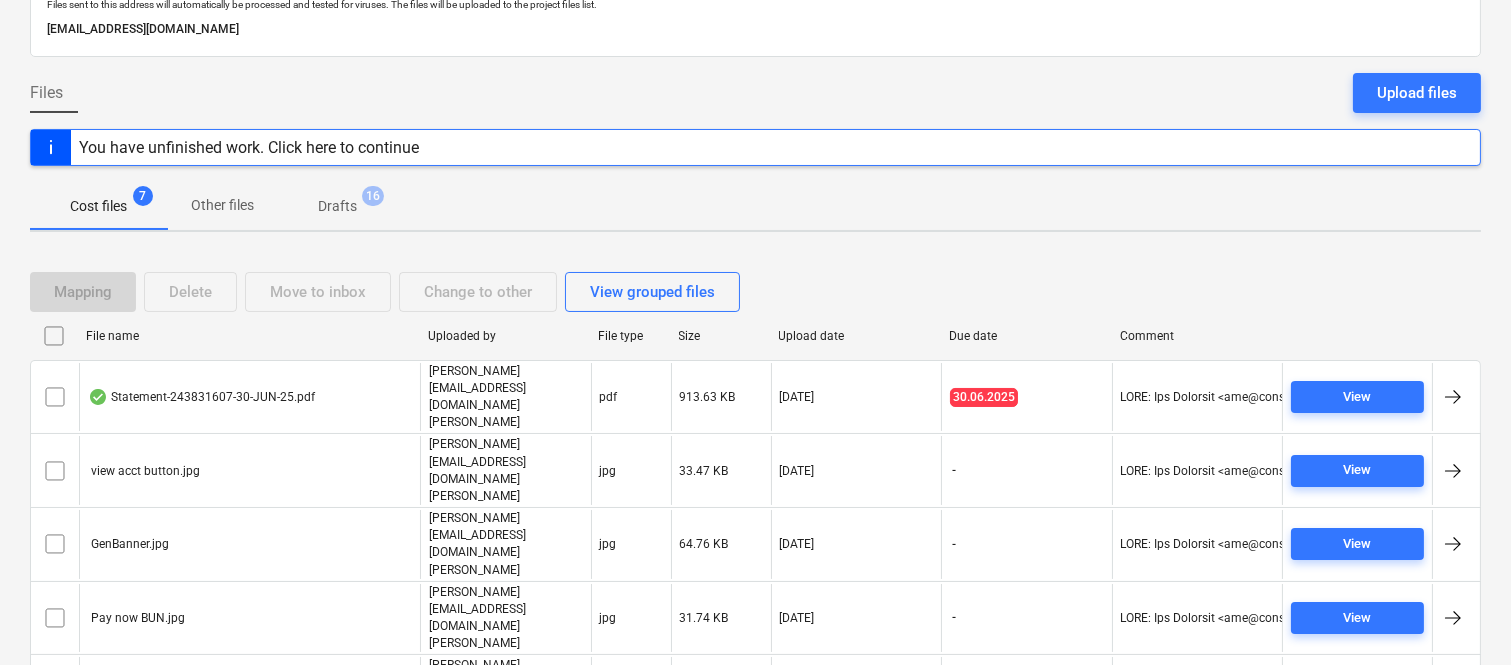 scroll, scrollTop: 154, scrollLeft: 0, axis: vertical 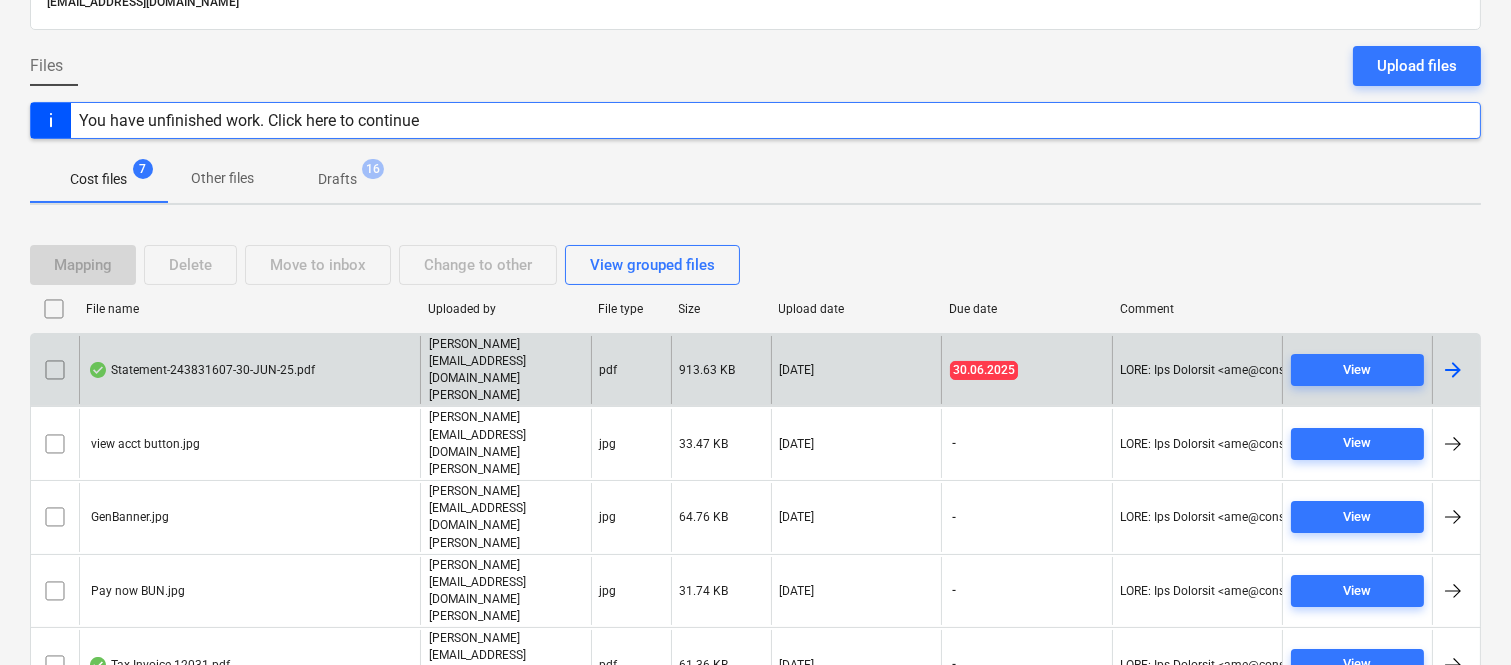 click on "Statement-243831607-30-JUN-25.pdf" at bounding box center (249, 370) 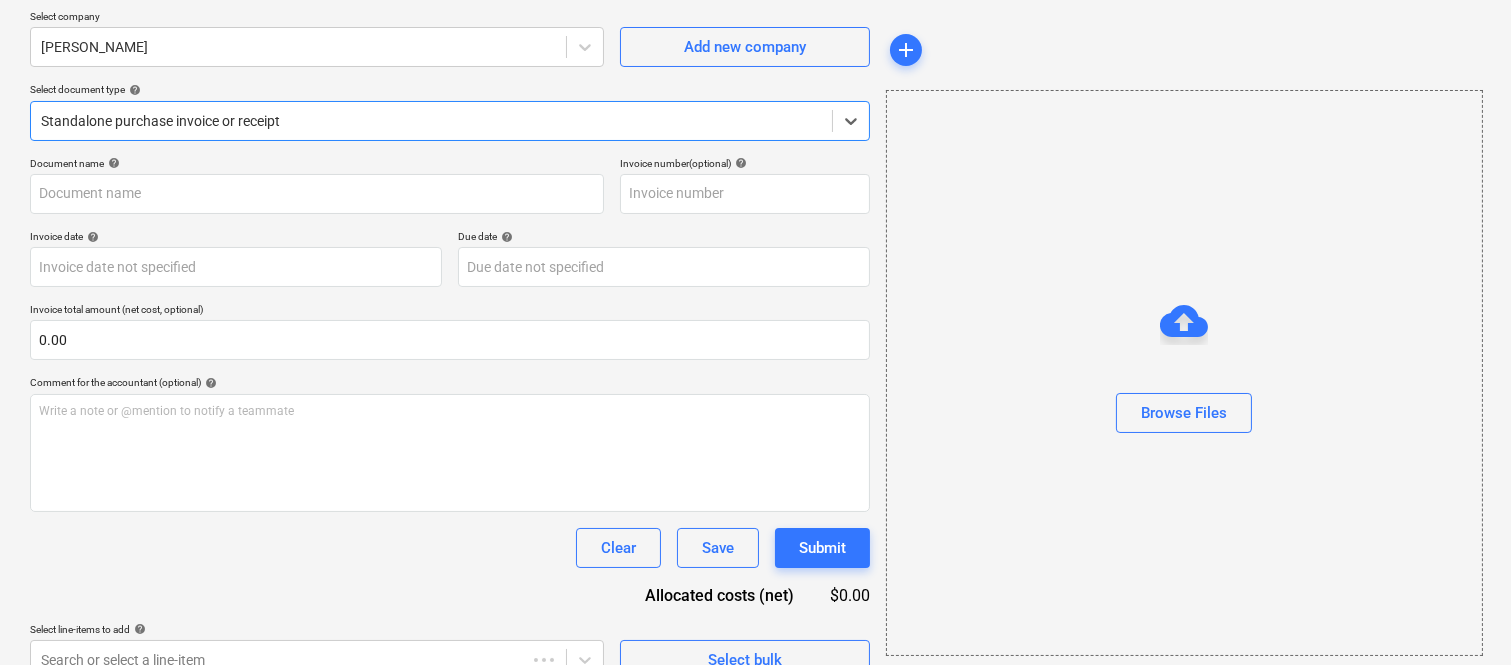 type on "243831607" 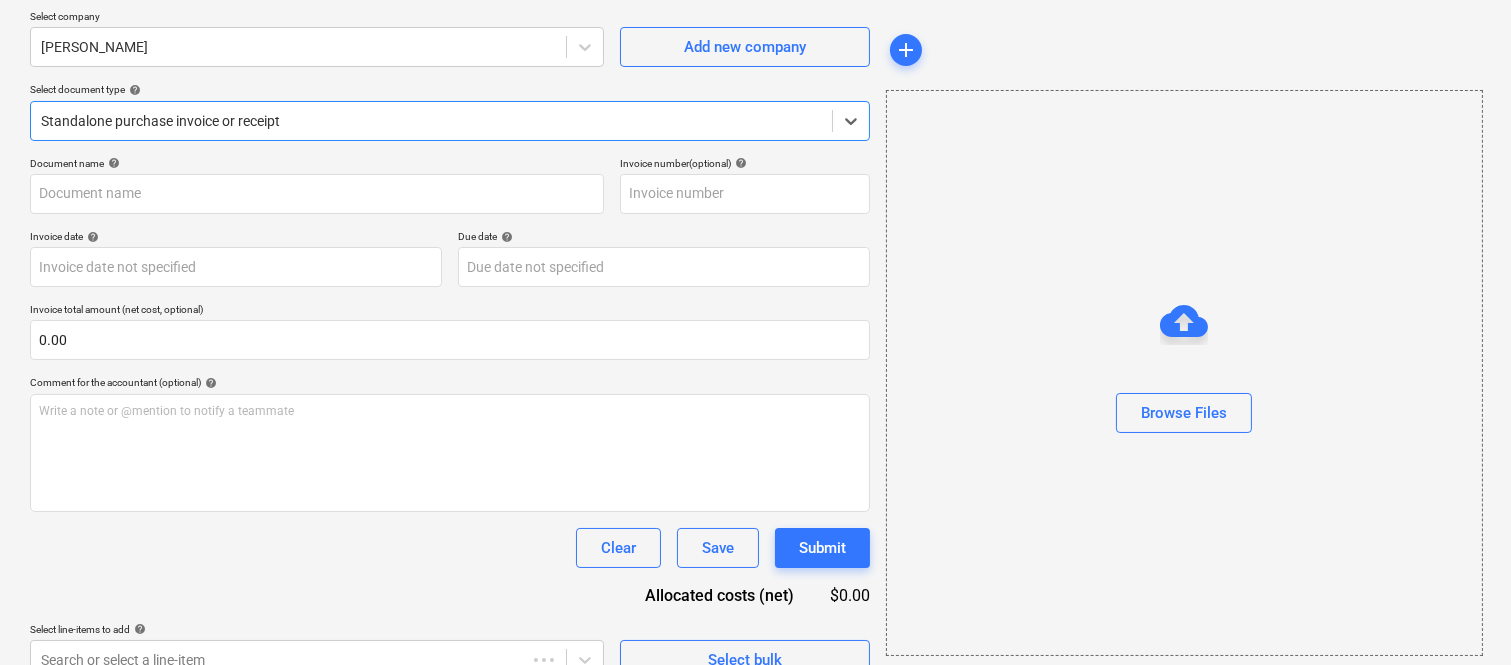 type on "243831607" 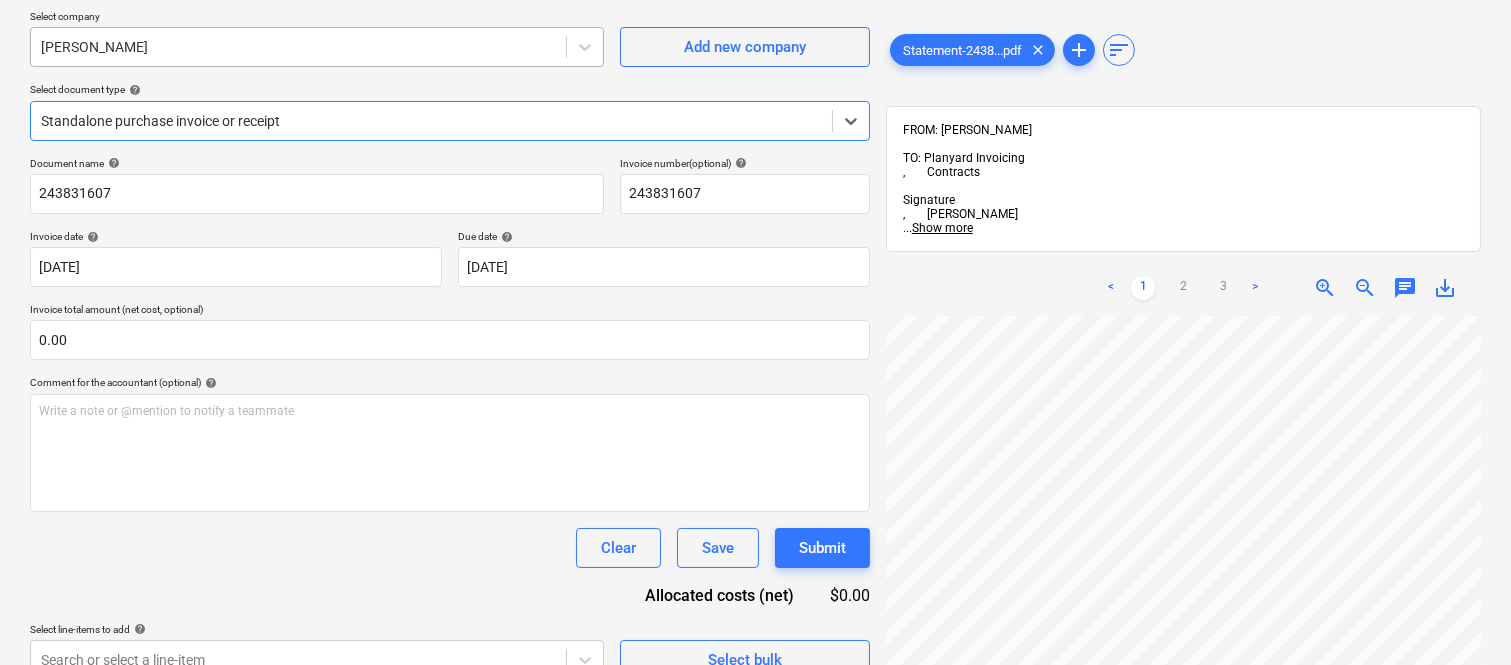 click at bounding box center (298, 47) 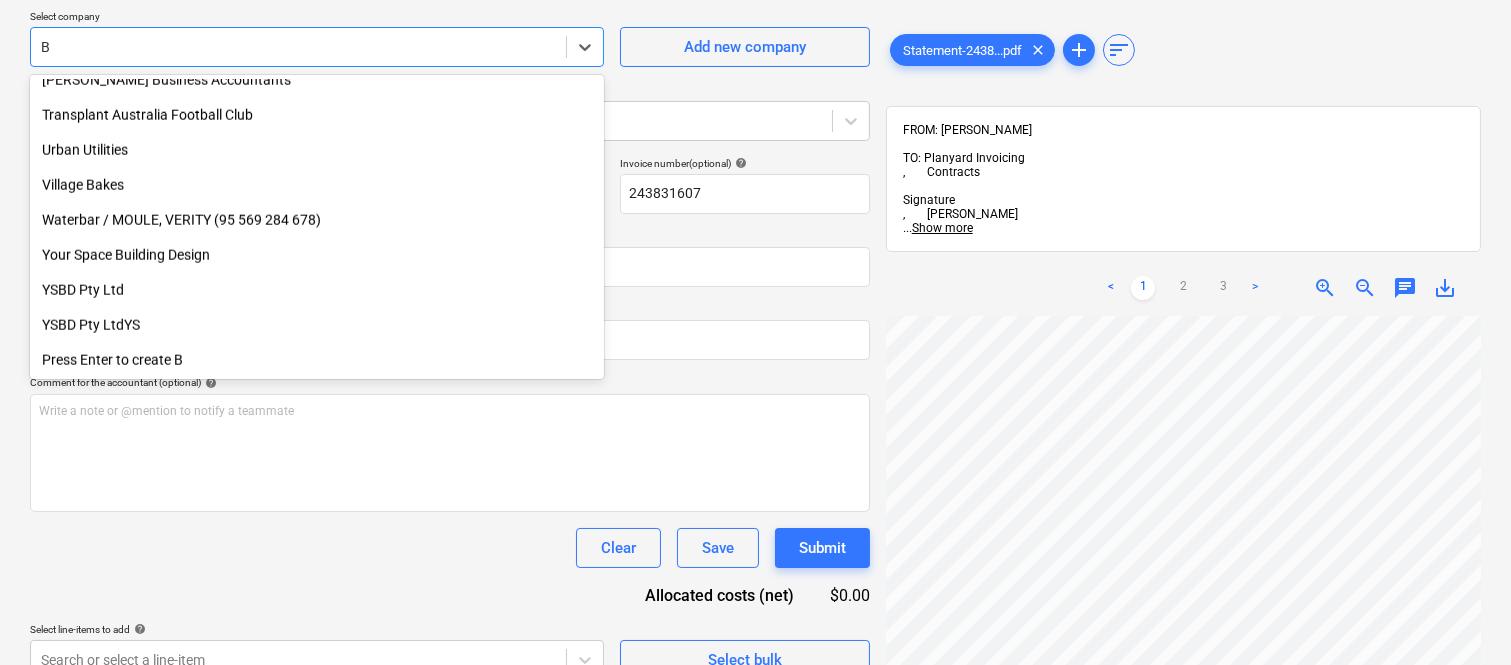 scroll, scrollTop: 4285, scrollLeft: 0, axis: vertical 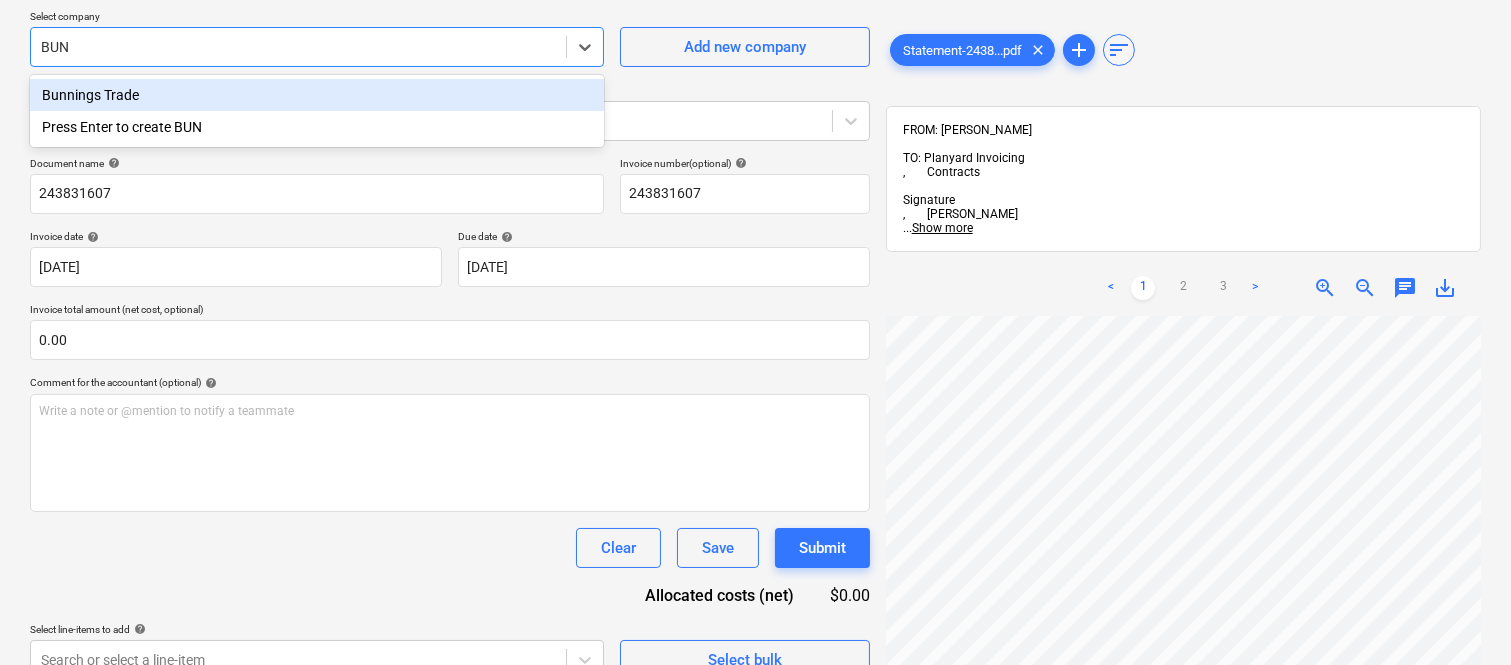 type on "BUNN" 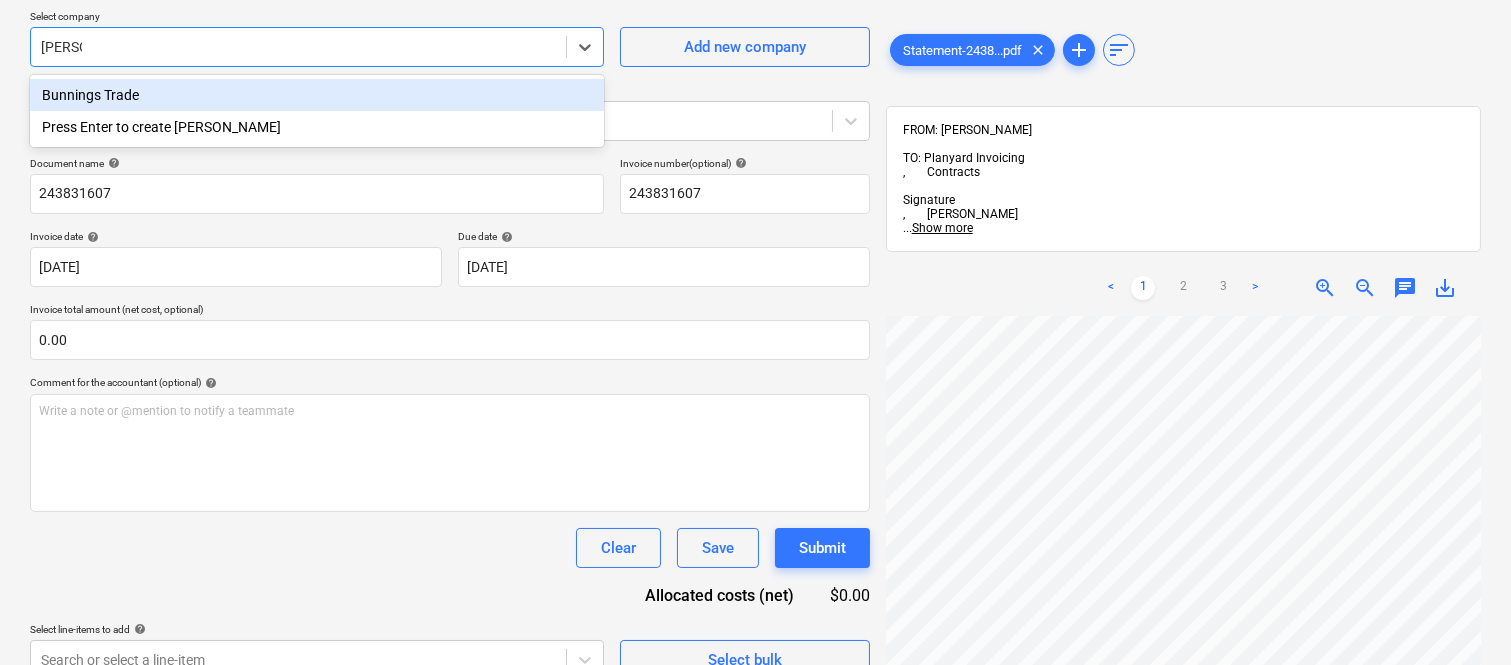 click on "Bunnings Trade" at bounding box center (317, 95) 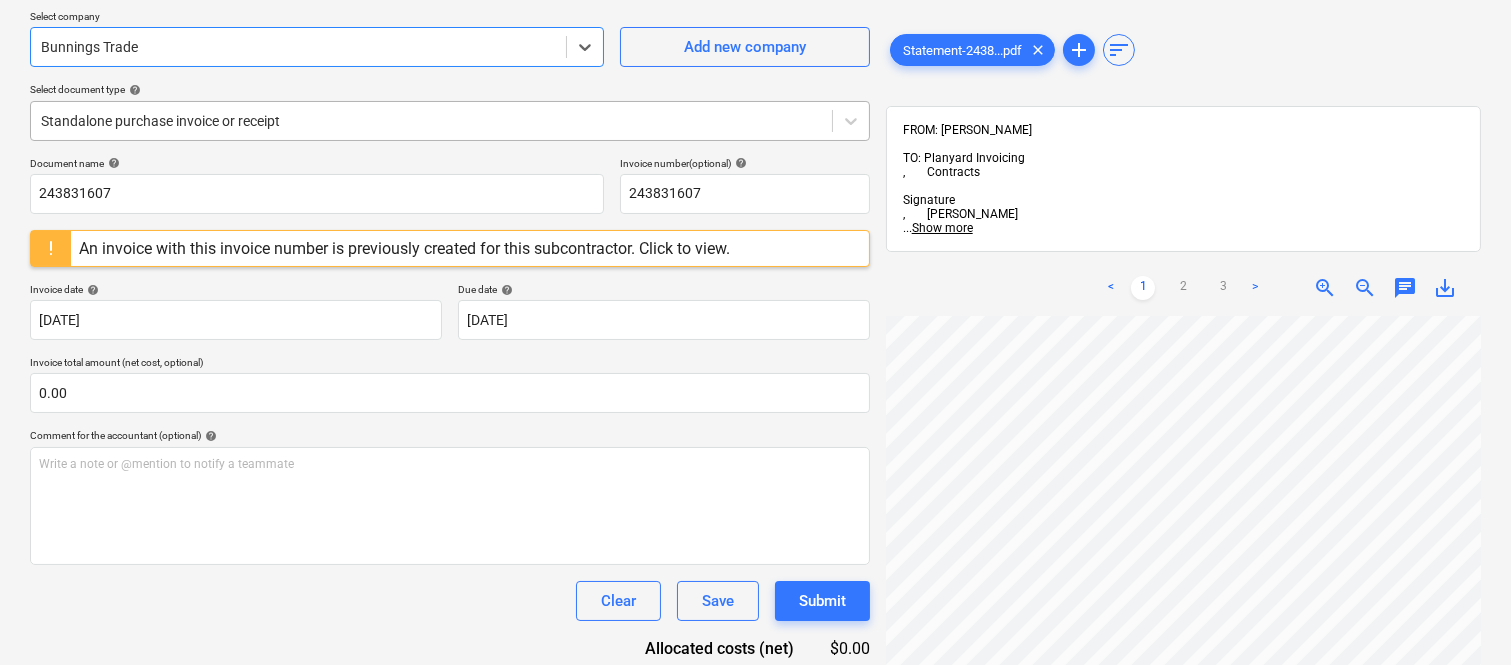 click at bounding box center [431, 121] 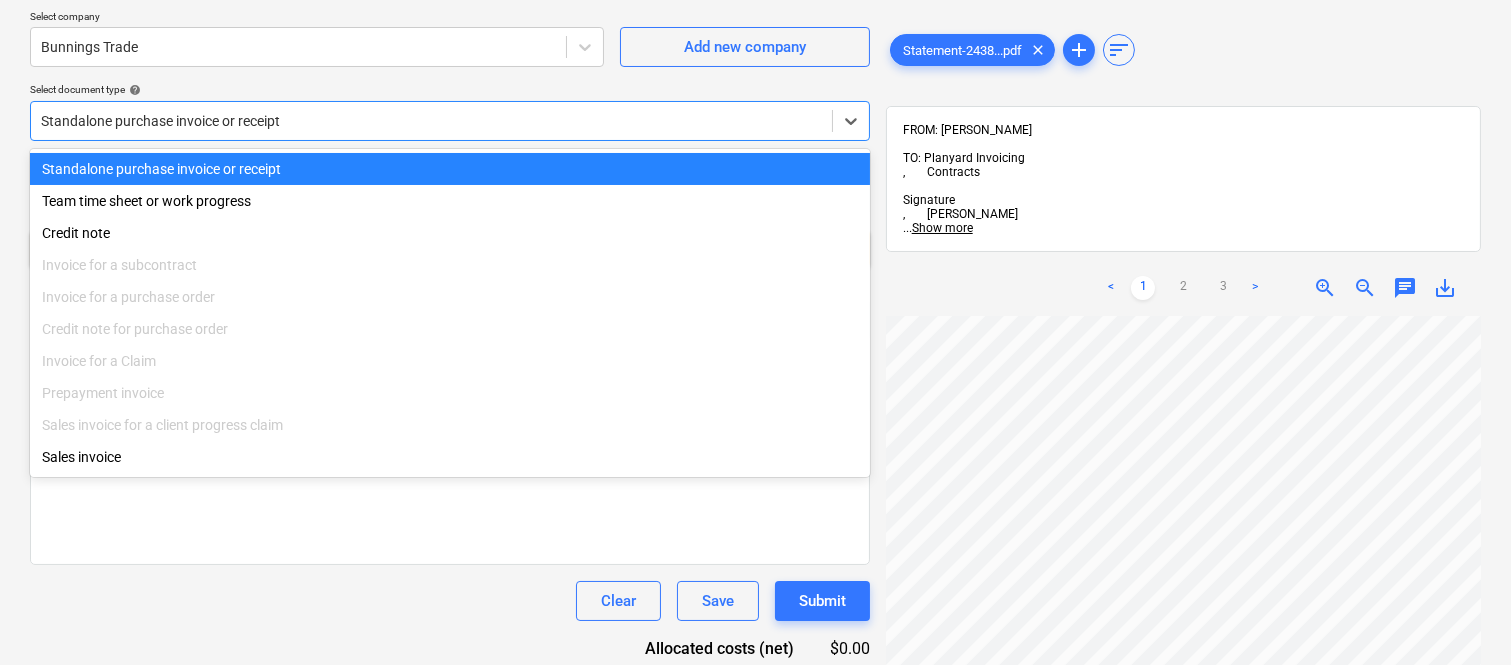 click on "Standalone purchase invoice or receipt" at bounding box center (450, 169) 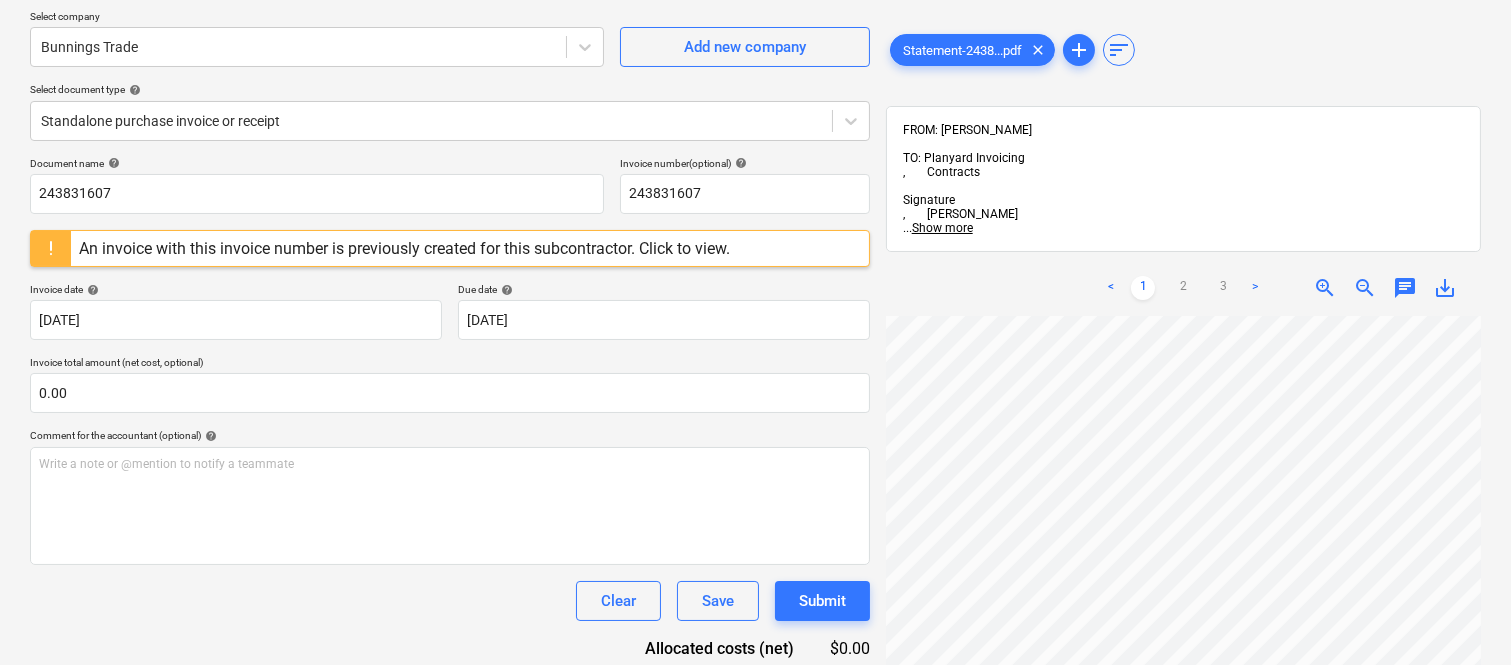 scroll, scrollTop: 120, scrollLeft: 307, axis: both 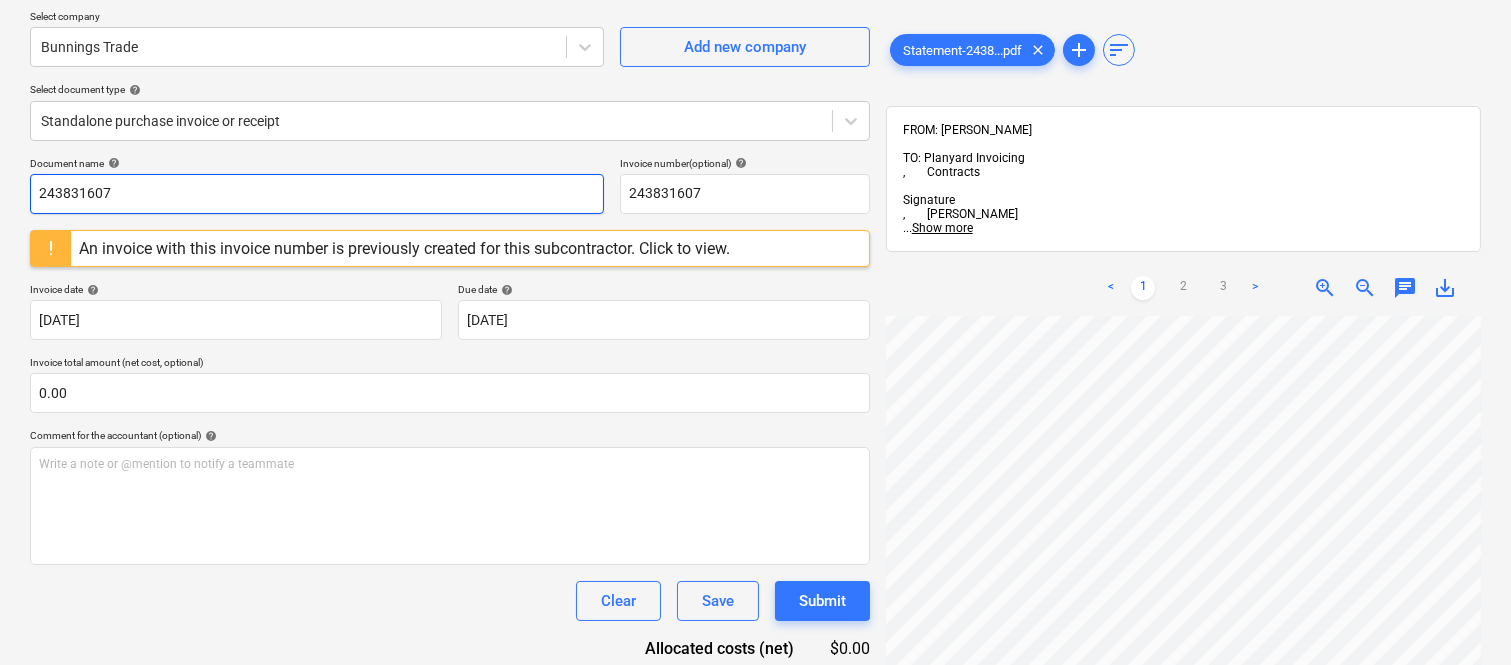 click on "243831607" at bounding box center [317, 194] 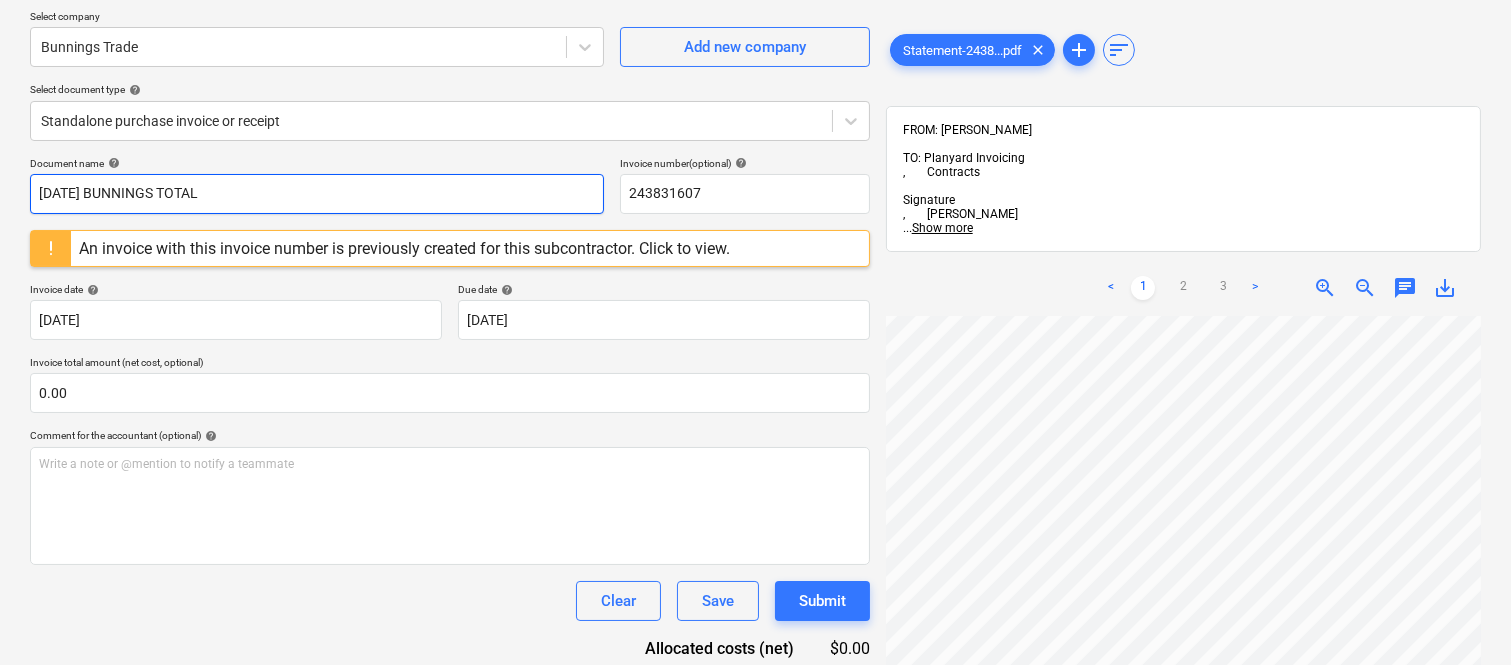 type on "JUNE 2025 BUNNINGS TOTAL" 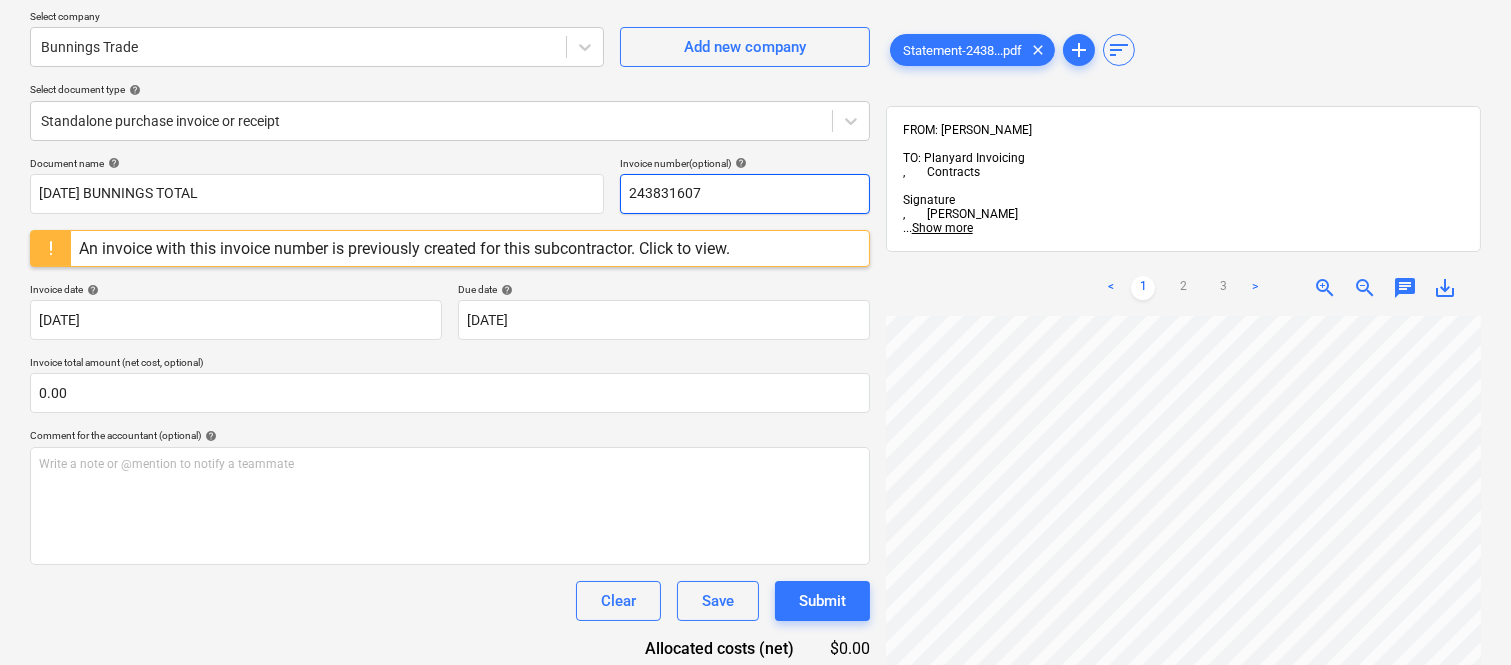 click on "243831607" at bounding box center [745, 194] 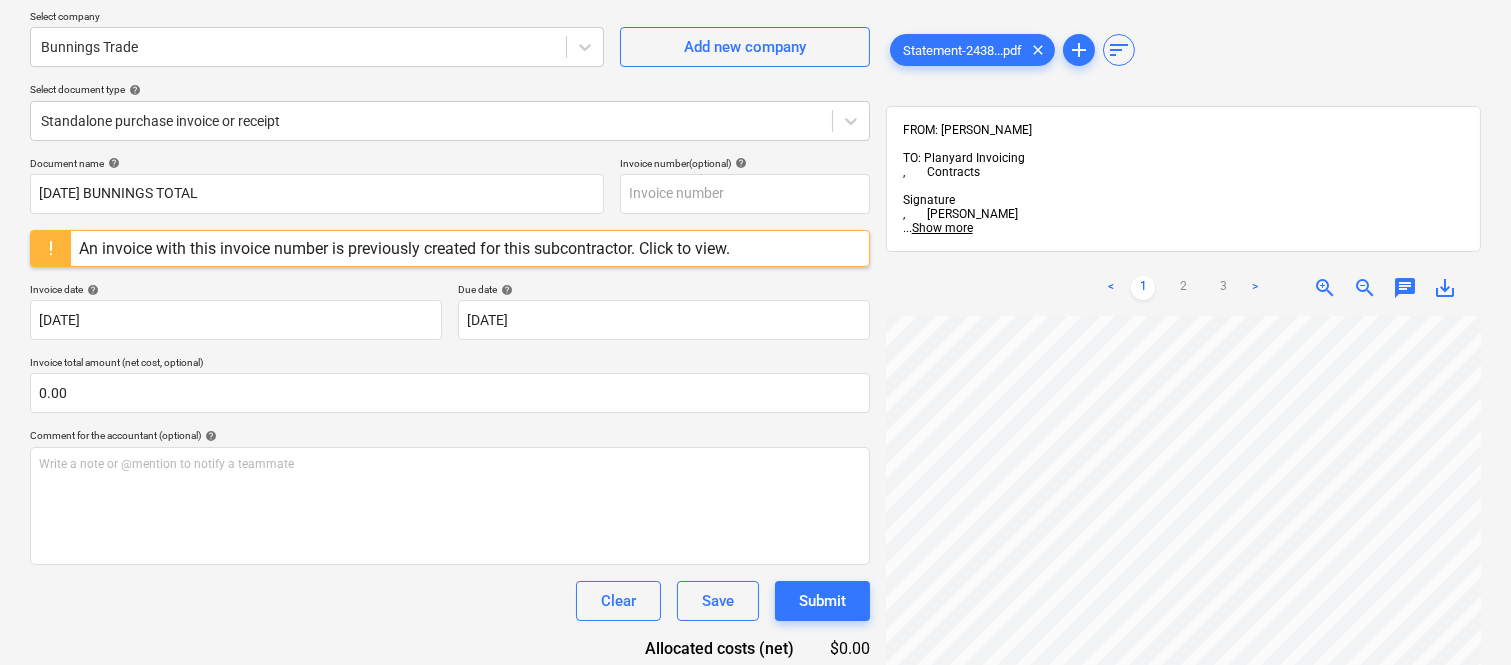 scroll, scrollTop: 84, scrollLeft: 215, axis: both 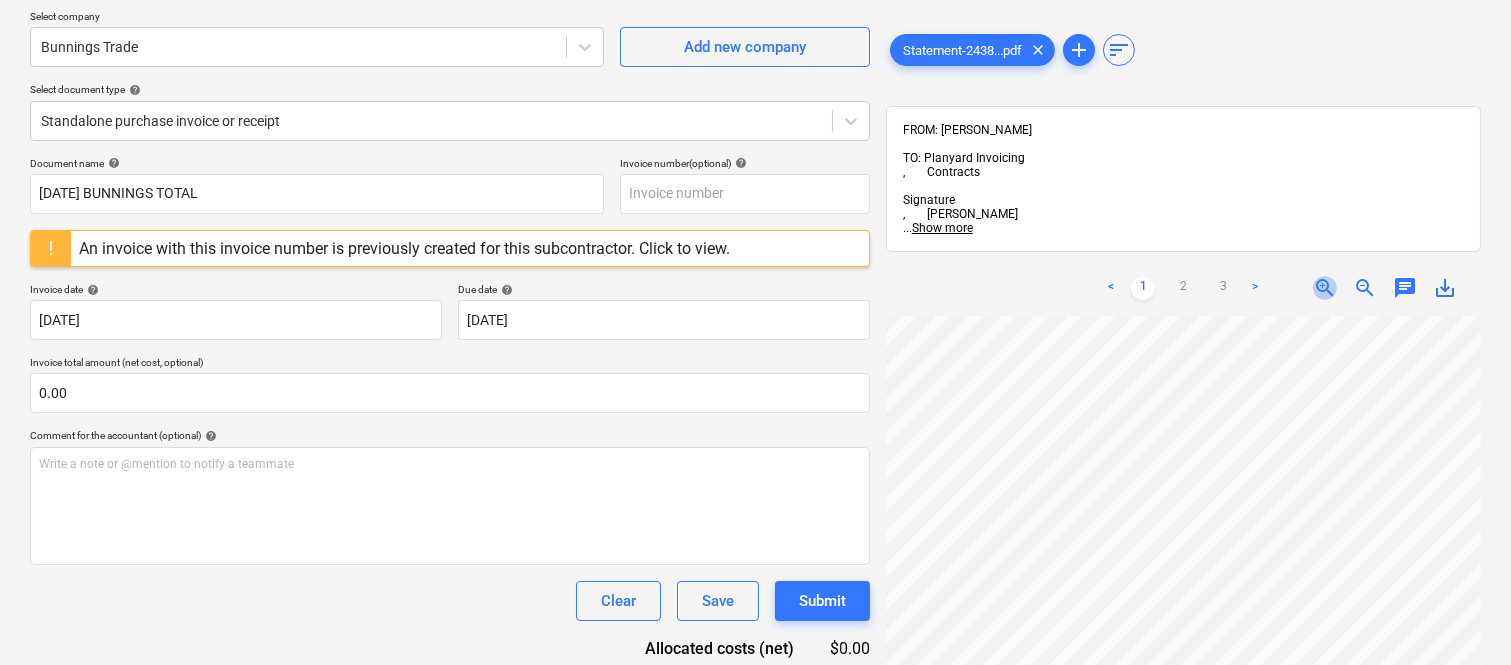 click on "zoom_in" at bounding box center (1325, 288) 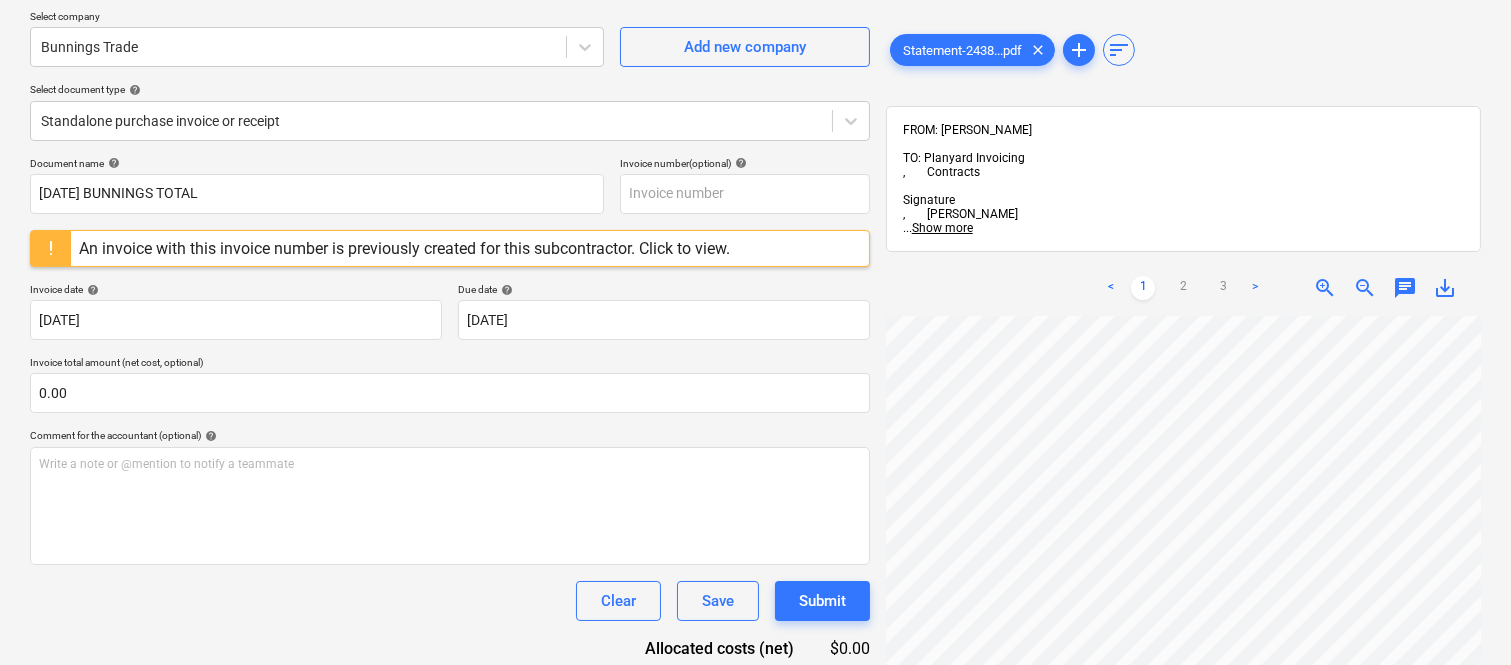 click on "zoom_in" at bounding box center [1325, 288] 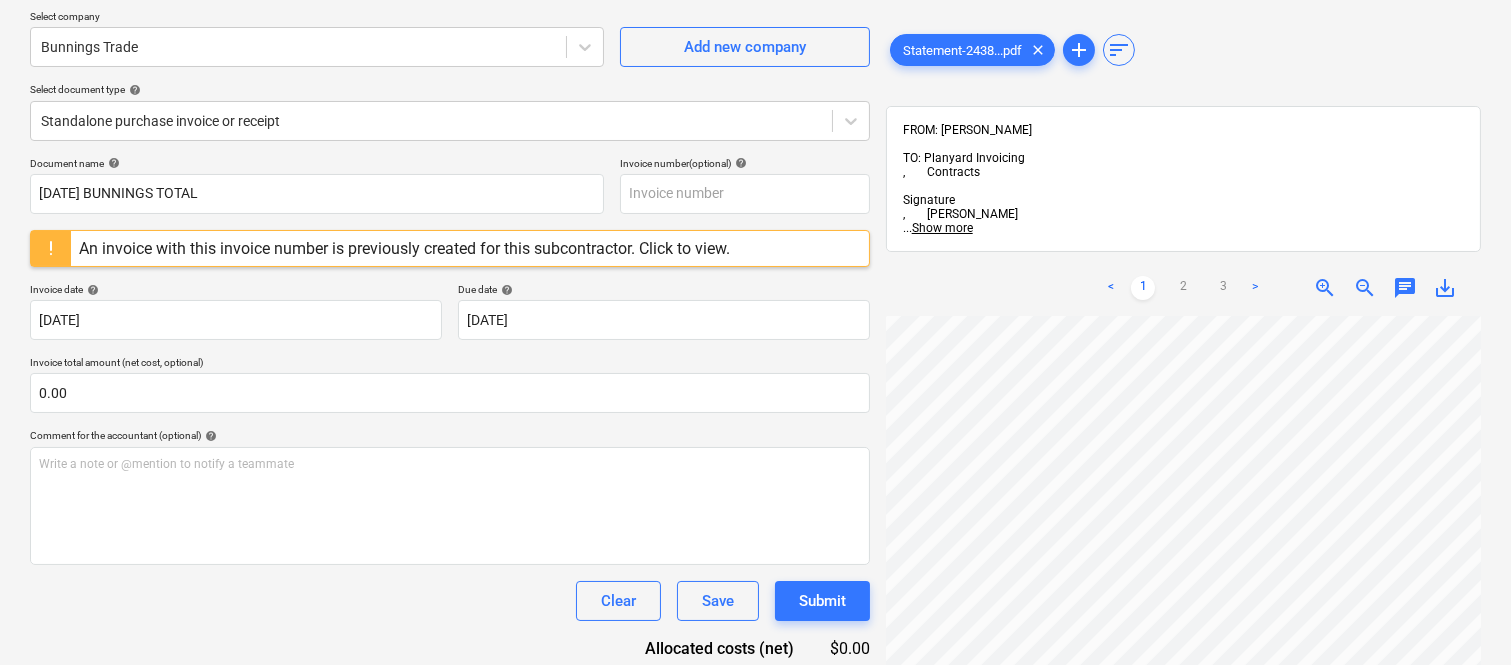 scroll, scrollTop: 95, scrollLeft: 304, axis: both 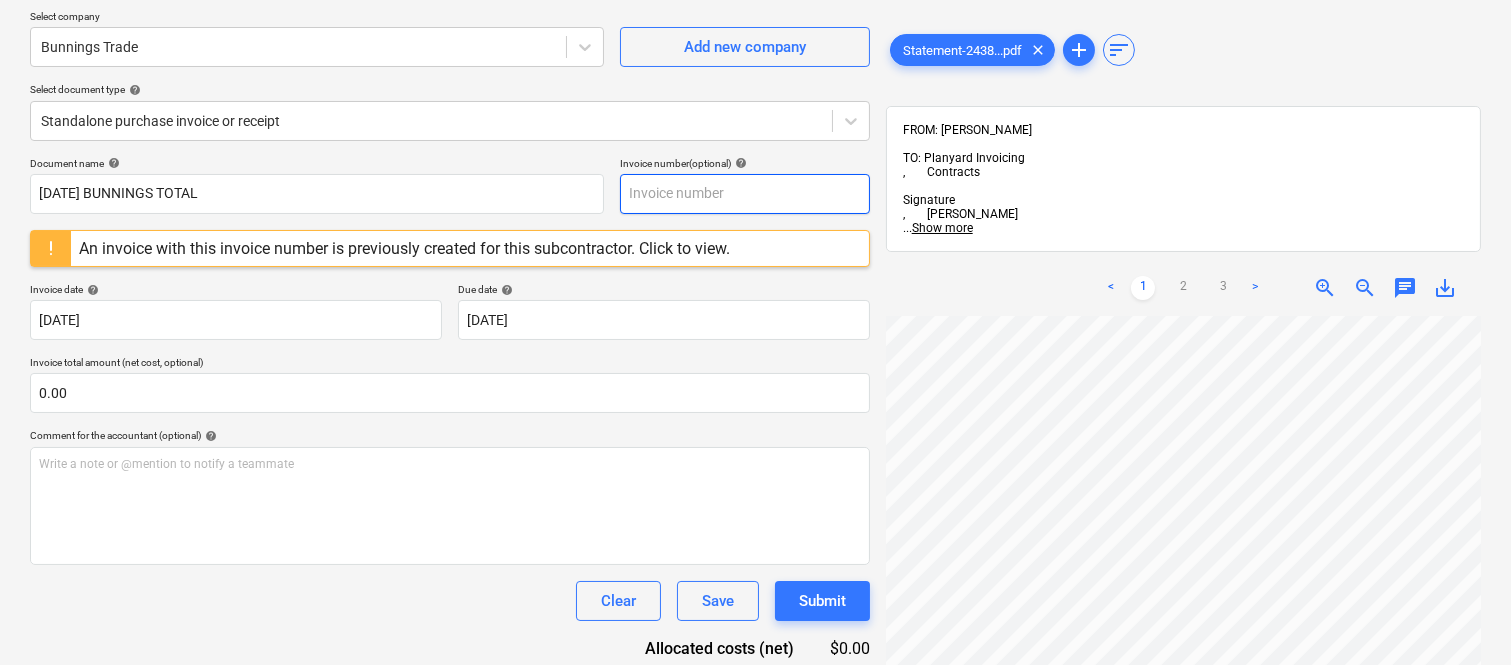 click at bounding box center [745, 194] 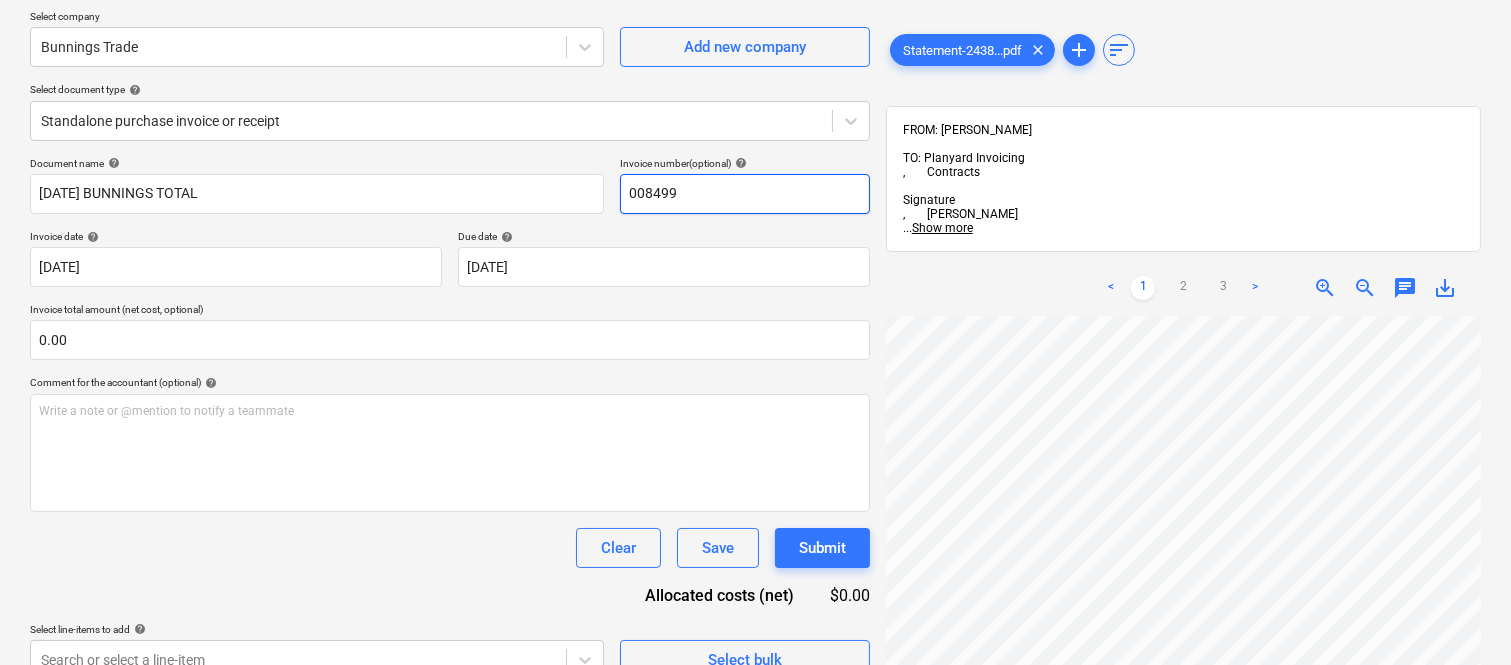type on "008499" 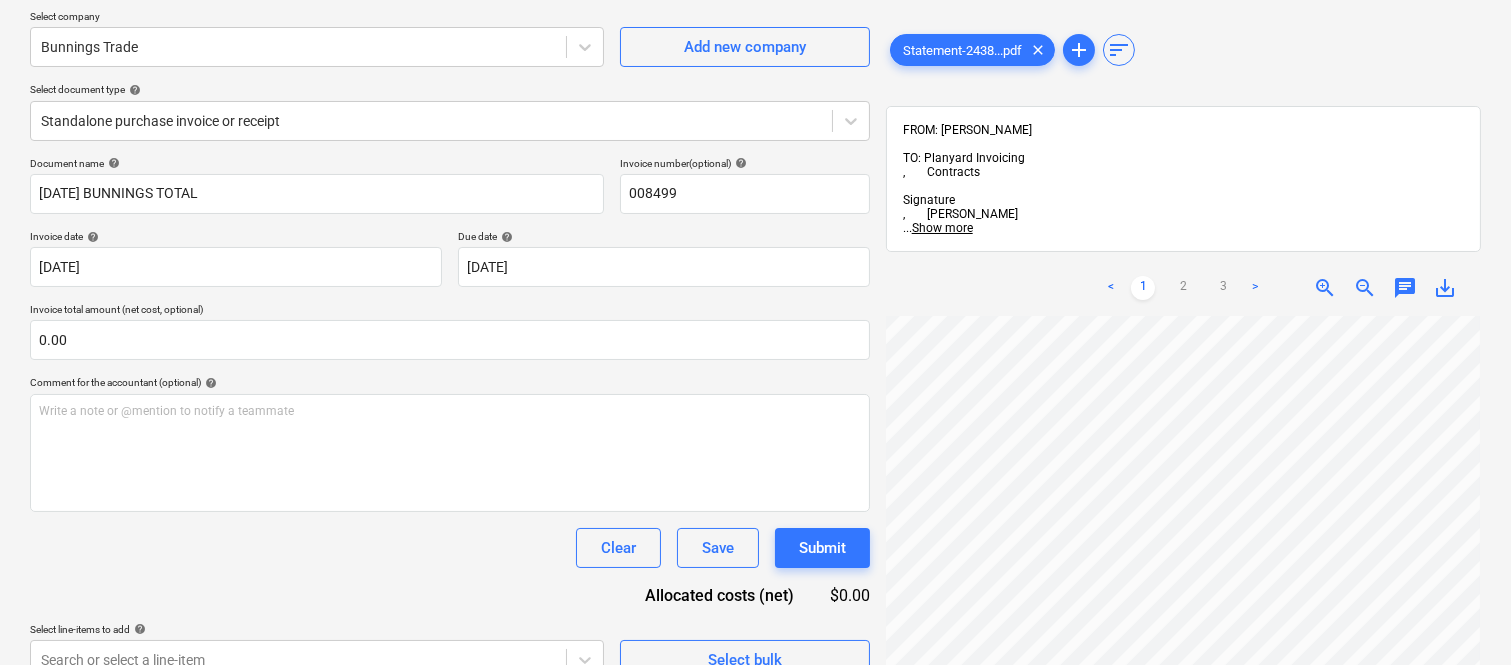 scroll, scrollTop: 273, scrollLeft: 605, axis: both 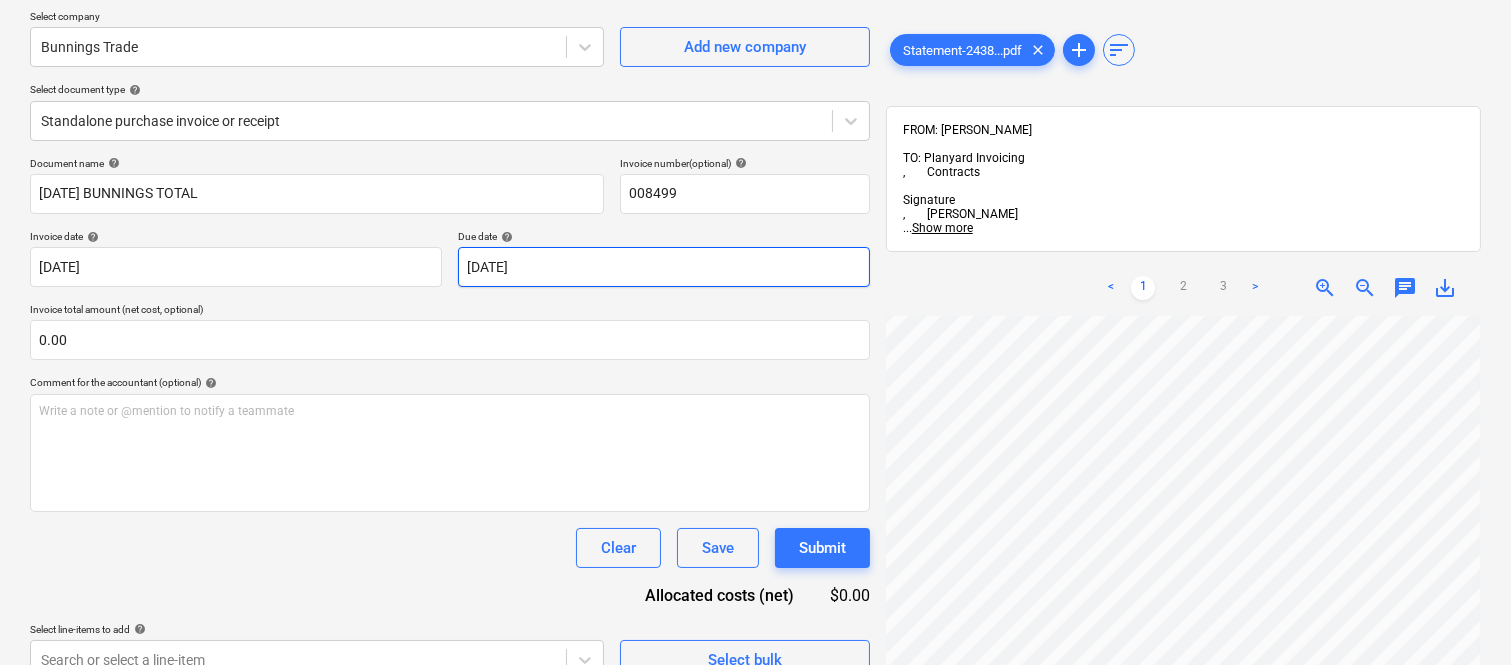 click on "Sales Projects Contacts Company Inbox 1 Approvals format_size keyboard_arrow_down help search Search notifications 99+ keyboard_arrow_down A. Berdera keyboard_arrow_down Della Rosa Budget 9+ Client contract RFTs Subcontracts Claims Purchase orders Costs 9+ Income Files 7 Analytics Settings Create new document Select company Bunnings Trade   Add new company Select document type help Standalone purchase invoice or receipt Document name help JUNE 2025 BUNNINGS TOTAL Invoice number  (optional) help 008499 Invoice date help 30 Jun 2025 30.06.2025 Press the down arrow key to interact with the calendar and
select a date. Press the question mark key to get the keyboard shortcuts for changing dates. Due date help 30 Jun 2025 30.06.2025 Press the down arrow key to interact with the calendar and
select a date. Press the question mark key to get the keyboard shortcuts for changing dates. Invoice total amount (net cost, optional) 0.00 Comment for the accountant (optional) help ﻿ Clear Save Submit $0.00 help <" at bounding box center [755, 178] 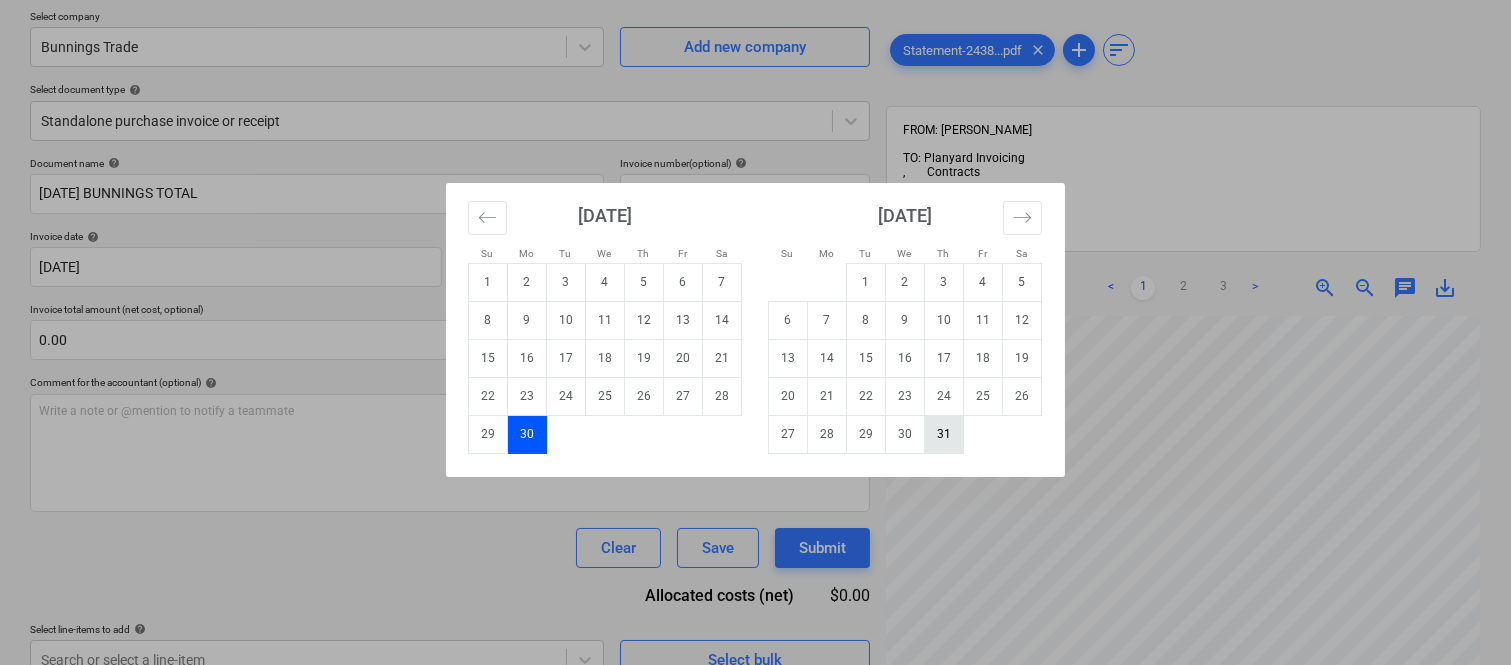 click on "31" at bounding box center [944, 434] 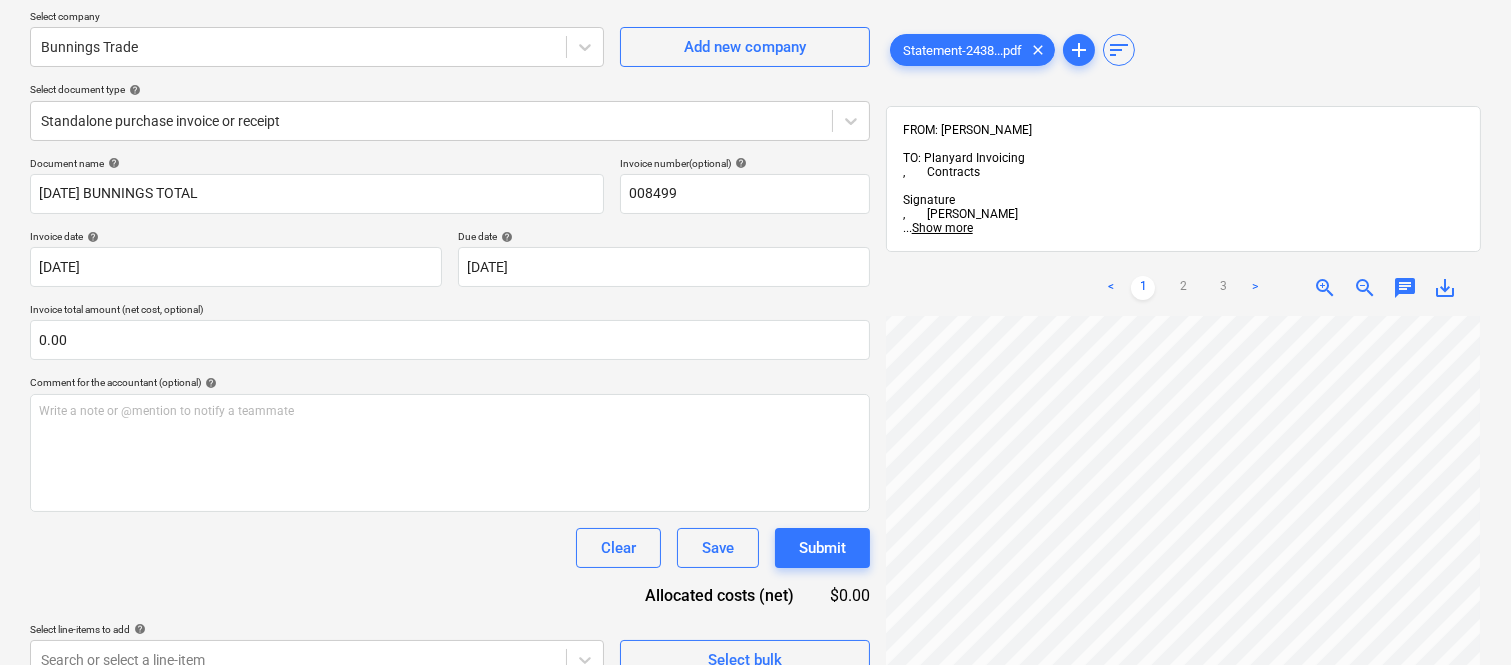 scroll, scrollTop: 312, scrollLeft: 605, axis: both 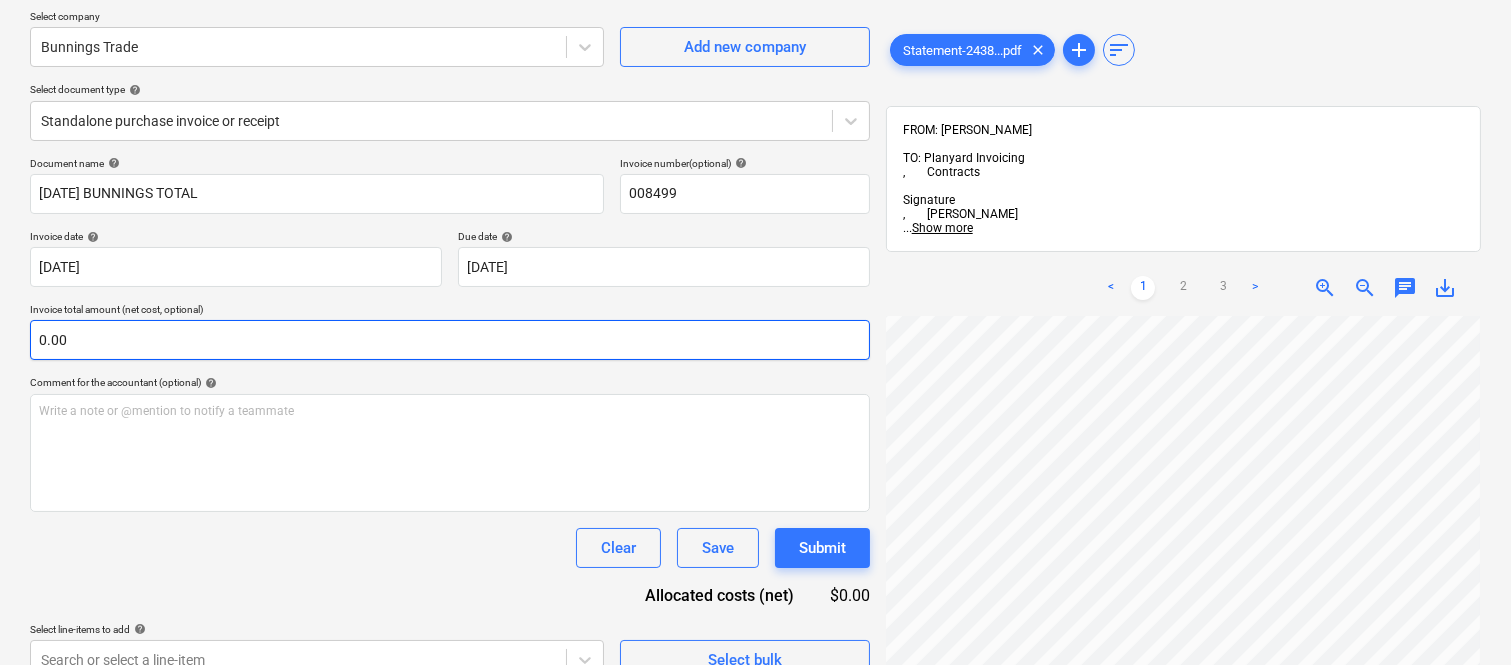 click on "0.00" at bounding box center [450, 340] 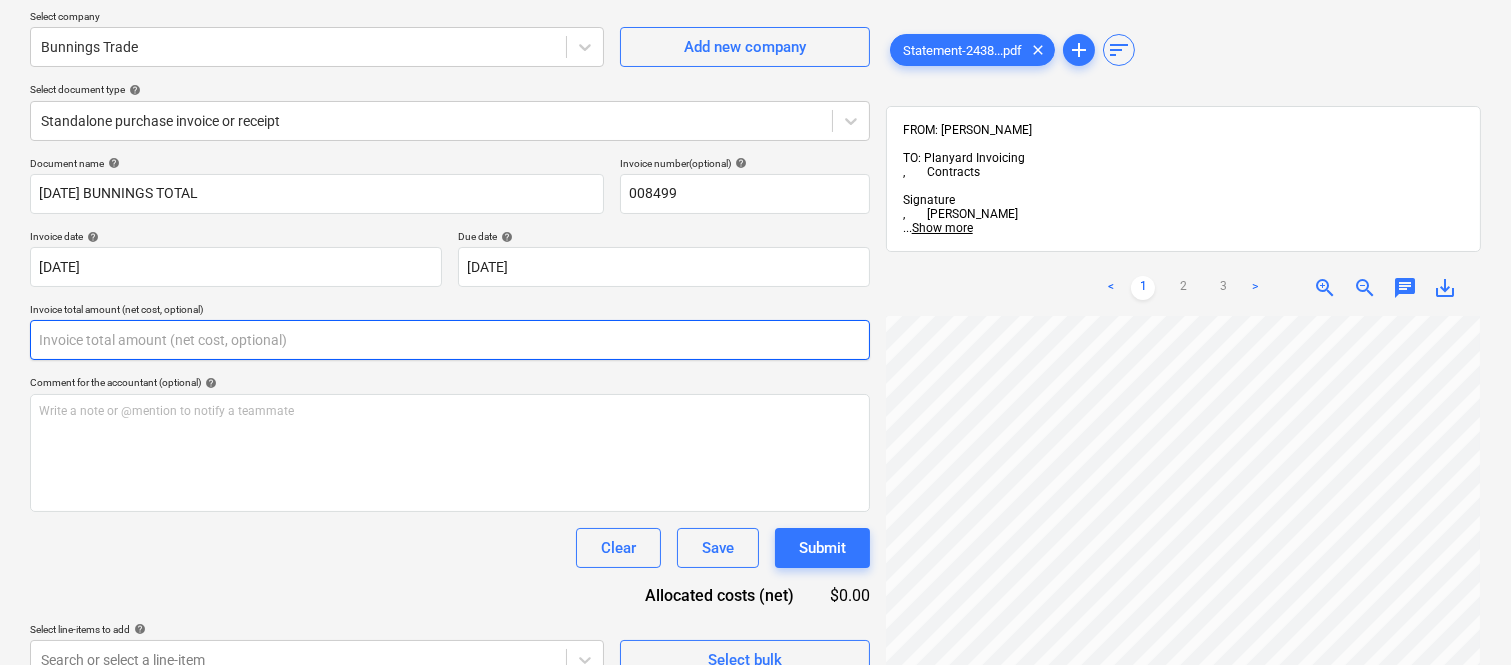 paste on "453.11" 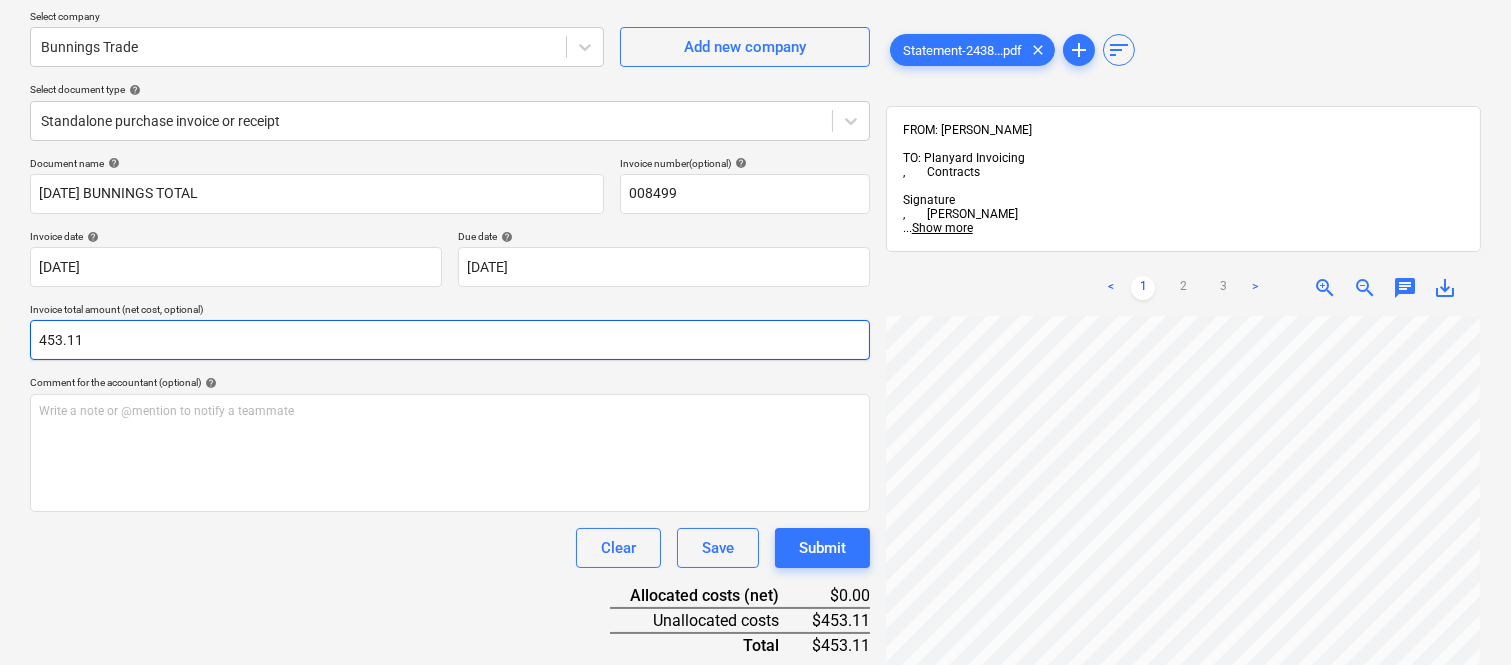 type on "453.11" 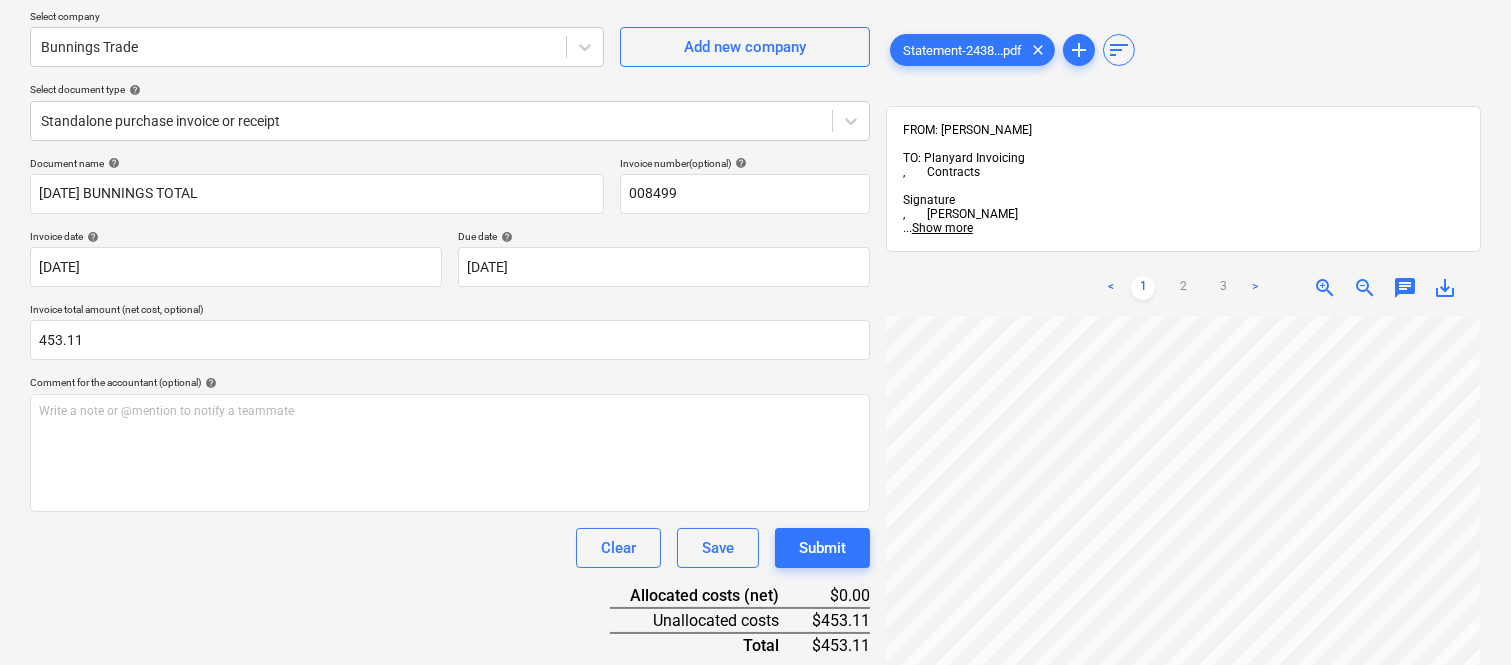 click on "Clear Save Submit" at bounding box center [450, 548] 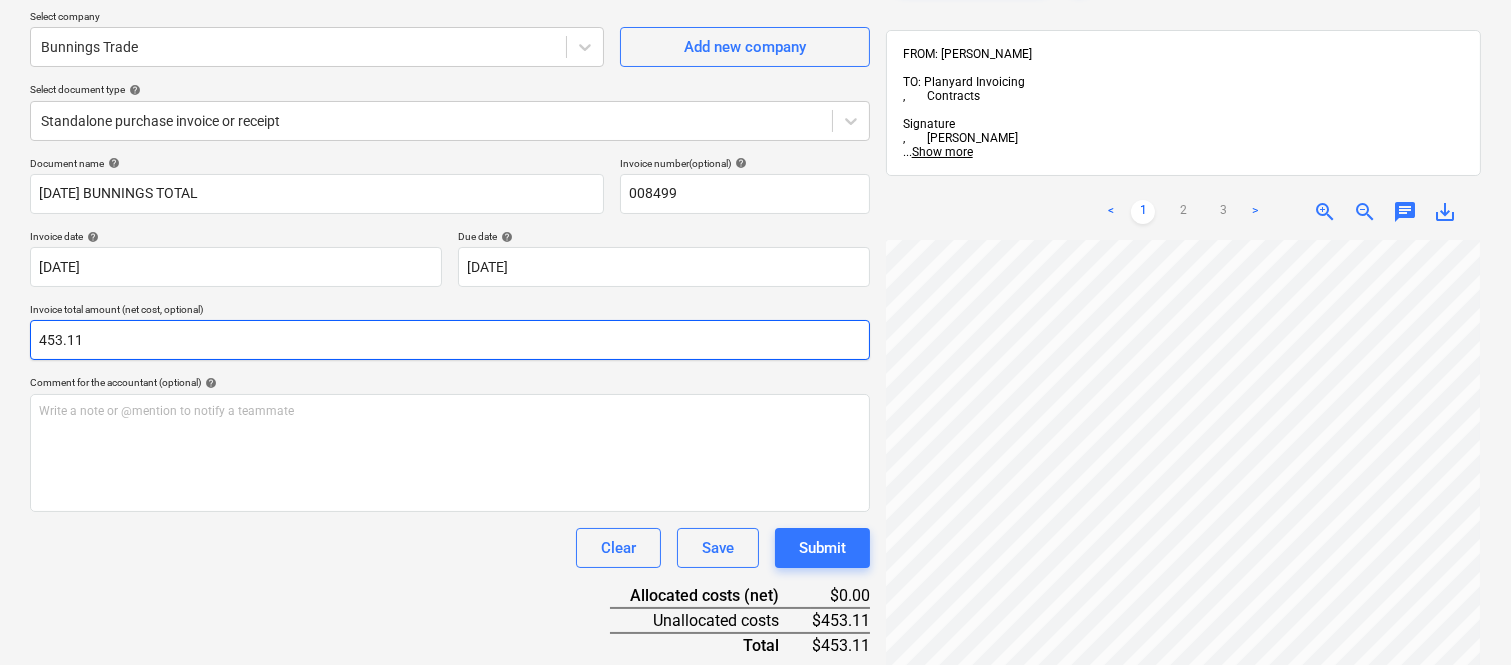 scroll, scrollTop: 285, scrollLeft: 0, axis: vertical 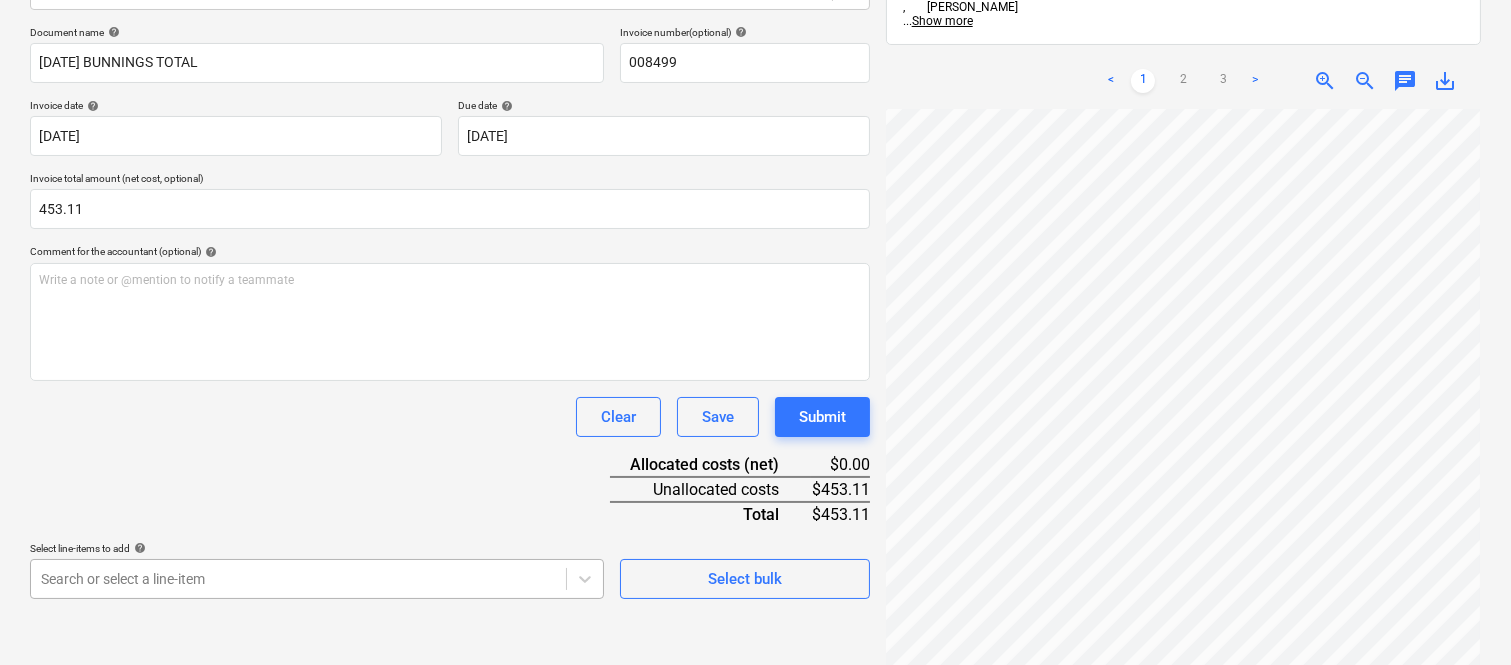 click on "Sales Projects Contacts Company Inbox 1 Approvals format_size keyboard_arrow_down help search Search notifications 99+ keyboard_arrow_down A. Berdera keyboard_arrow_down Della Rosa Budget 9+ Client contract RFTs Subcontracts Claims Purchase orders Costs 9+ Income Files 7 Analytics Settings Create new document Select company Bunnings Trade   Add new company Select document type help Standalone purchase invoice or receipt Document name help JUNE 2025 BUNNINGS TOTAL Invoice number  (optional) help 008499 Invoice date help 30 Jun 2025 30.06.2025 Press the down arrow key to interact with the calendar and
select a date. Press the question mark key to get the keyboard shortcuts for changing dates. Due date help 31 Jul 2025 31.07.2025 Press the down arrow key to interact with the calendar and
select a date. Press the question mark key to get the keyboard shortcuts for changing dates. Invoice total amount (net cost, optional) 453.11 Comment for the accountant (optional) help ﻿ Clear Save Submit $0.00 Total" at bounding box center (755, 47) 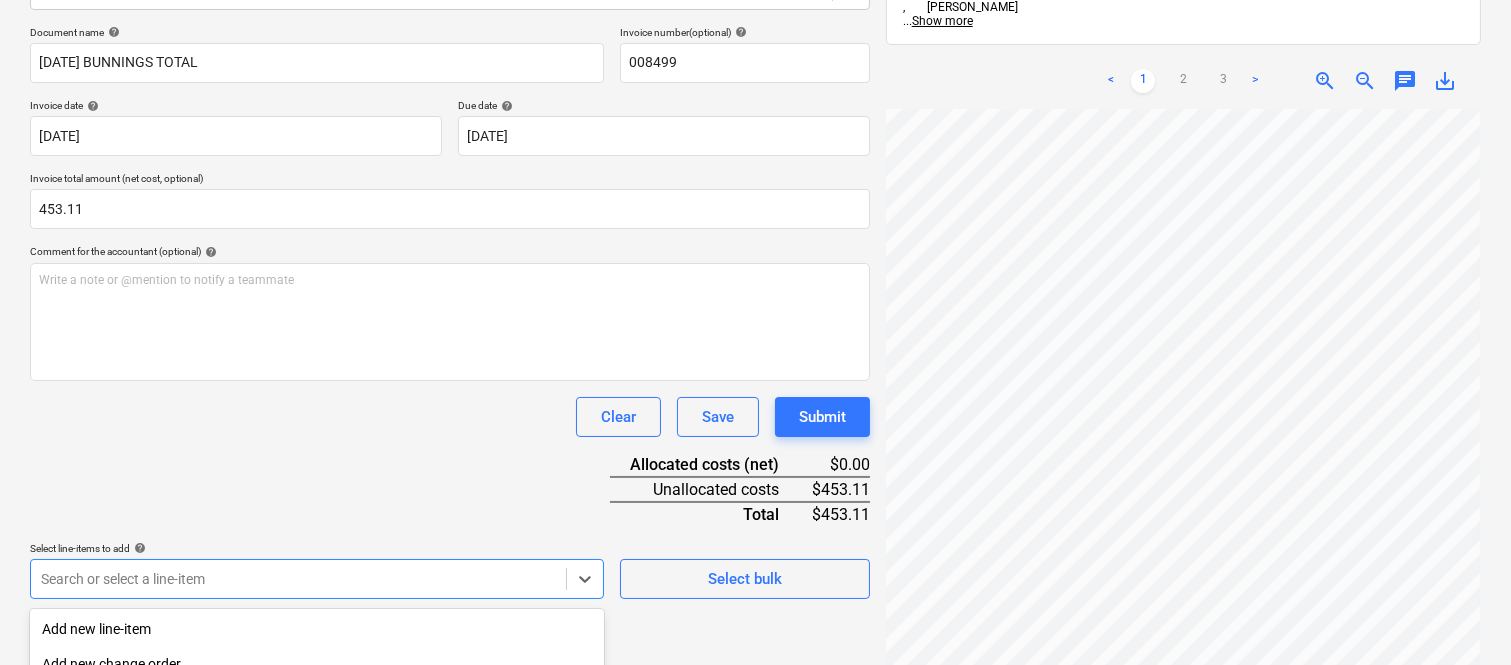 scroll, scrollTop: 532, scrollLeft: 0, axis: vertical 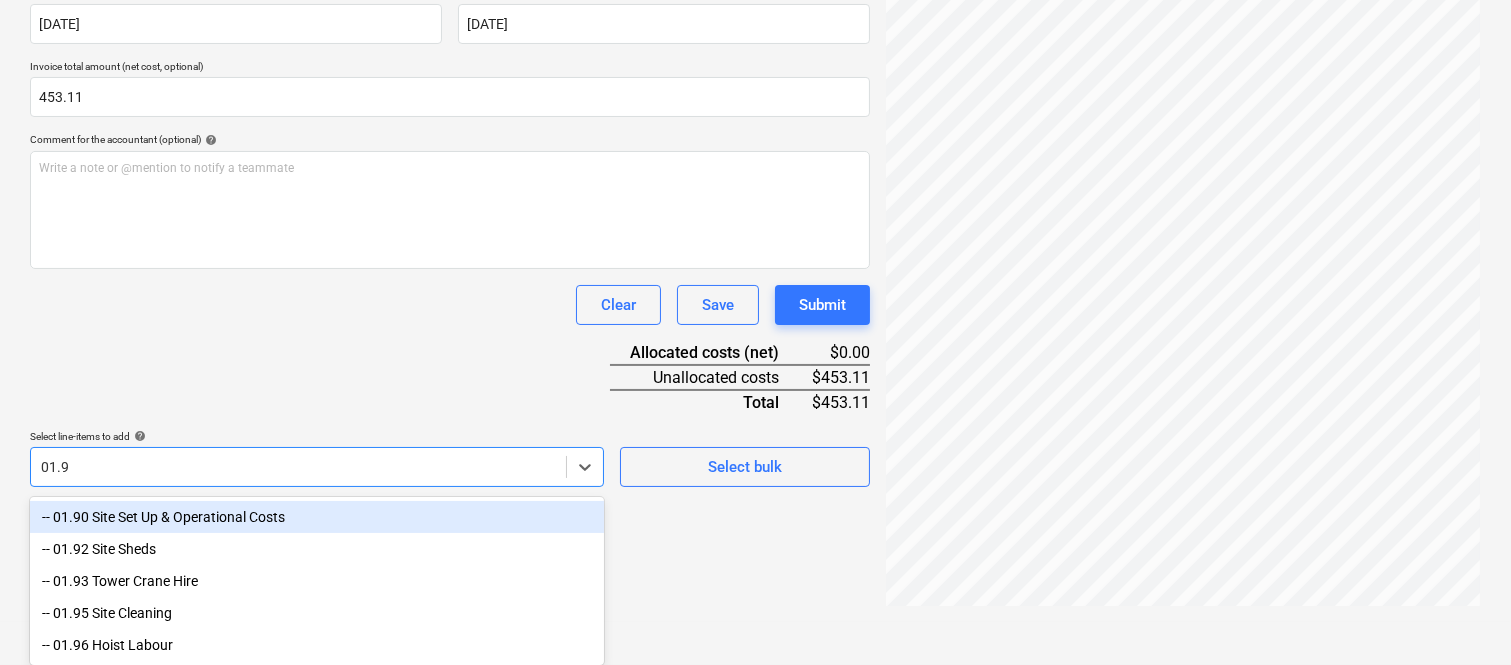 type on "01.90" 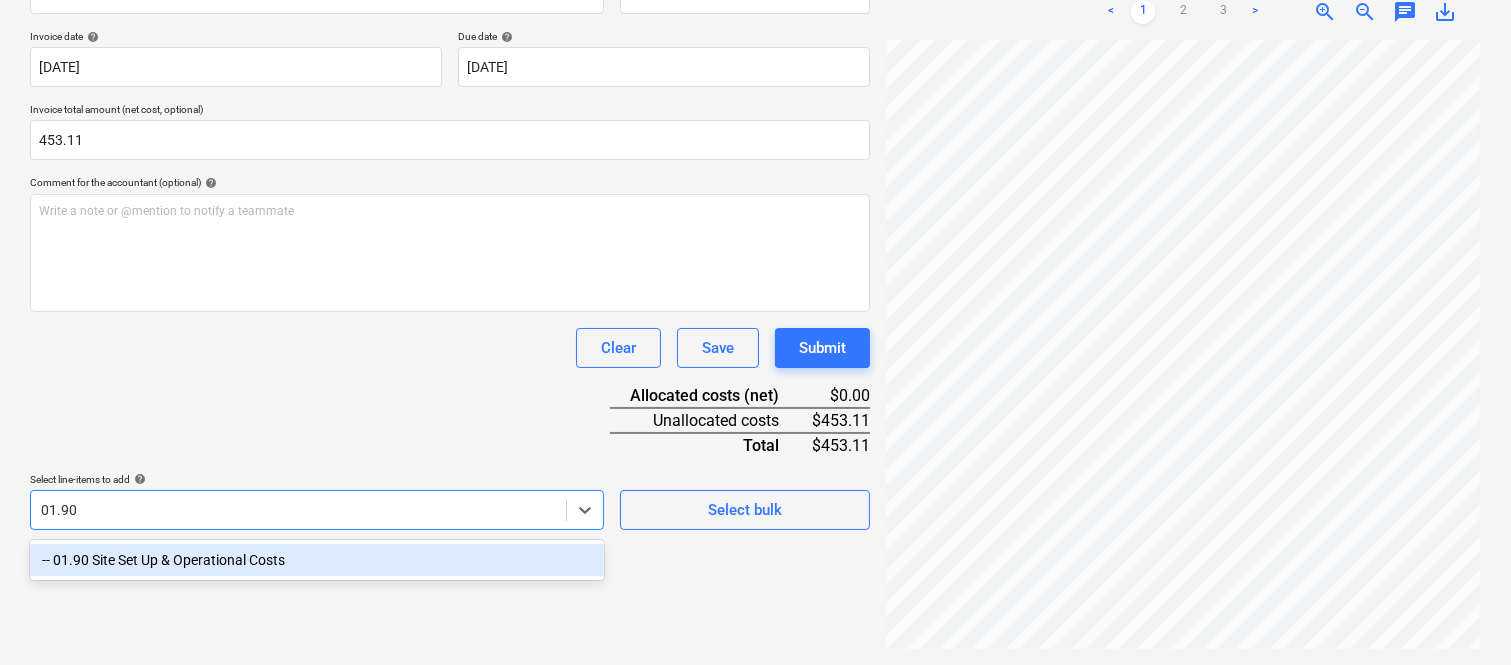 scroll, scrollTop: 285, scrollLeft: 0, axis: vertical 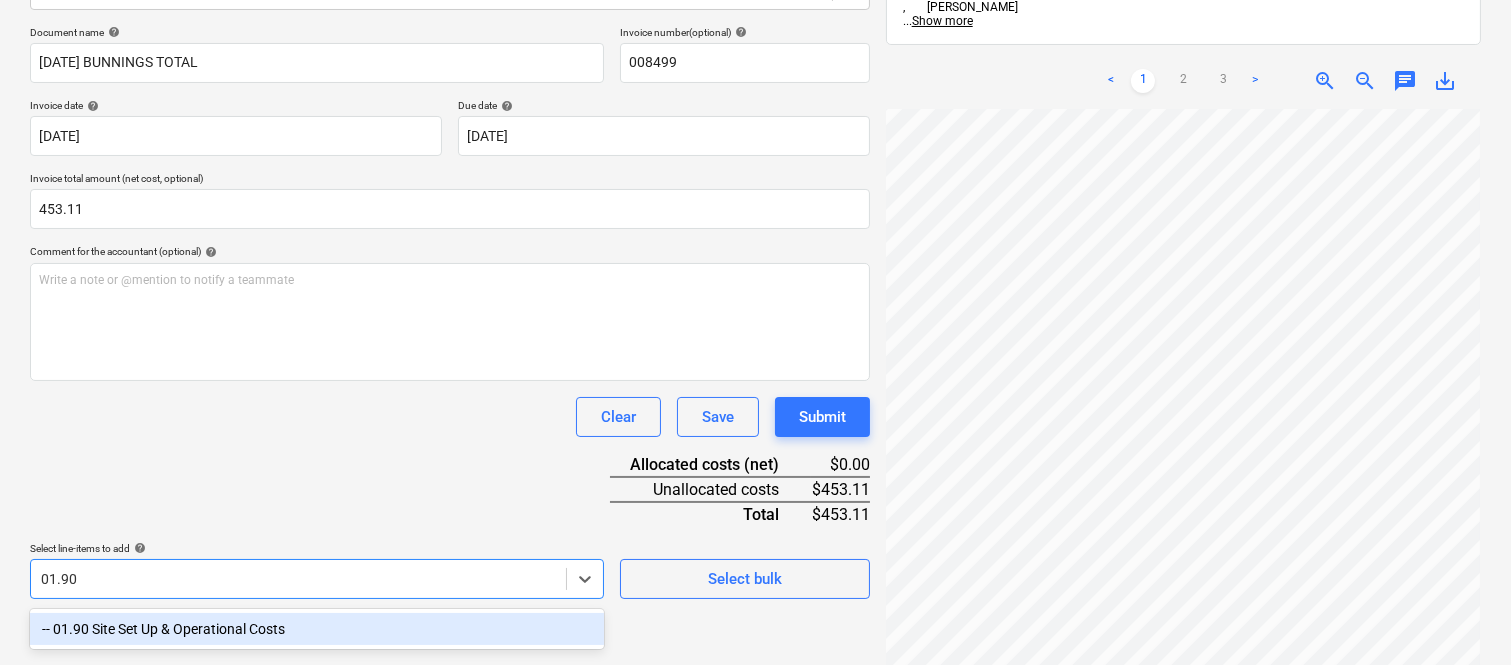drag, startPoint x: 150, startPoint y: 627, endPoint x: 240, endPoint y: 475, distance: 176.64655 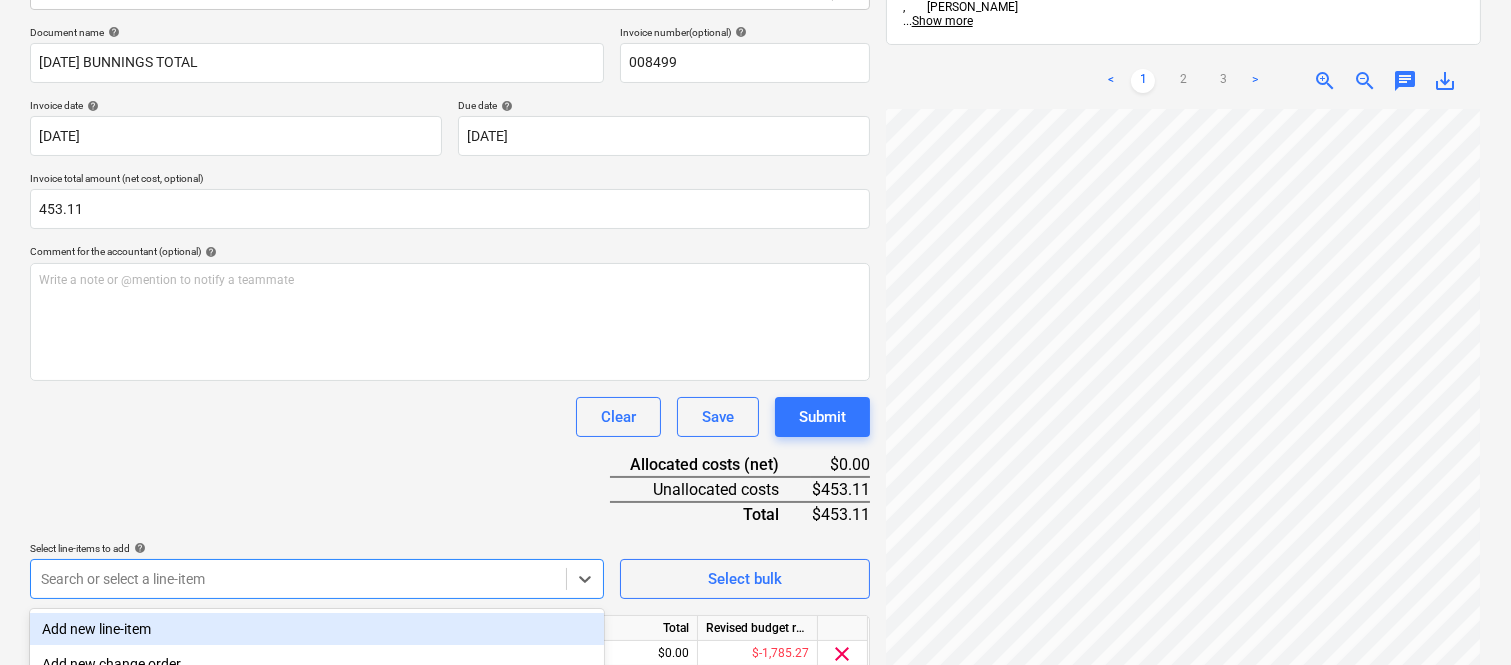 click on "Document name help JUNE 2025 BUNNINGS TOTAL Invoice number  (optional) help 008499 Invoice date help 30 Jun 2025 30.06.2025 Press the down arrow key to interact with the calendar and
select a date. Press the question mark key to get the keyboard shortcuts for changing dates. Due date help 31 Jul 2025 31.07.2025 Press the down arrow key to interact with the calendar and
select a date. Press the question mark key to get the keyboard shortcuts for changing dates. Invoice total amount (net cost, optional) 453.11 Comment for the accountant (optional) help Write a note or @mention to notify a teammate ﻿ Clear Save Submit Allocated costs (net) $0.00 Unallocated costs $453.11 Total $453.11 Select line-items to add help option --  01.90 Site Set Up & Operational Costs, selected. option Add new line-item focused, 1 of 182. 182 results available. Use Up and Down to choose options, press Enter to select the currently focused option, press Escape to exit the menu, press Tab to select the option and exit the menu." at bounding box center [450, 378] 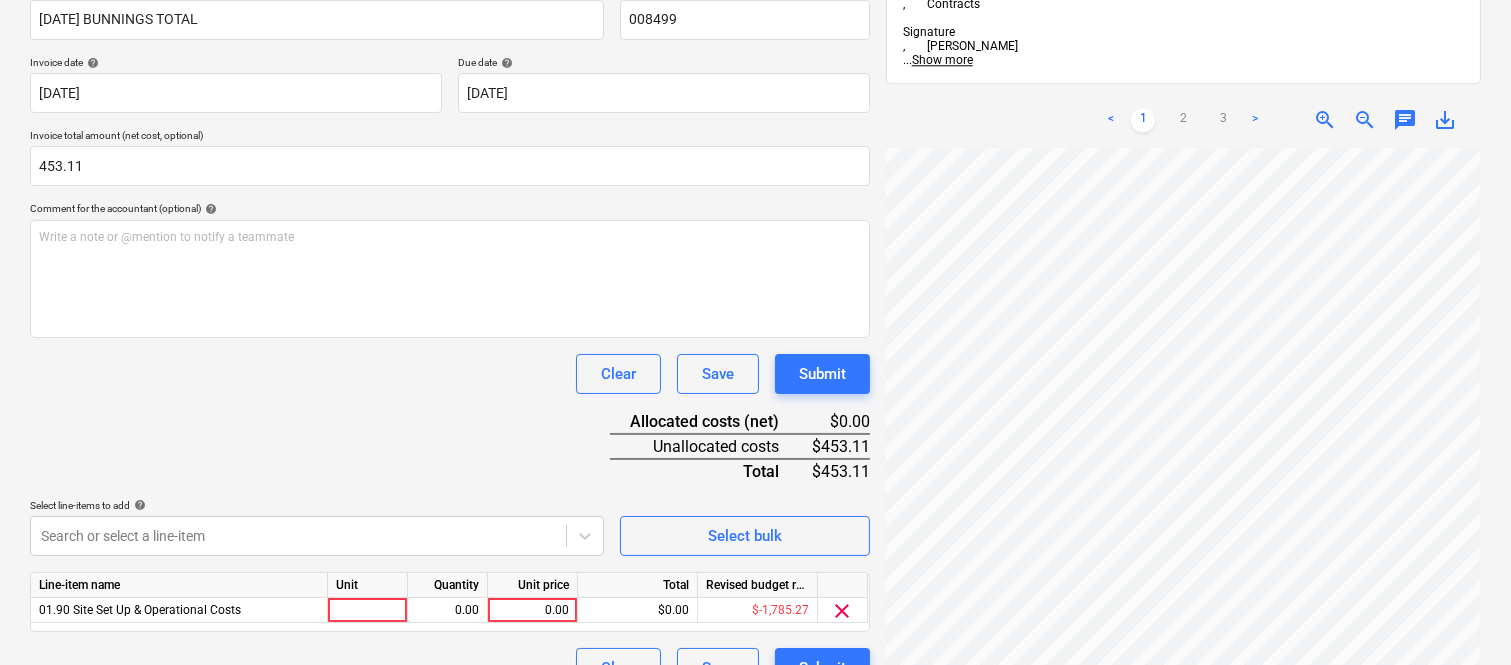 scroll, scrollTop: 367, scrollLeft: 0, axis: vertical 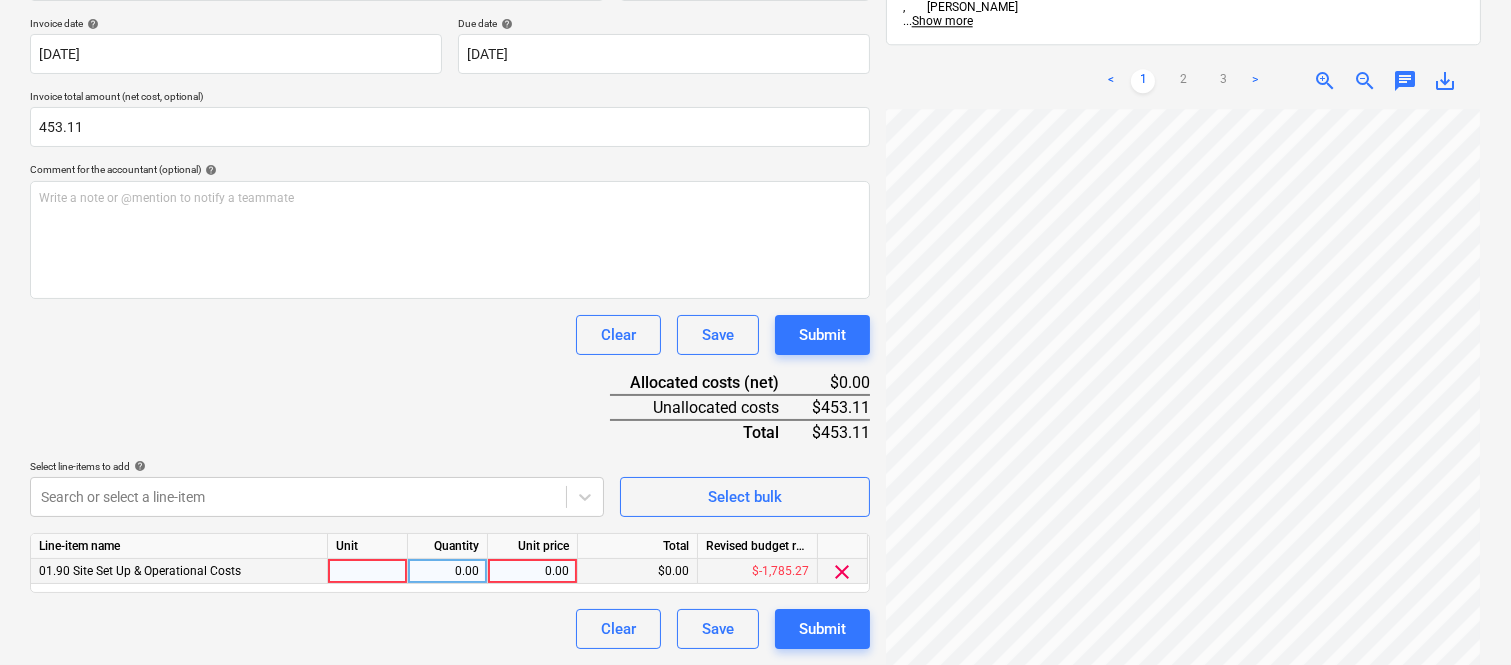 click at bounding box center [368, 571] 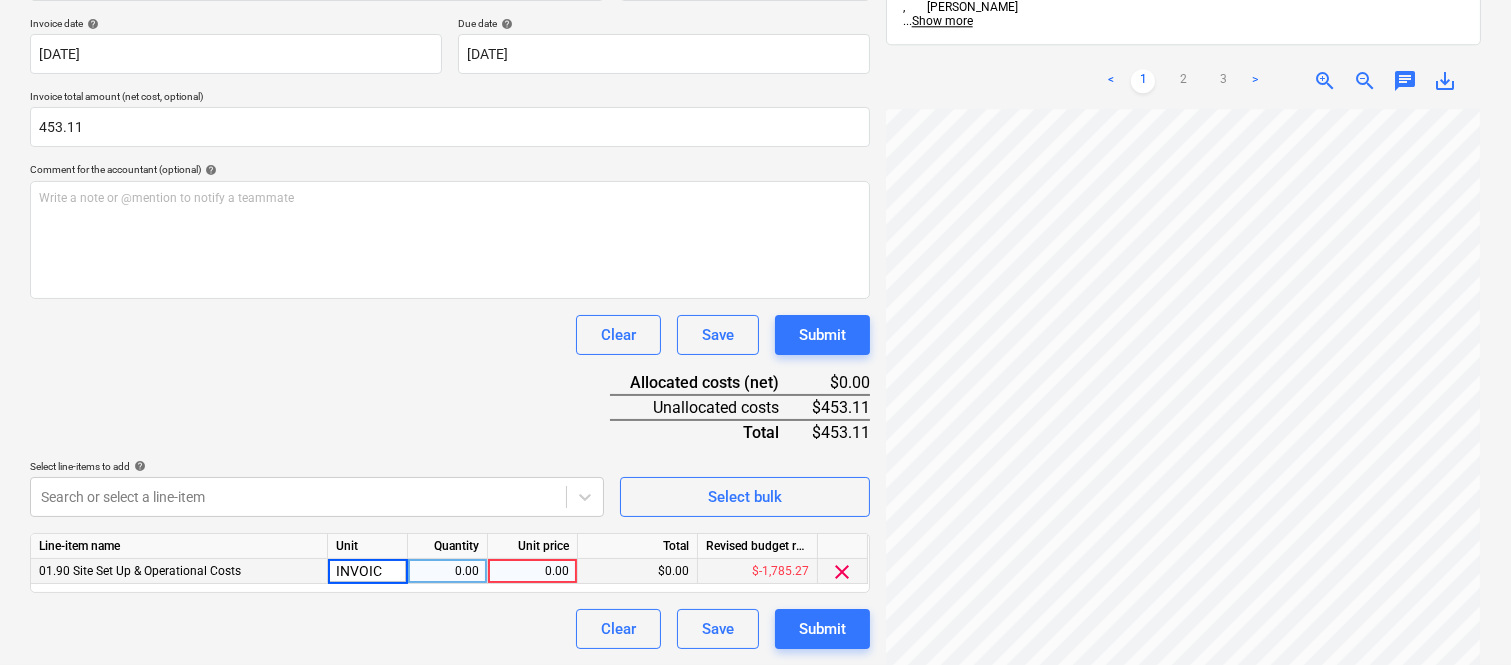 type on "INVOICE" 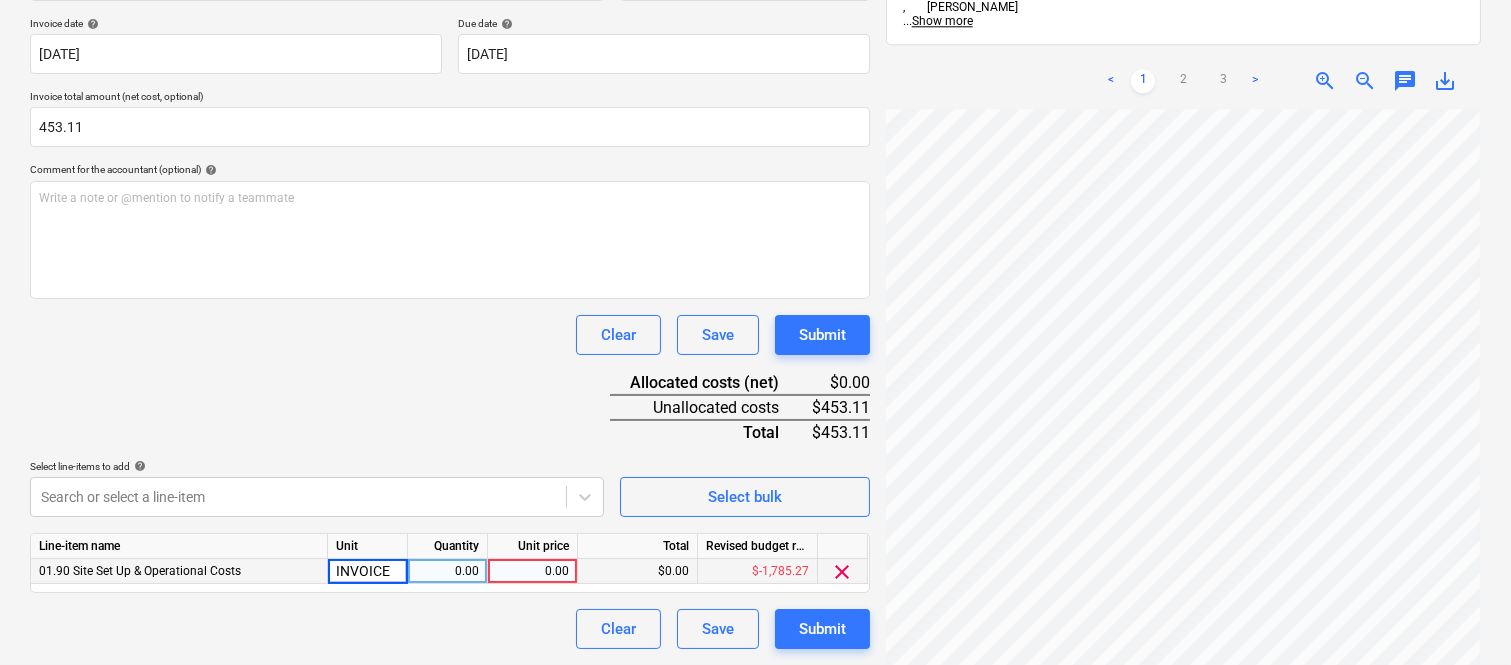 click on "0.00" at bounding box center (447, 571) 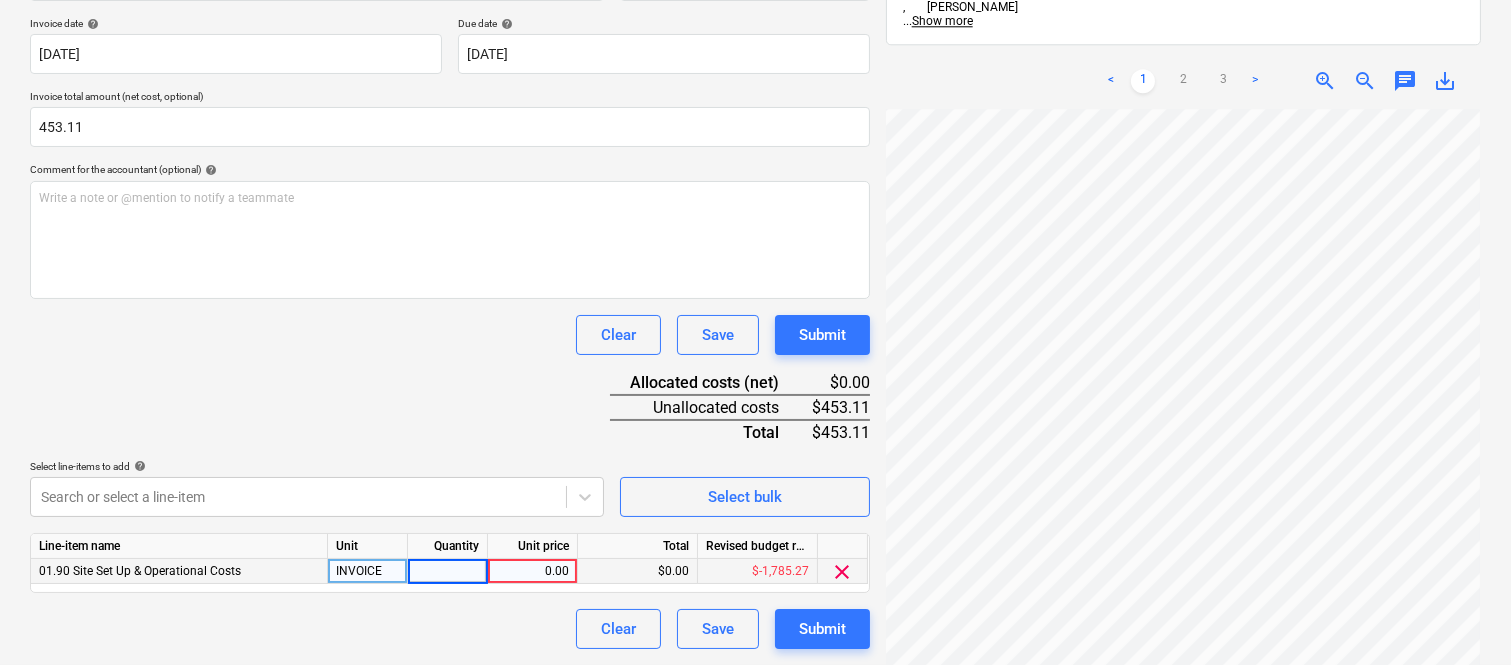 type on "1" 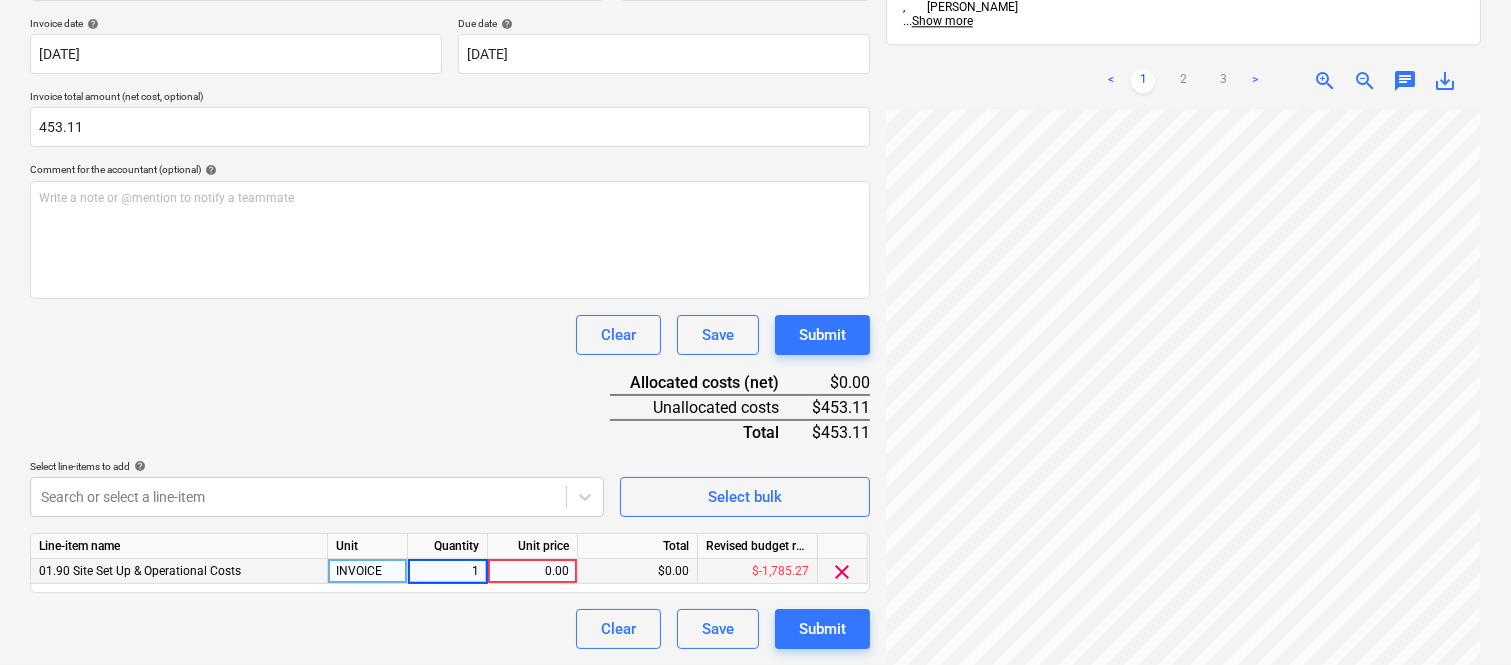 click on "0.00" at bounding box center (532, 571) 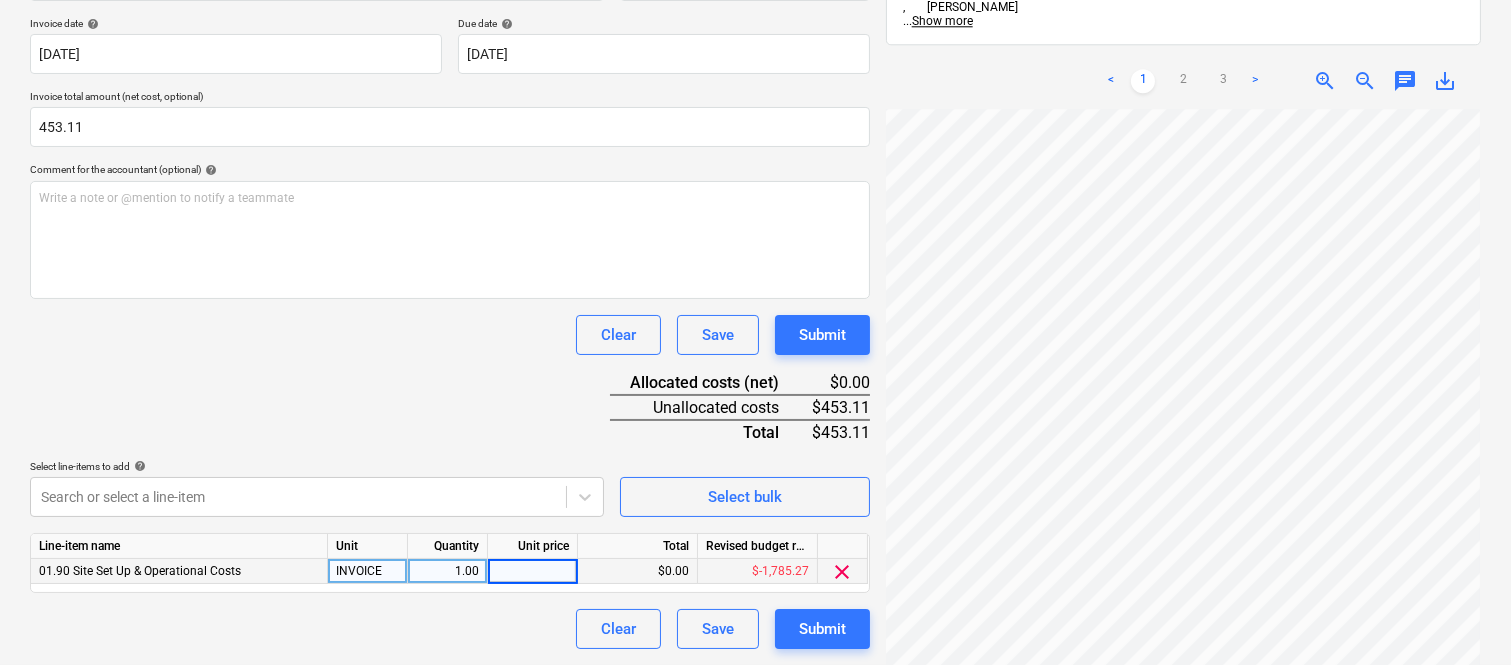 type on "453.11" 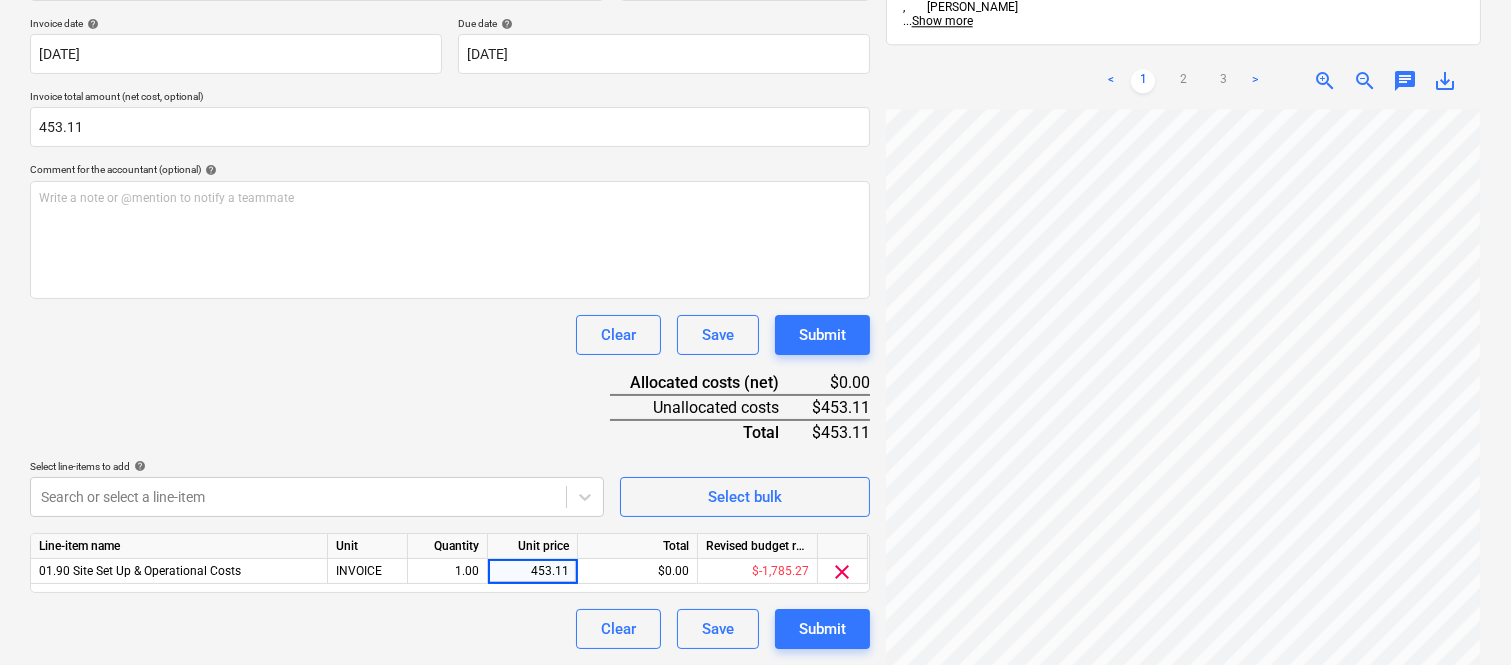 drag, startPoint x: 512, startPoint y: 625, endPoint x: 507, endPoint y: 614, distance: 12.083046 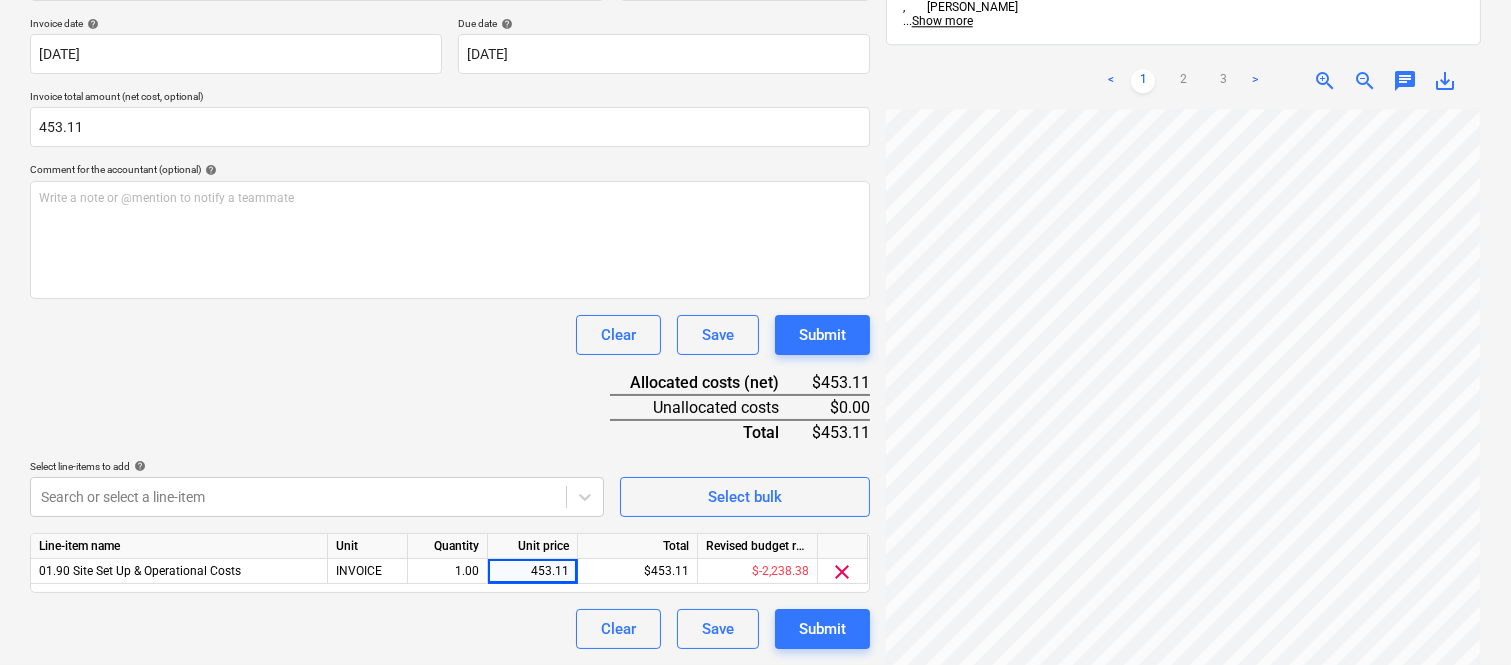 click on "Document name help JUNE 2025 BUNNINGS TOTAL Invoice number  (optional) help 008499 Invoice date help 30 Jun 2025 30.06.2025 Press the down arrow key to interact with the calendar and
select a date. Press the question mark key to get the keyboard shortcuts for changing dates. Due date help 31 Jul 2025 31.07.2025 Press the down arrow key to interact with the calendar and
select a date. Press the question mark key to get the keyboard shortcuts for changing dates. Invoice total amount (net cost, optional) 453.11 Comment for the accountant (optional) help Write a note or @mention to notify a teammate ﻿ Clear Save Submit Allocated costs (net) $453.11 Unallocated costs $0.00 Total $453.11 Select line-items to add help Search or select a line-item Select bulk Line-item name Unit Quantity Unit price Total Revised budget remaining 01.90 Site Set Up & Operational Costs INVOICE 1.00 453.11 $453.11 $-2,238.38 clear Clear Save Submit" at bounding box center [450, 296] 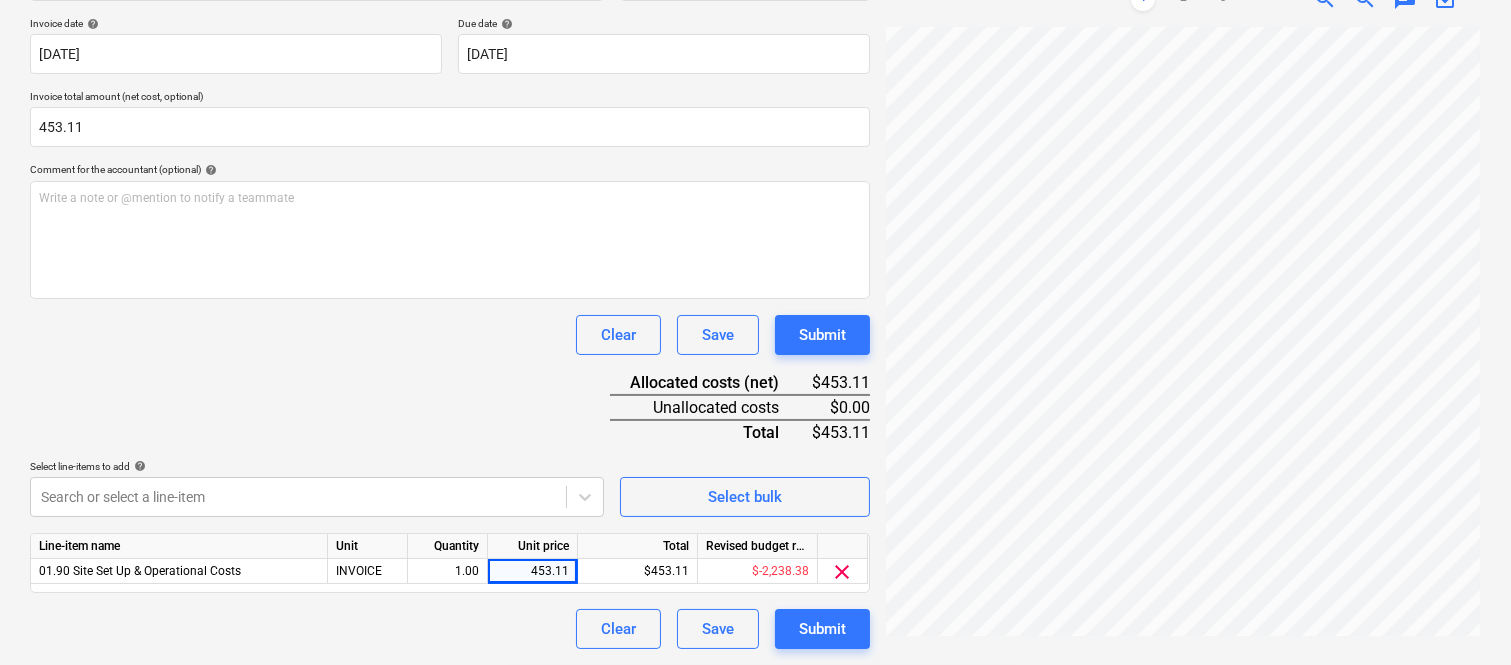 scroll, scrollTop: 0, scrollLeft: 0, axis: both 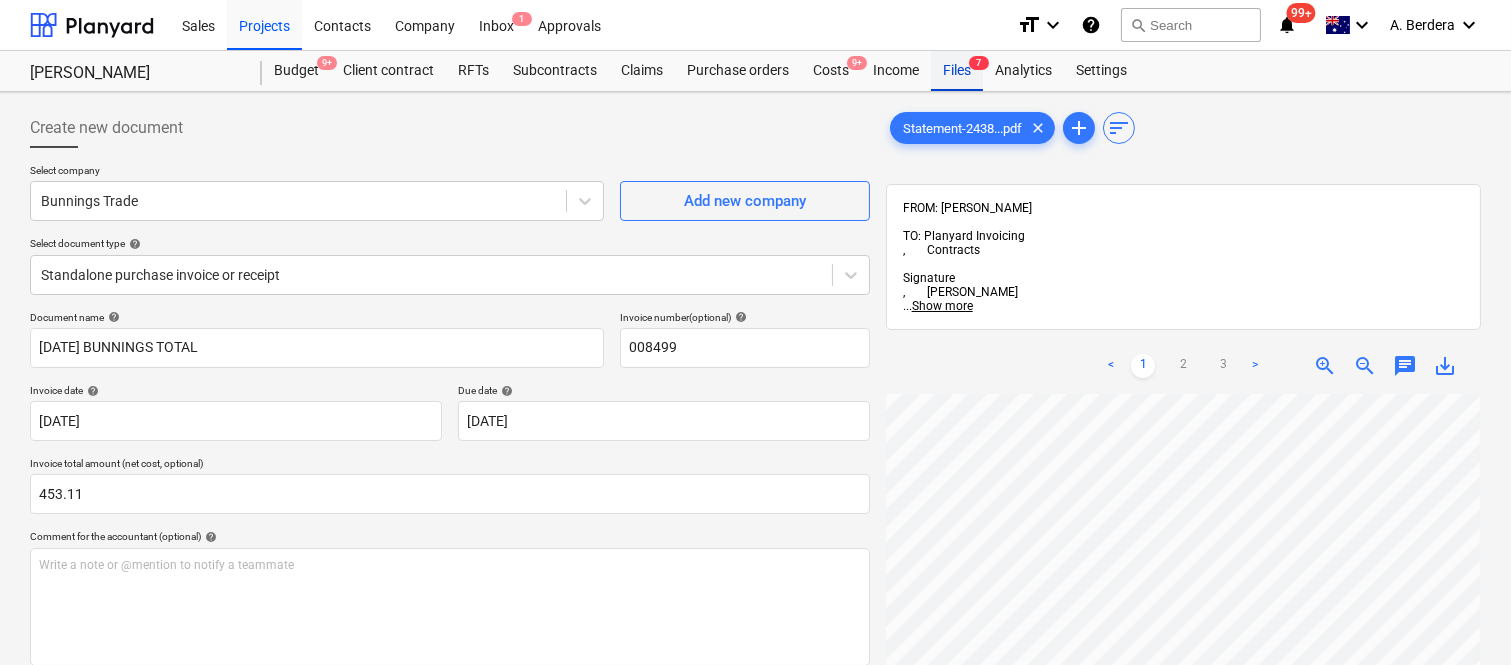 click on "Files 7" at bounding box center [957, 71] 